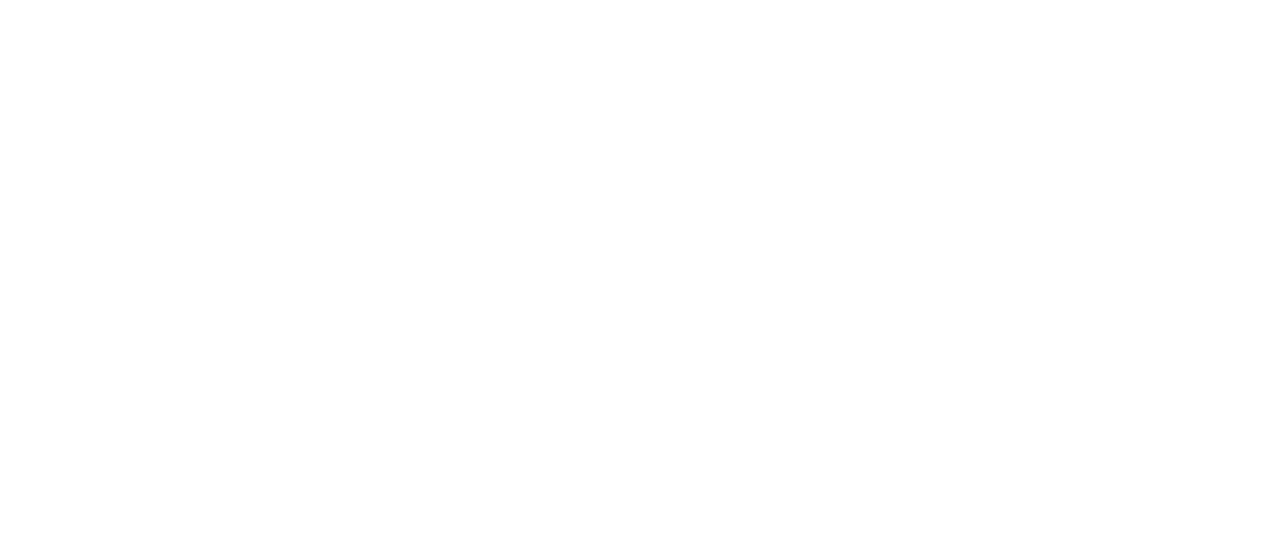 scroll, scrollTop: 0, scrollLeft: 0, axis: both 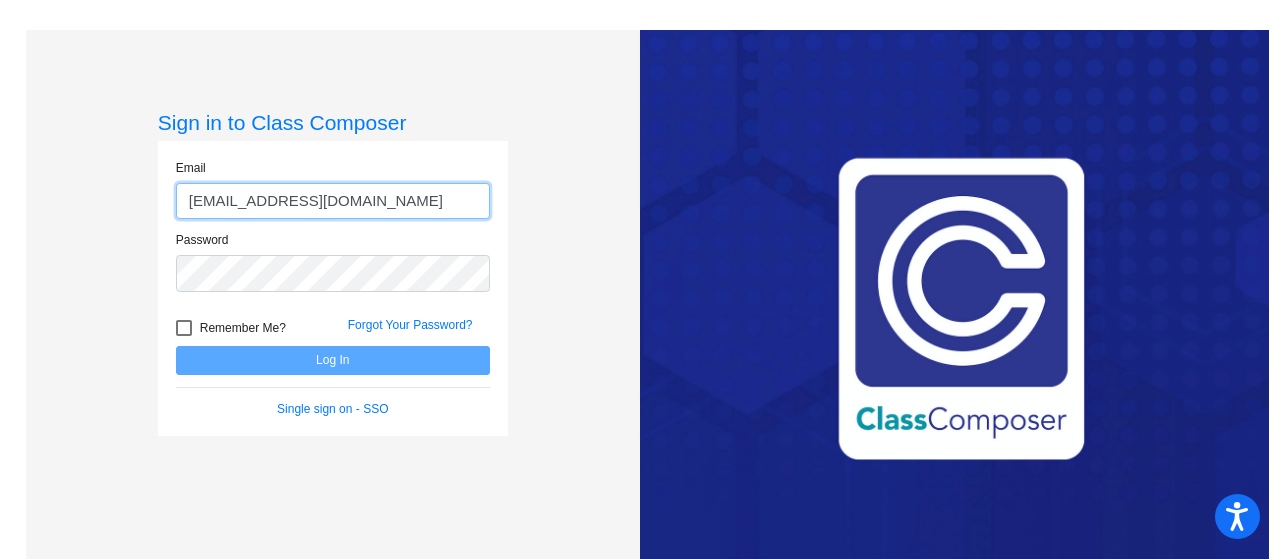 type on "[EMAIL_ADDRESS][DOMAIN_NAME]" 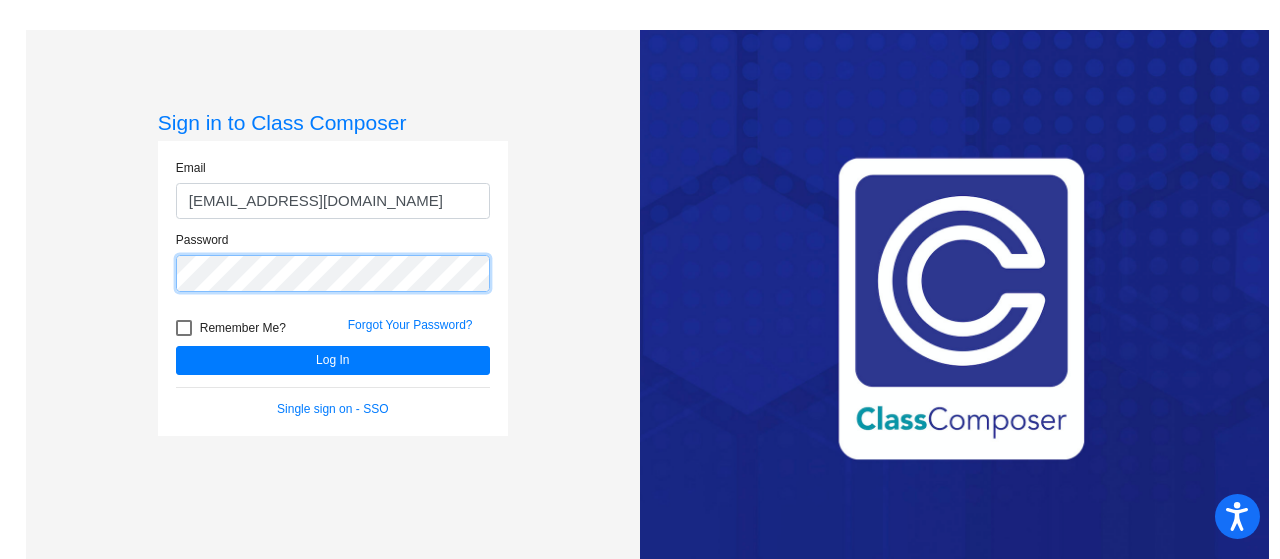 click on "Log In" 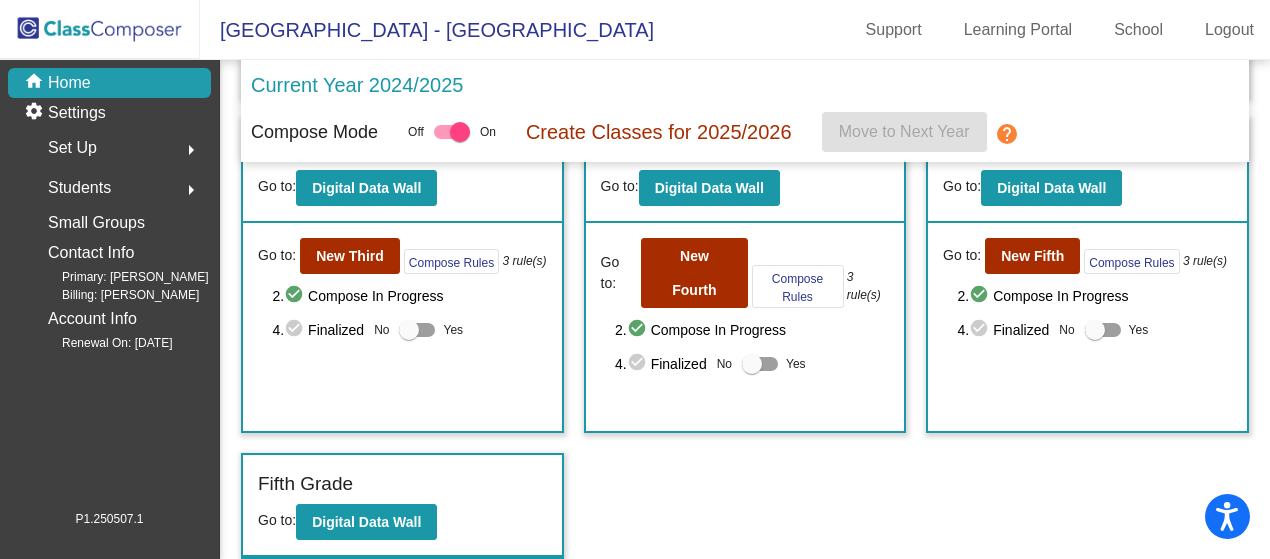 scroll, scrollTop: 741, scrollLeft: 0, axis: vertical 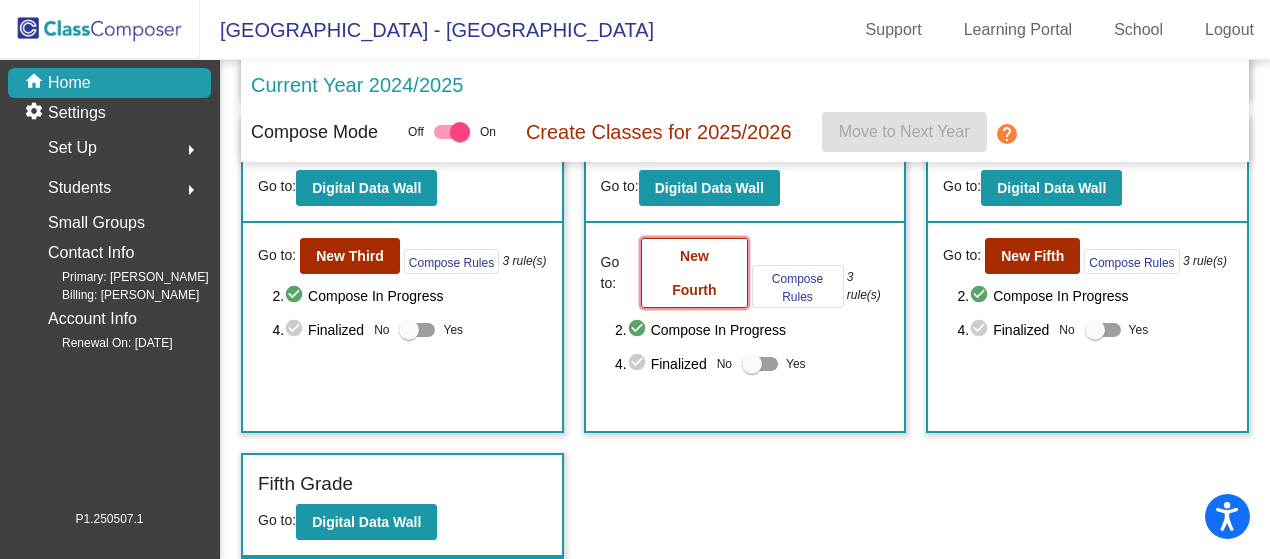 click on "New Fourth" 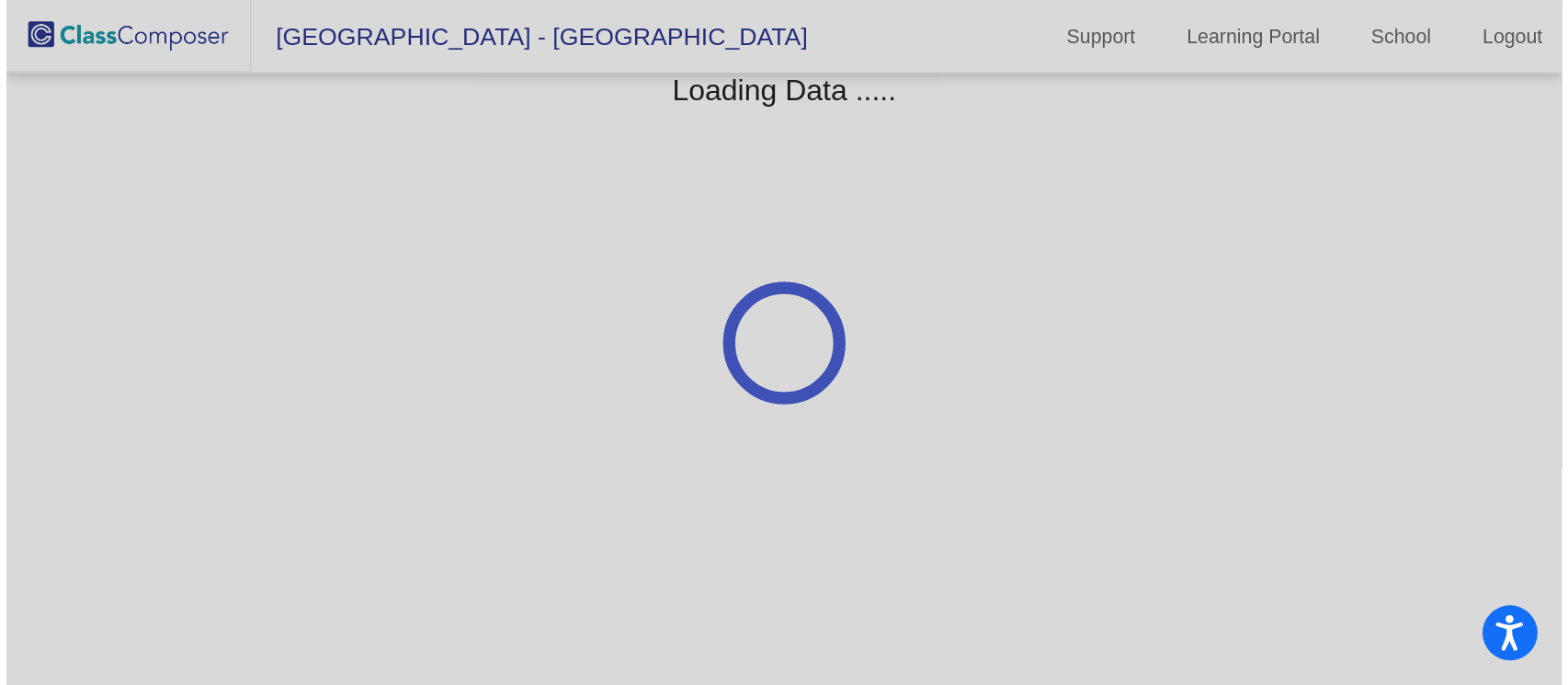 scroll, scrollTop: 0, scrollLeft: 0, axis: both 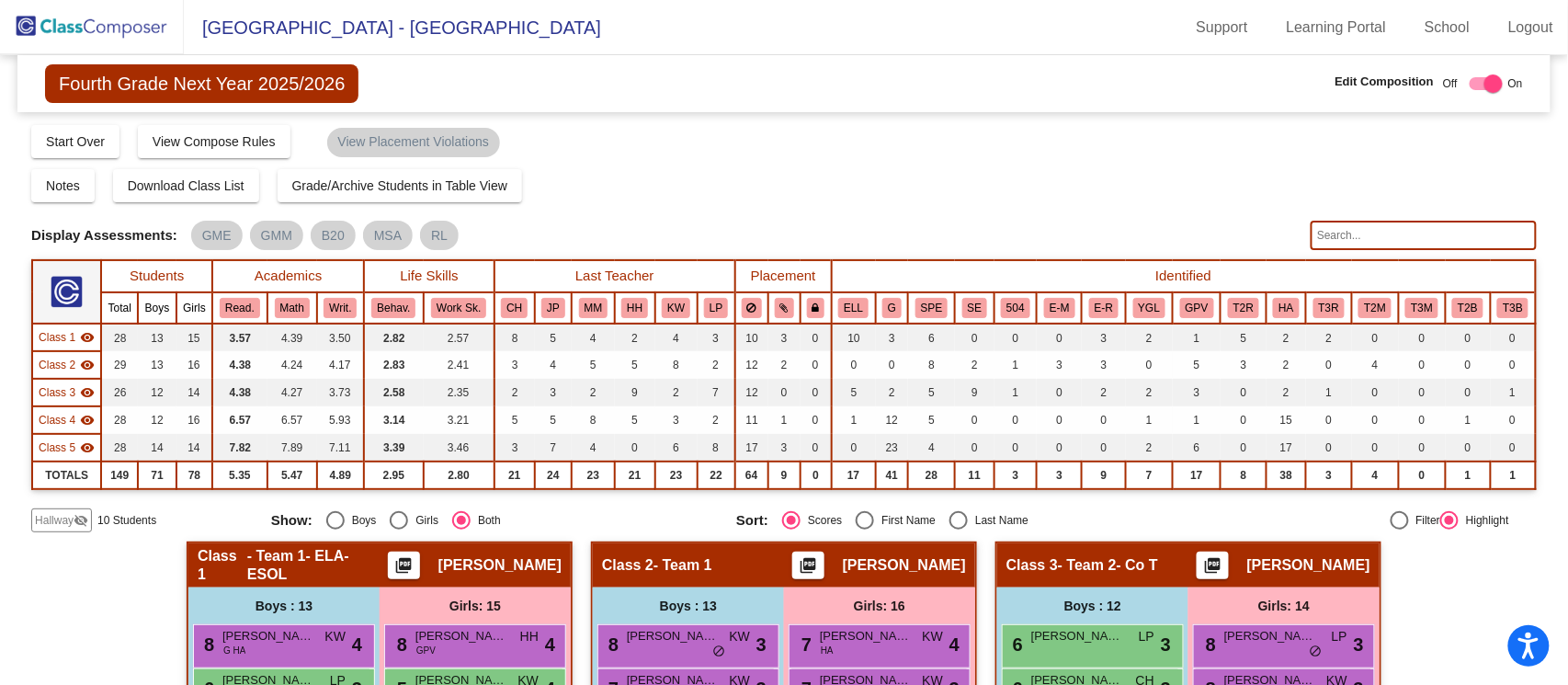 drag, startPoint x: 1176, startPoint y: 3, endPoint x: 853, endPoint y: 186, distance: 371.2385 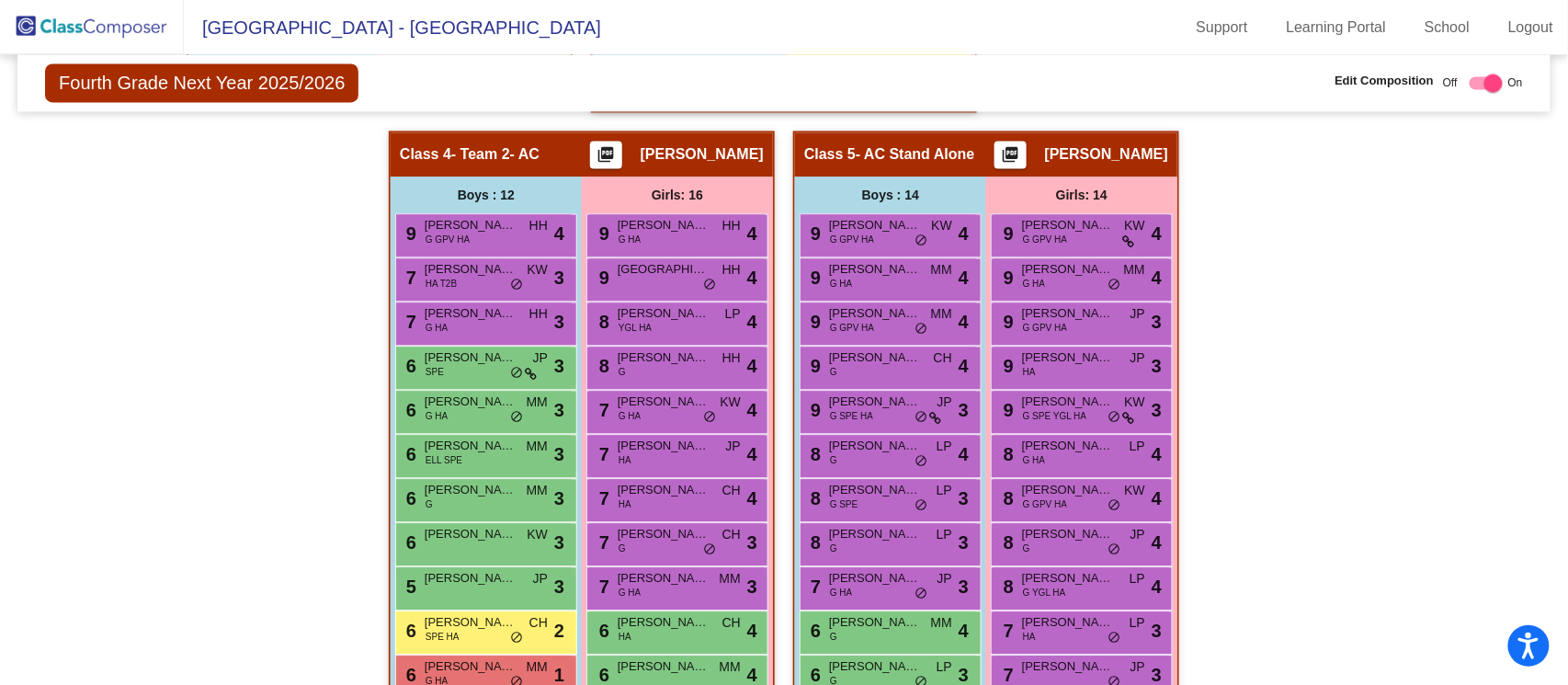 scroll, scrollTop: 1226, scrollLeft: 0, axis: vertical 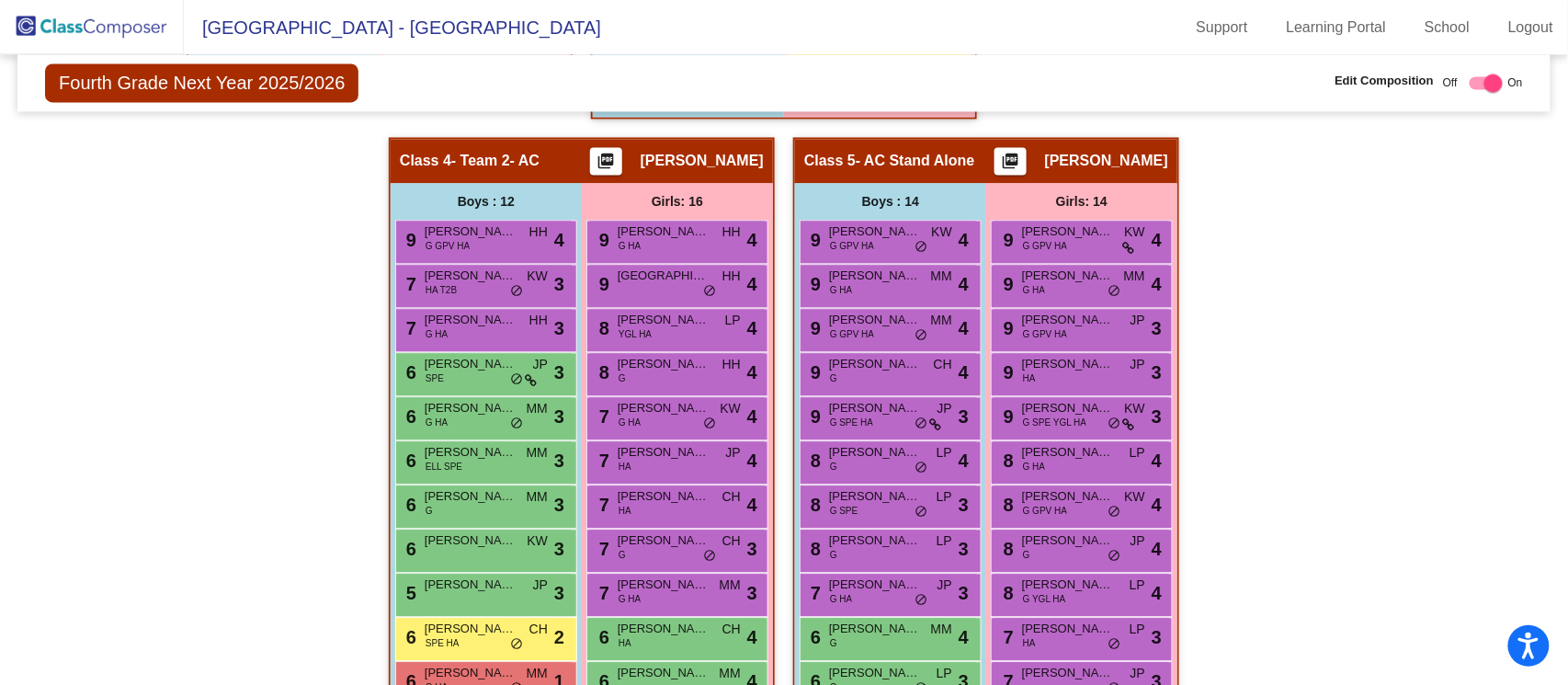 click on "Hallway   - Hallway Class  picture_as_pdf  Add Student  First Name Last Name Student Id  (Recommended)   Boy   Girl   [DEMOGRAPHIC_DATA] Add Close  Boys : 7  6 Easton [PERSON_NAME] lock do_not_disturb_alt 3 5 [PERSON_NAME] lock do_not_disturb_alt 3 [PERSON_NAME] lock do_not_disturb_alt [PERSON_NAME] G lock do_not_disturb_alt [PERSON_NAME] [MEDICAL_DATA] E-R GPV lock do_not_disturb_alt [PERSON_NAME] 504 lock do_not_disturb_alt [PERSON_NAME] ELL lock do_not_disturb_alt Girls: 3 [PERSON_NAME] lock do_not_disturb_alt [PERSON_NAME] lock do_not_disturb_alt [PERSON_NAME] lock do_not_disturb_alt Class 1   - Team 1- ELA- ESOL  picture_as_pdf [PERSON_NAME]  Add Student  First Name Last Name Student Id  (Recommended)   Boy   Girl   [DEMOGRAPHIC_DATA] Add Close  Boys : 13  8 [PERSON_NAME] Fall G HA KW lock do_not_disturb_alt 4 6 [PERSON_NAME] G SPE YGL LP lock do_not_disturb_alt 3 5 [PERSON_NAME] KW lock do_not_disturb_alt 3 4 [PERSON_NAME] [PERSON_NAME] CH lock do_not_disturb_alt 4 4 [PERSON_NAME] G KW lock do_not_disturb_alt 3 1 Yuno Park ELL MM lock do_not_disturb_alt 3 1" 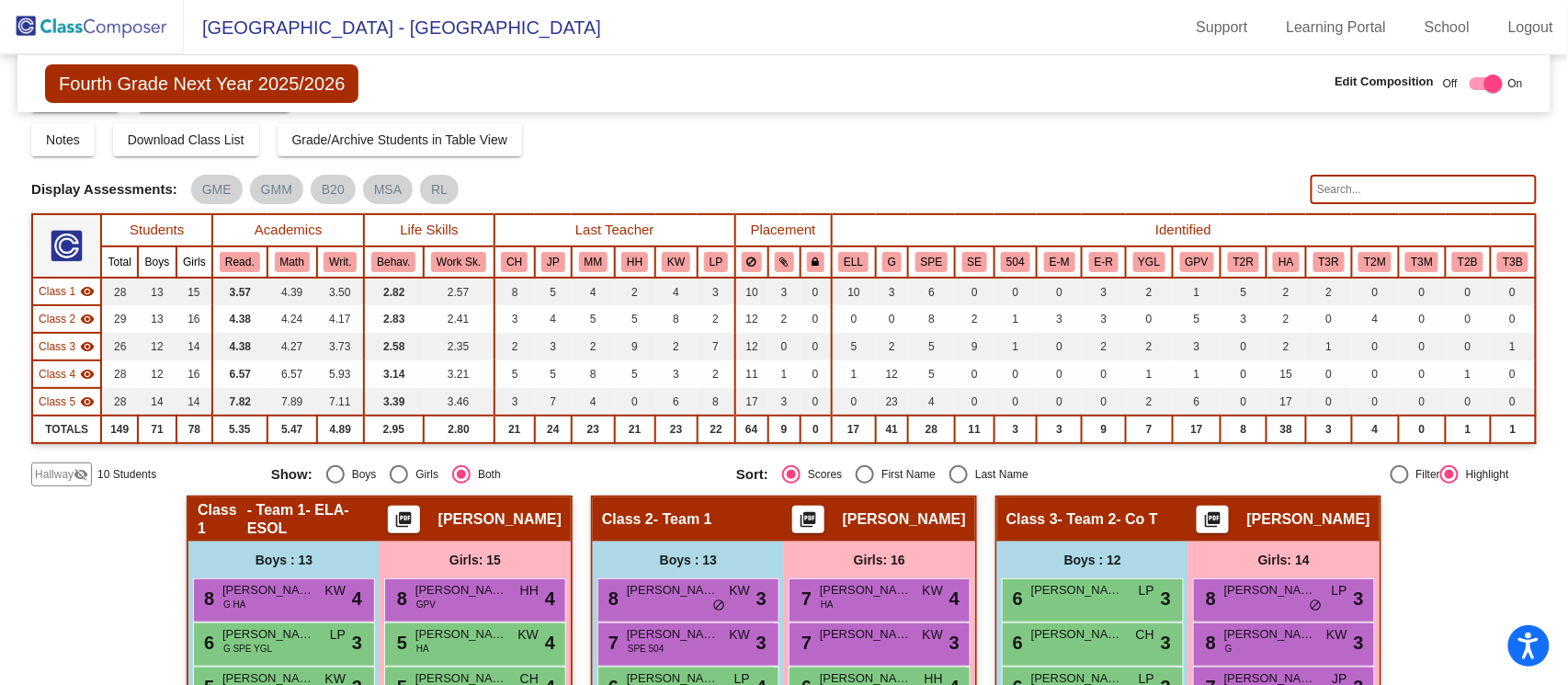 scroll, scrollTop: 0, scrollLeft: 0, axis: both 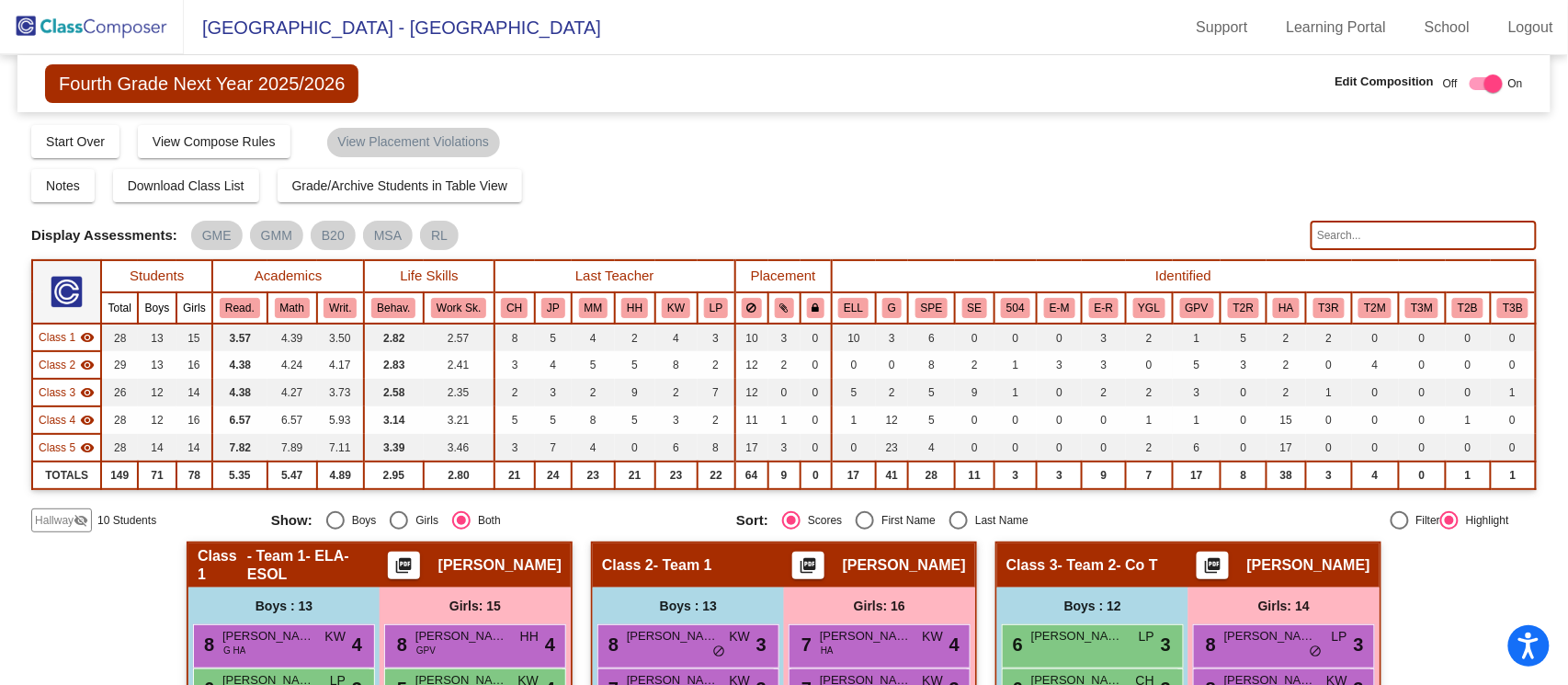 click 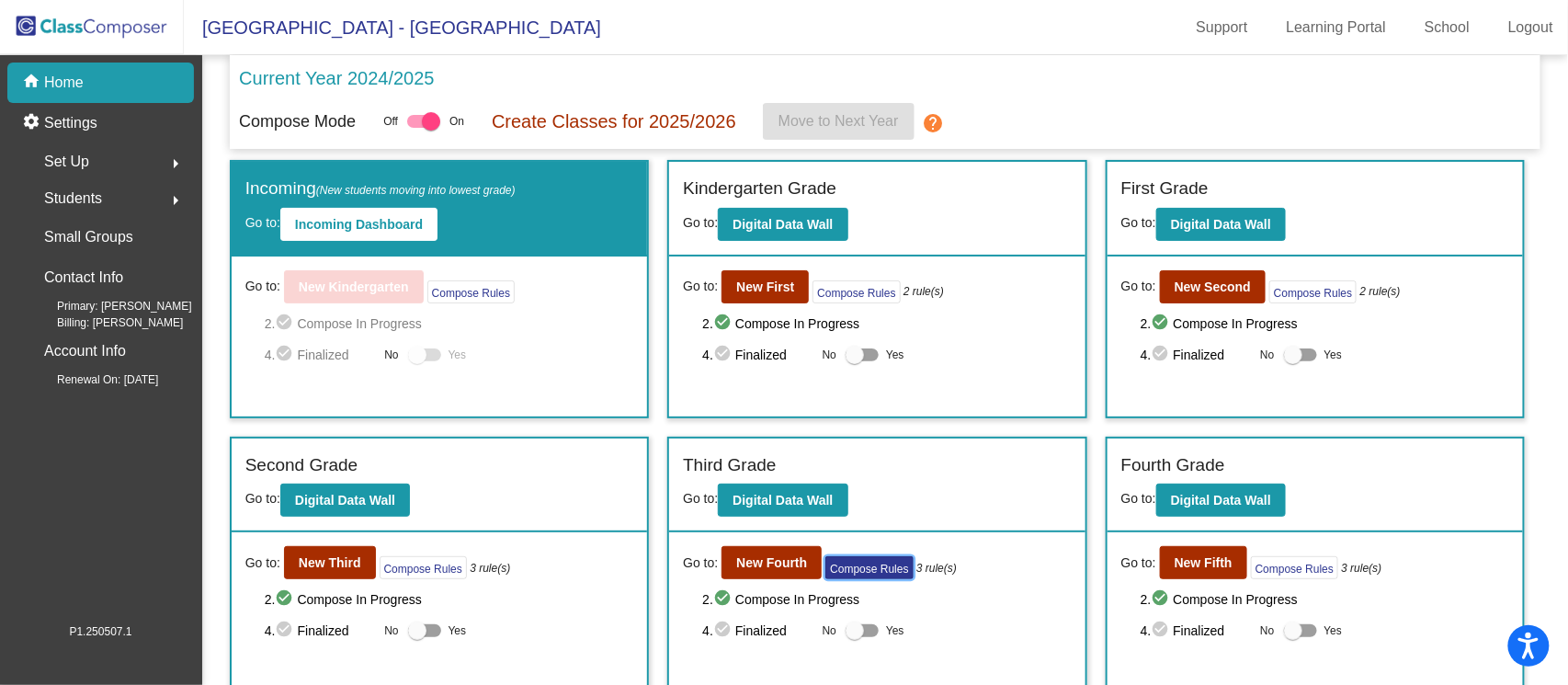 click on "Compose Rules" 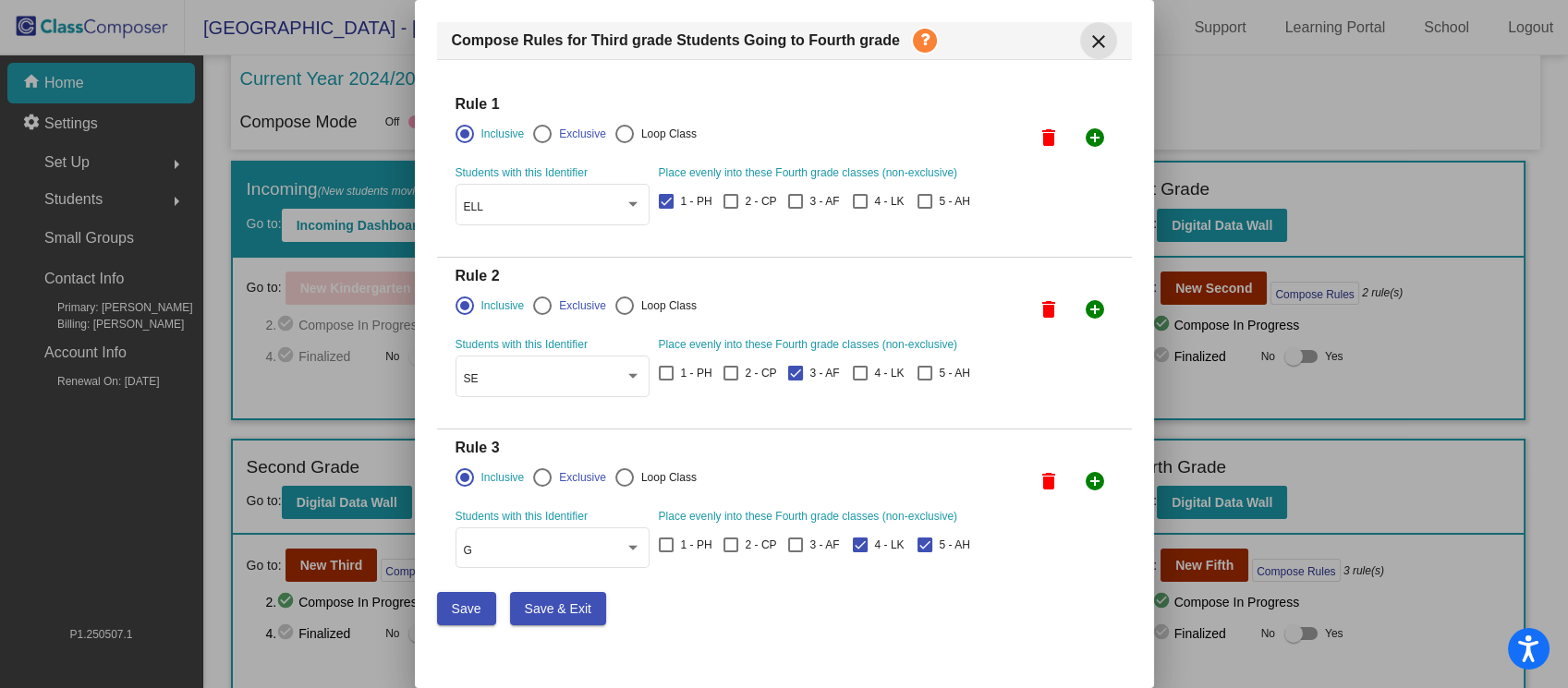 click on "close" at bounding box center (1099, 42) 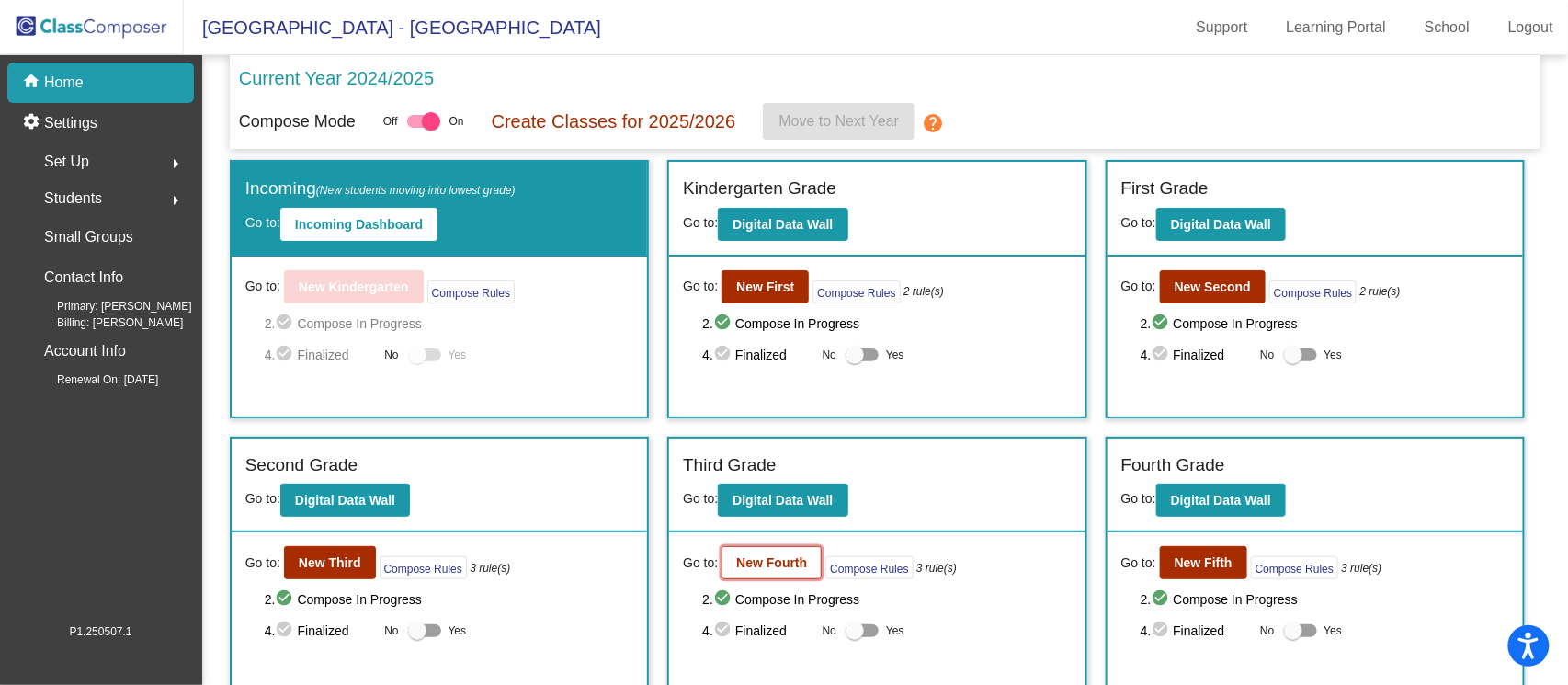 click on "New Fourth" 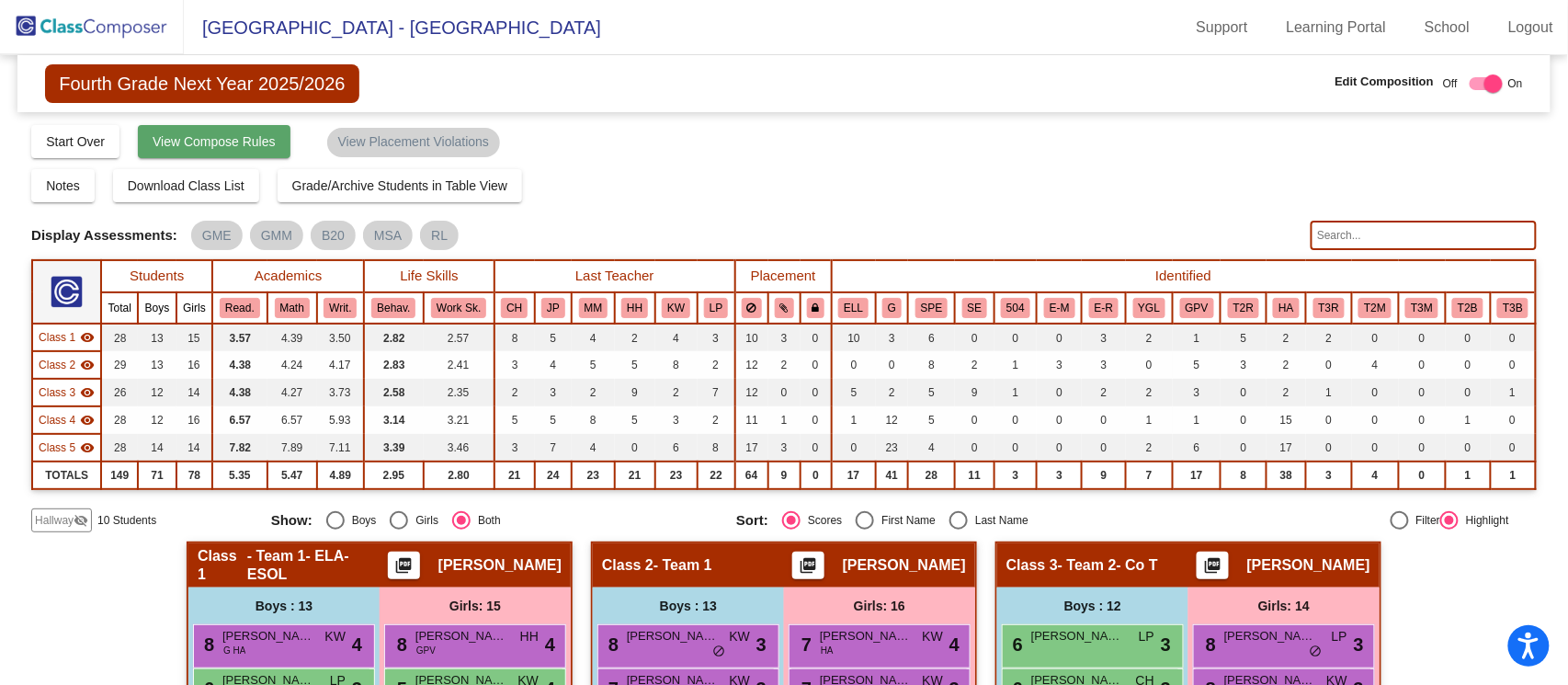 click on "View Compose Rules" 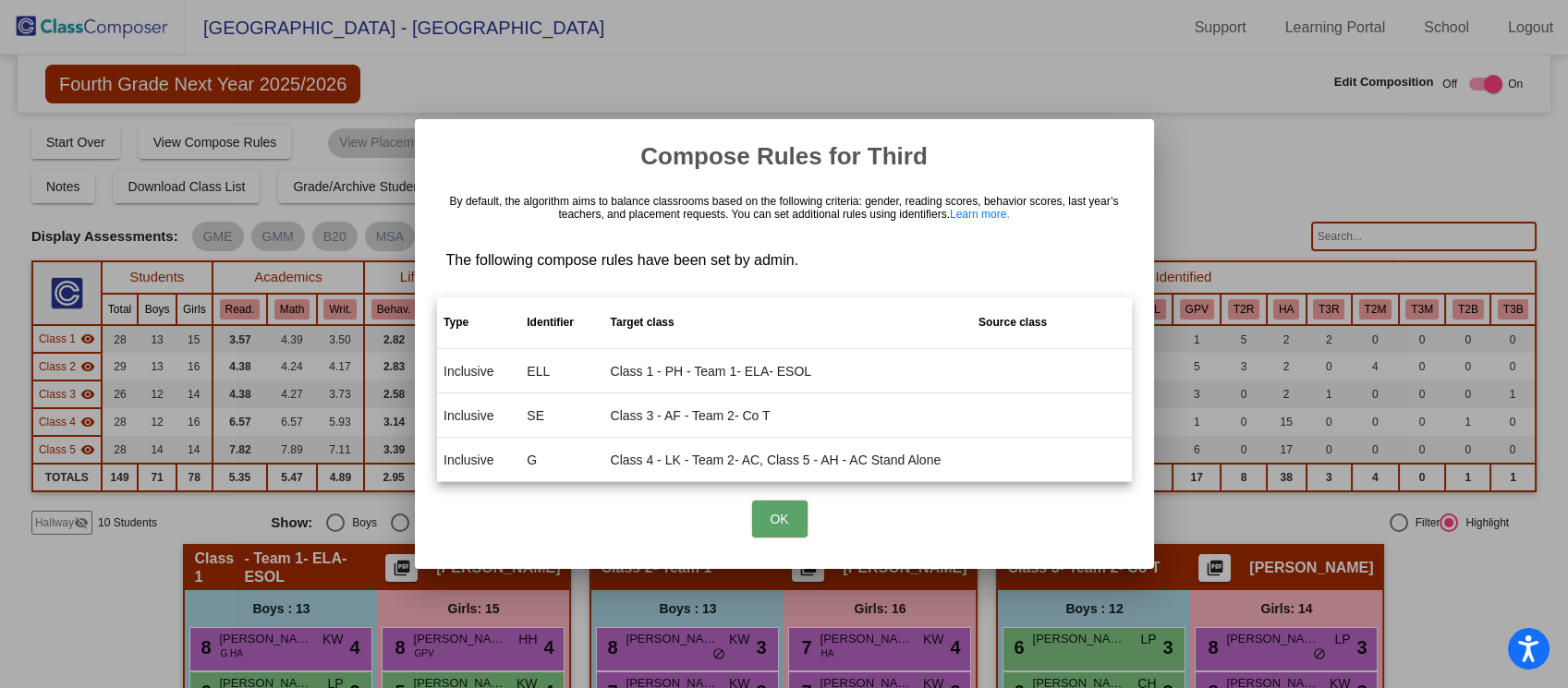 click on "OK" at bounding box center (780, 519) 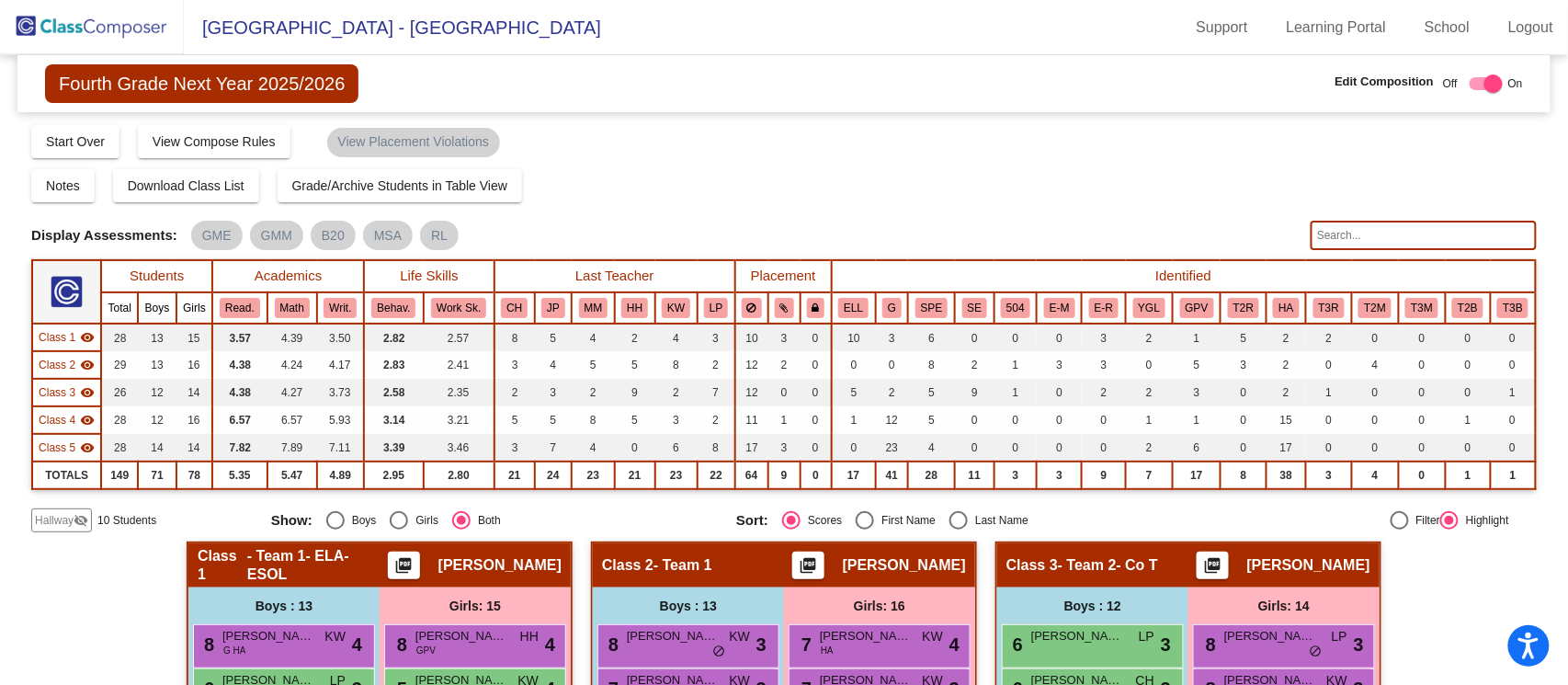 click 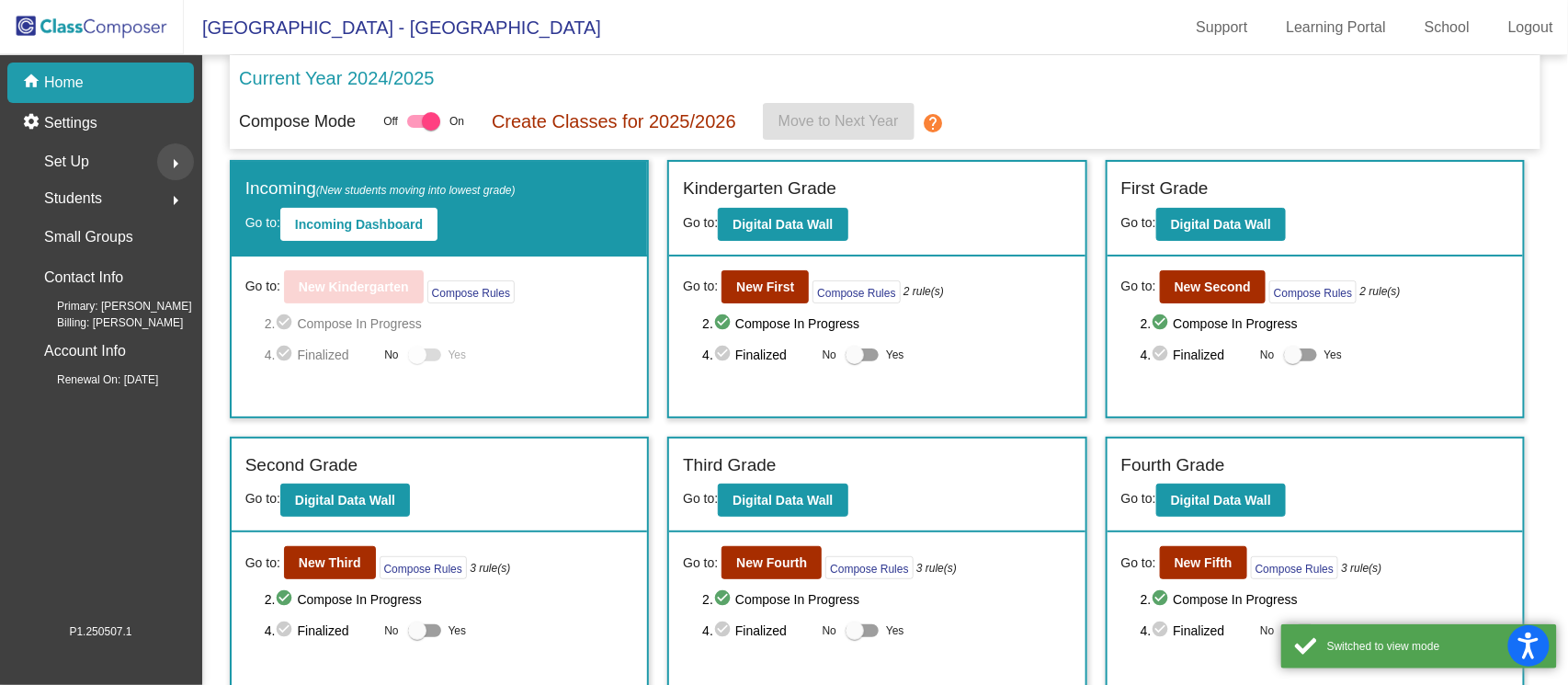 click on "arrow_right" 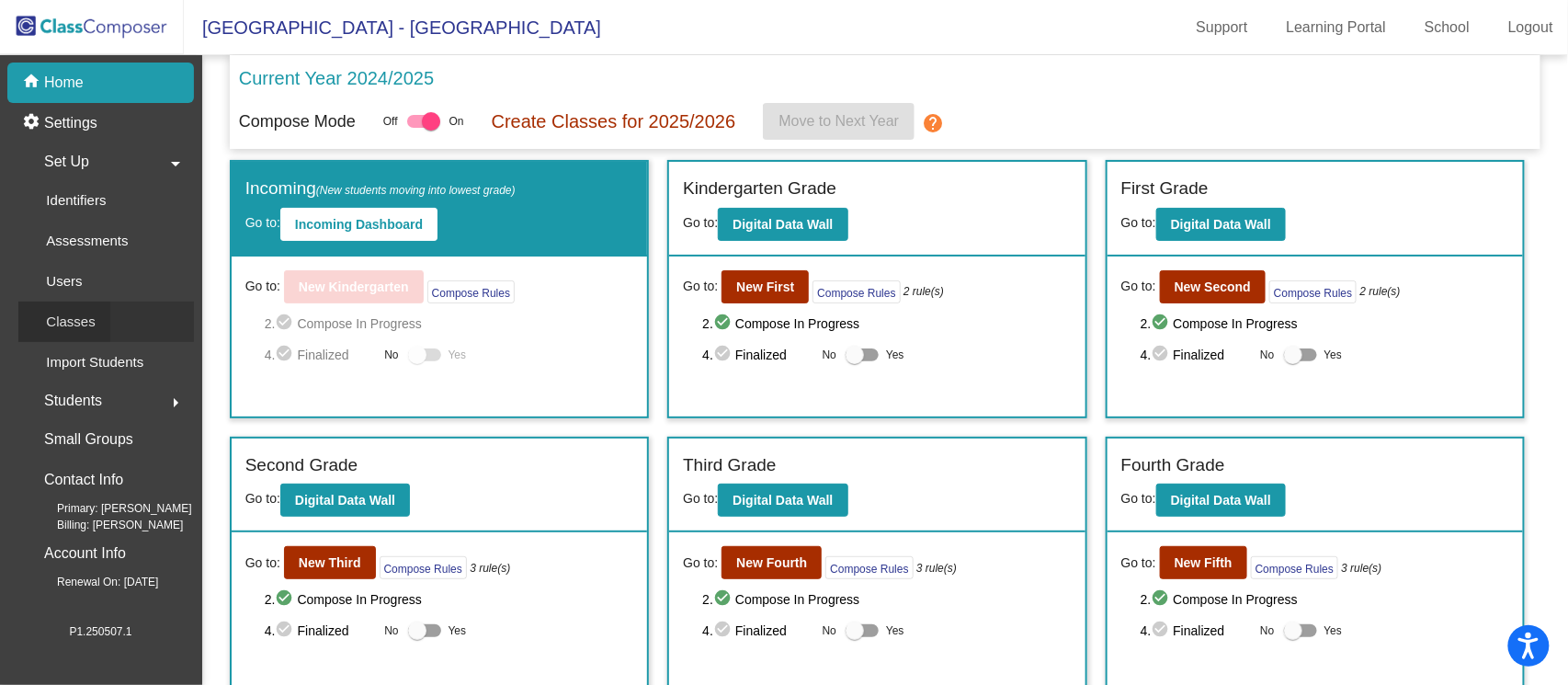 click on "Classes" 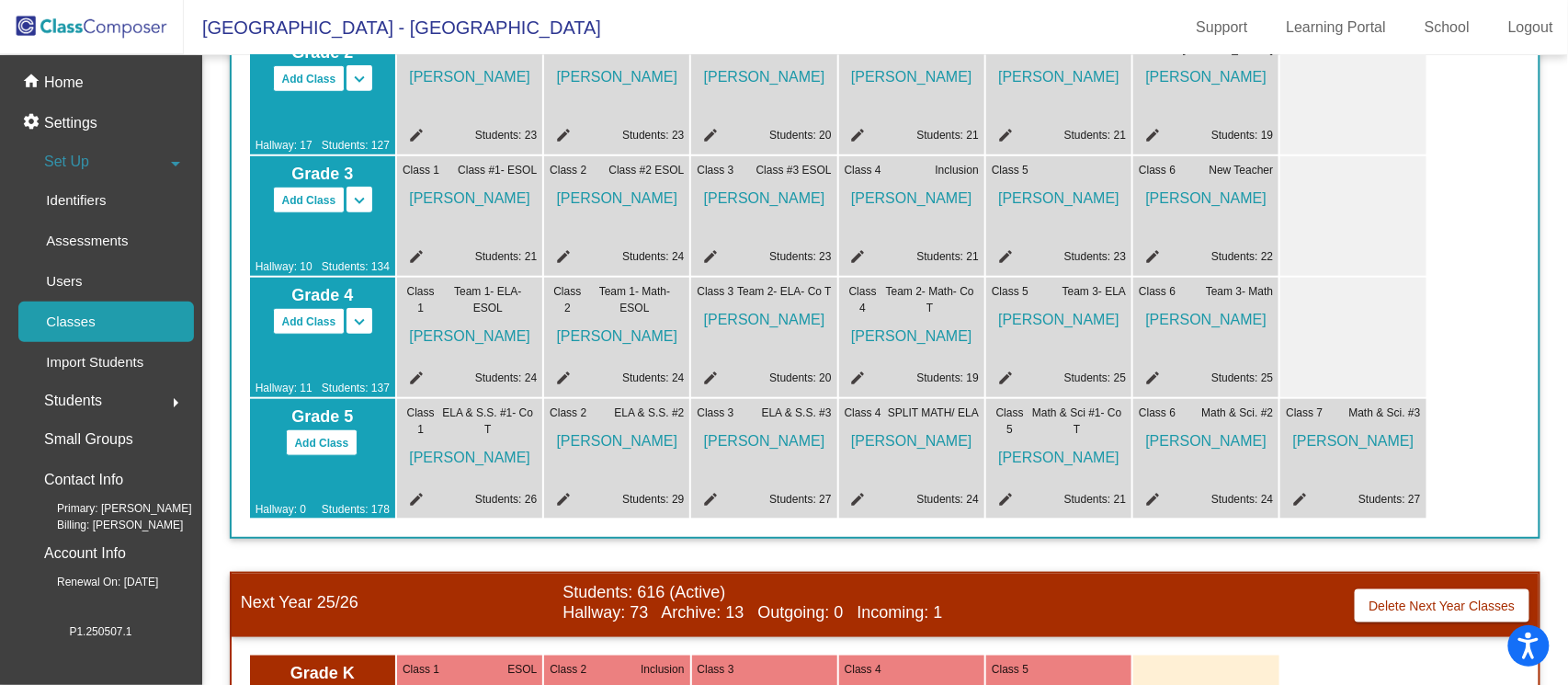 scroll, scrollTop: 438, scrollLeft: 0, axis: vertical 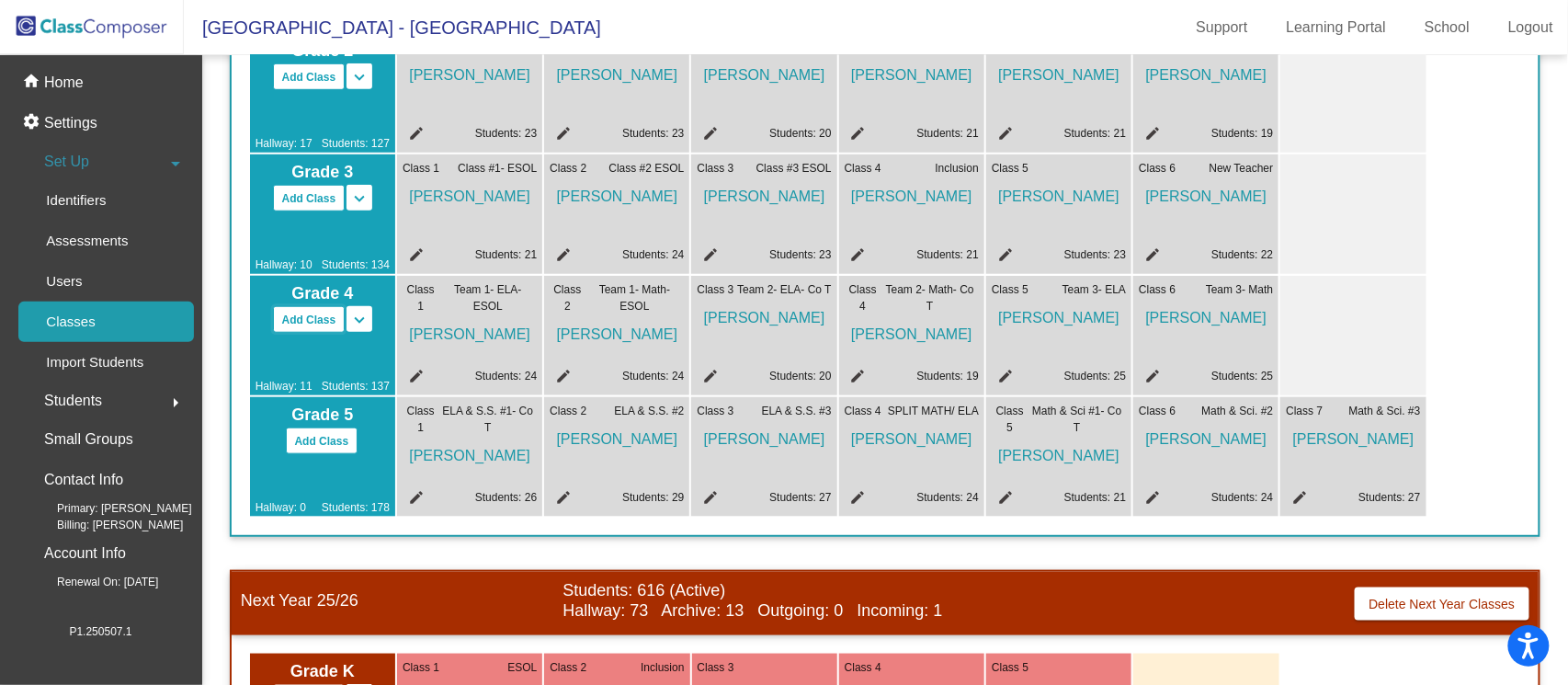 click on "Add Class" 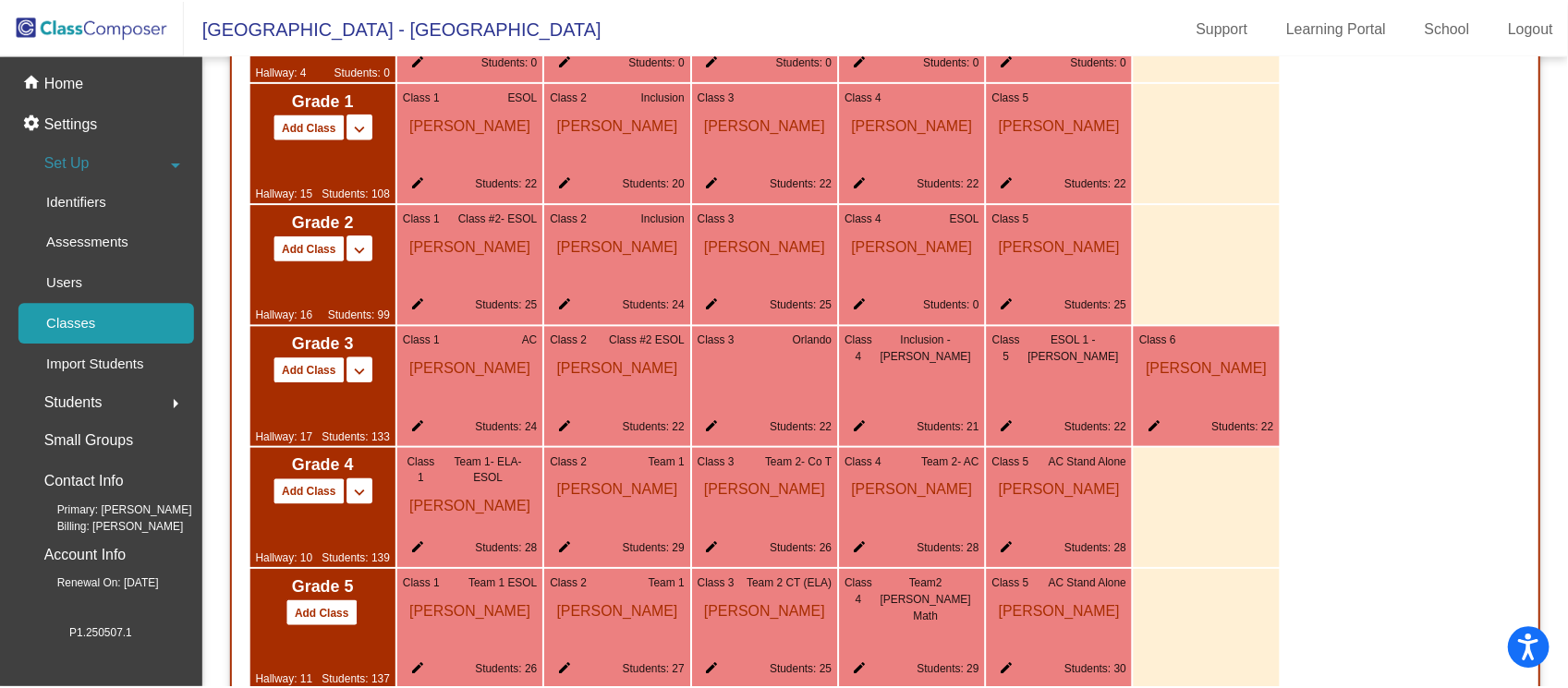 scroll, scrollTop: 1141, scrollLeft: 0, axis: vertical 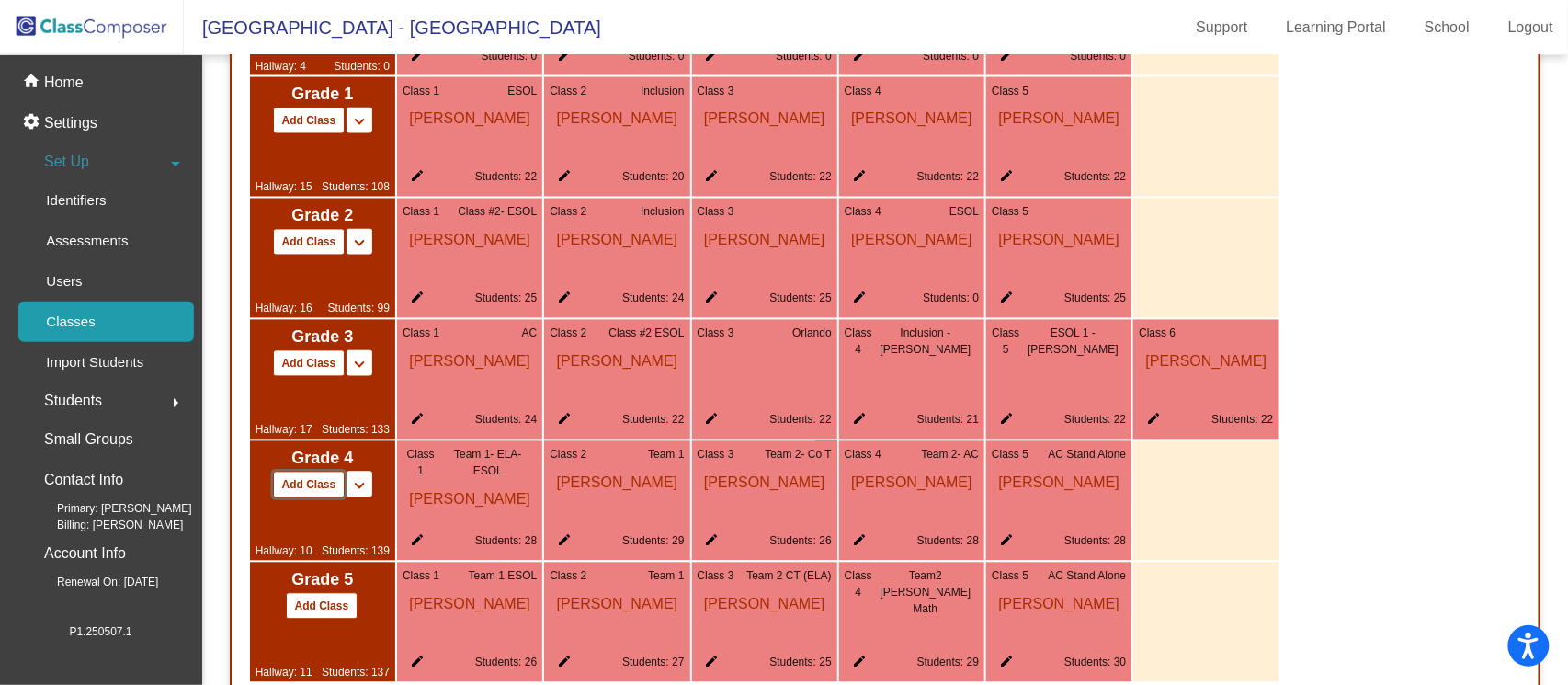click on "Add Class" 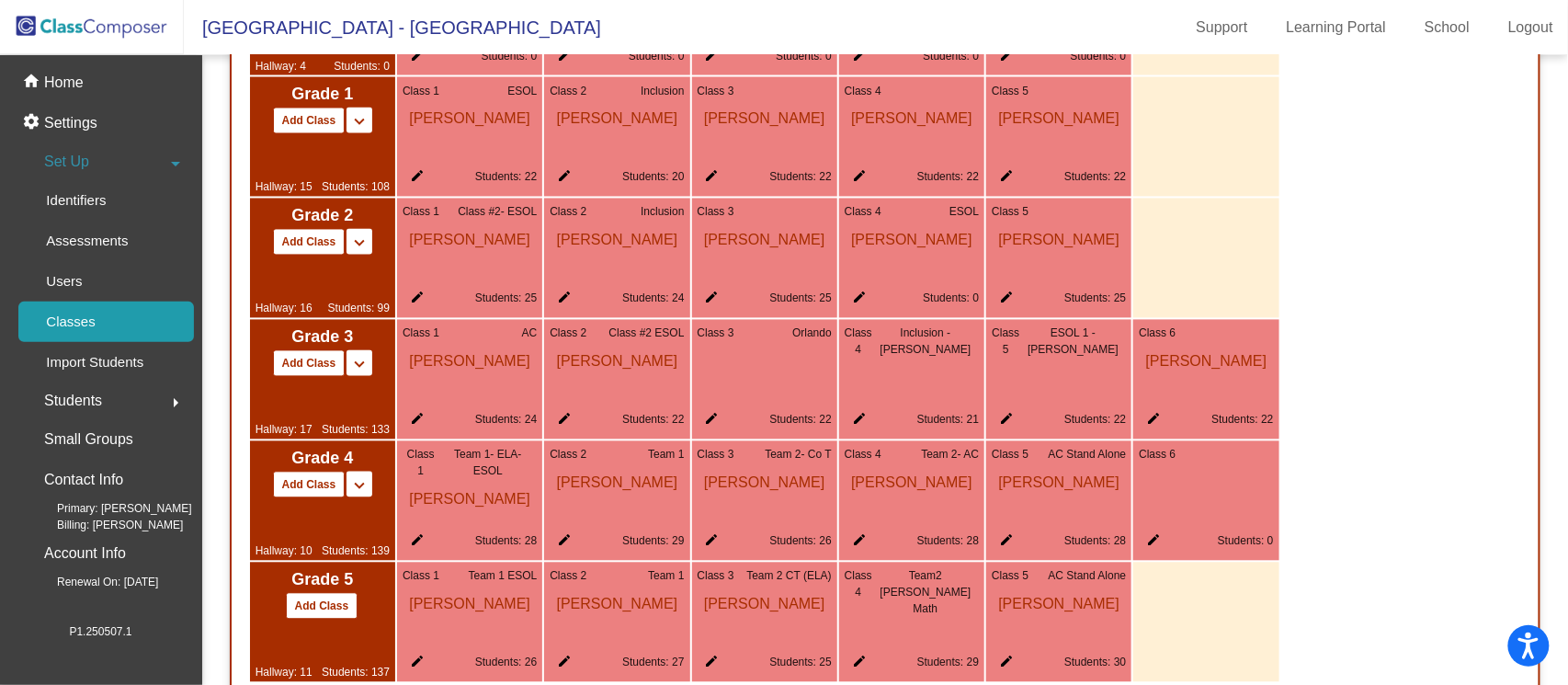 click on "edit" 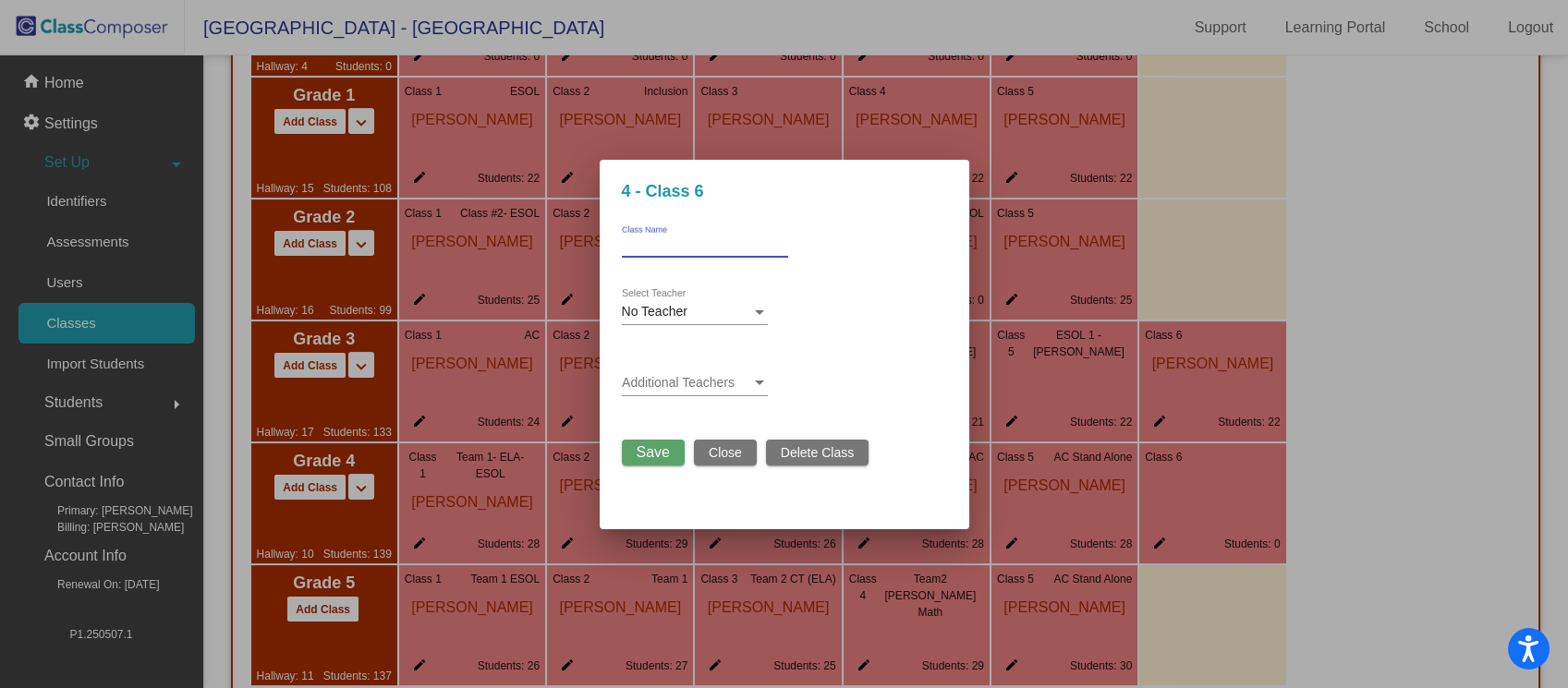 click on "Class Name" at bounding box center (705, 246) 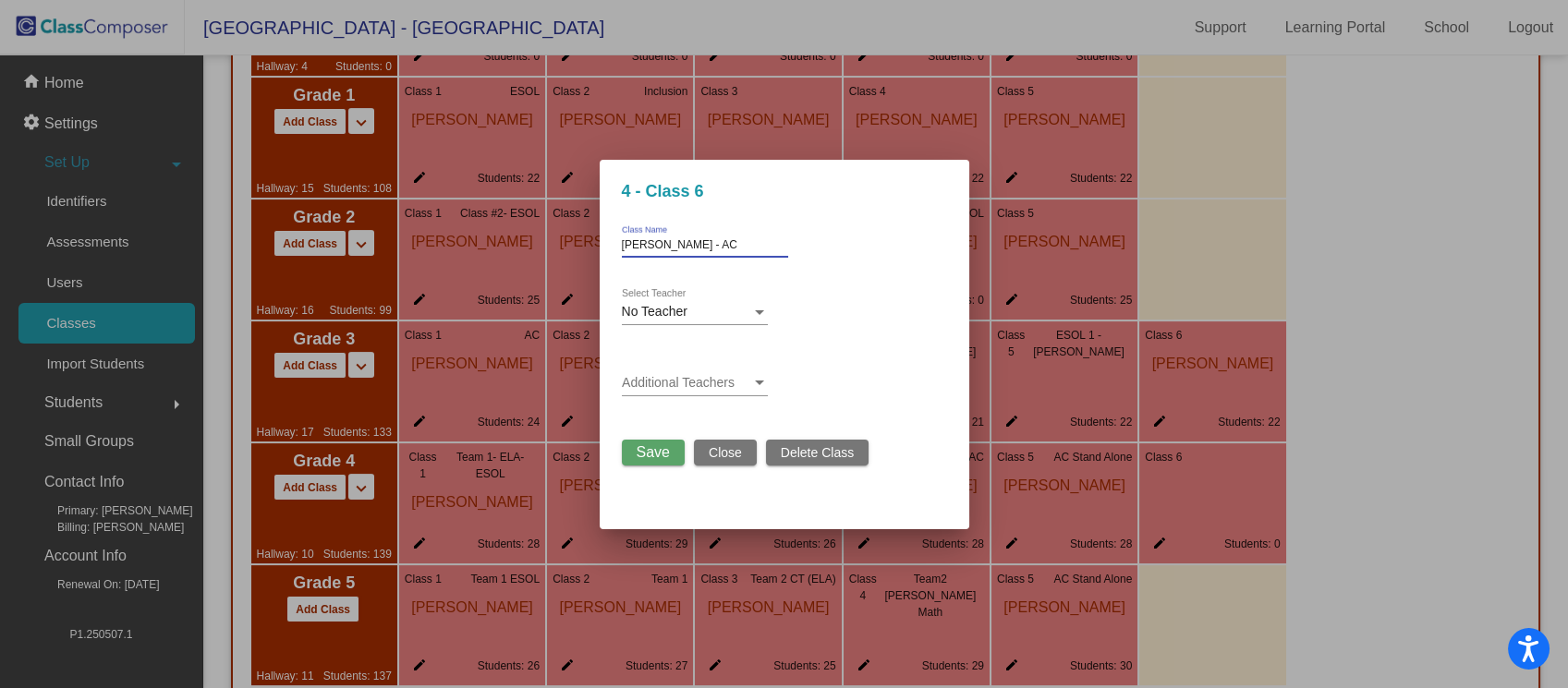 click on "[PERSON_NAME] - AC" at bounding box center [705, 246] 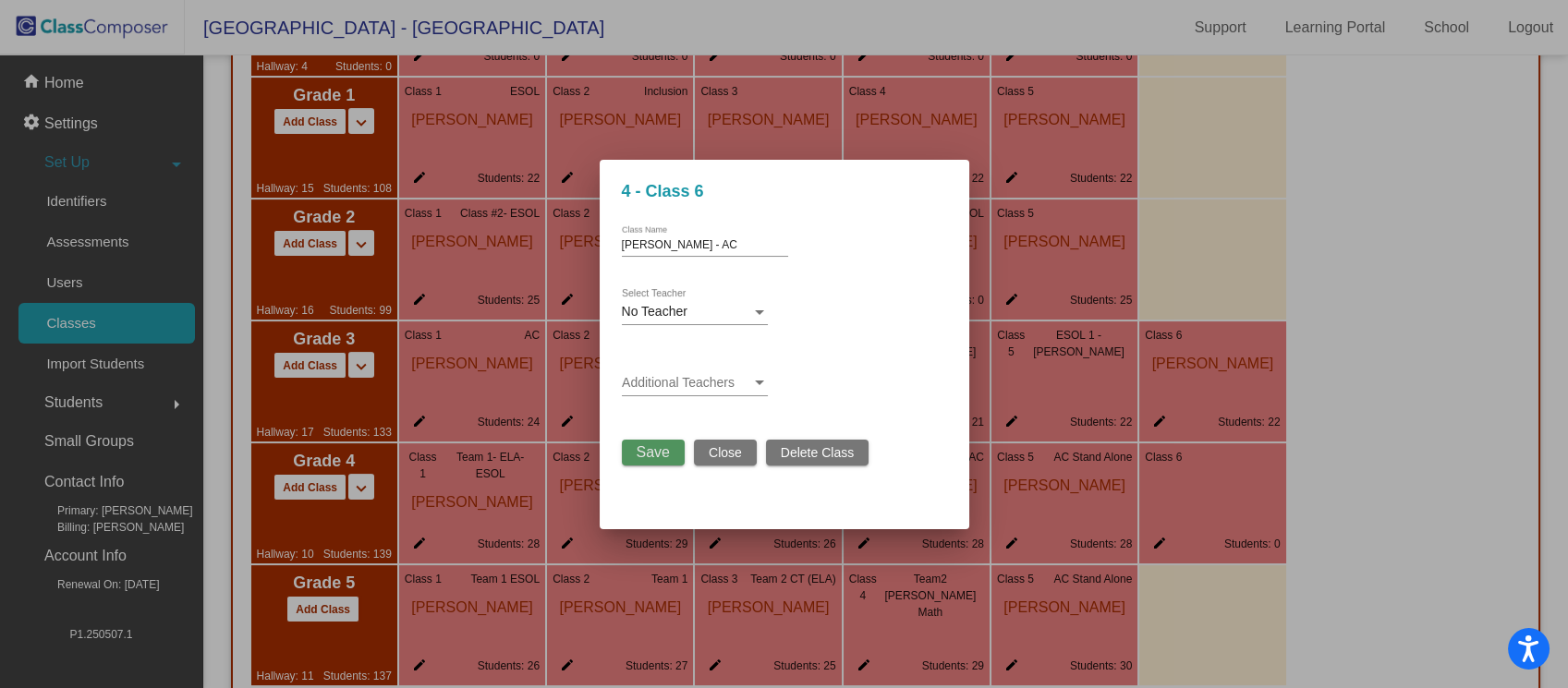click on "Save" at bounding box center (653, 452) 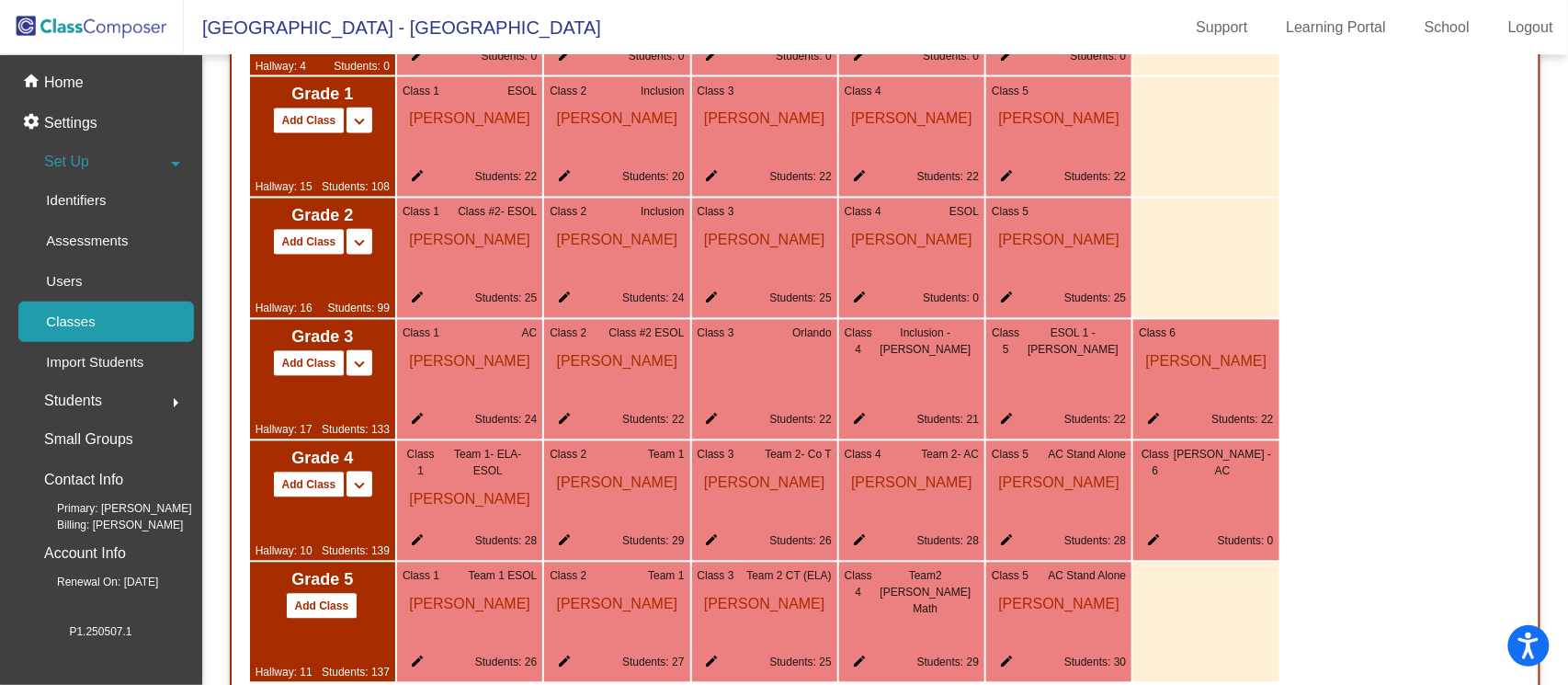 click on "edit" 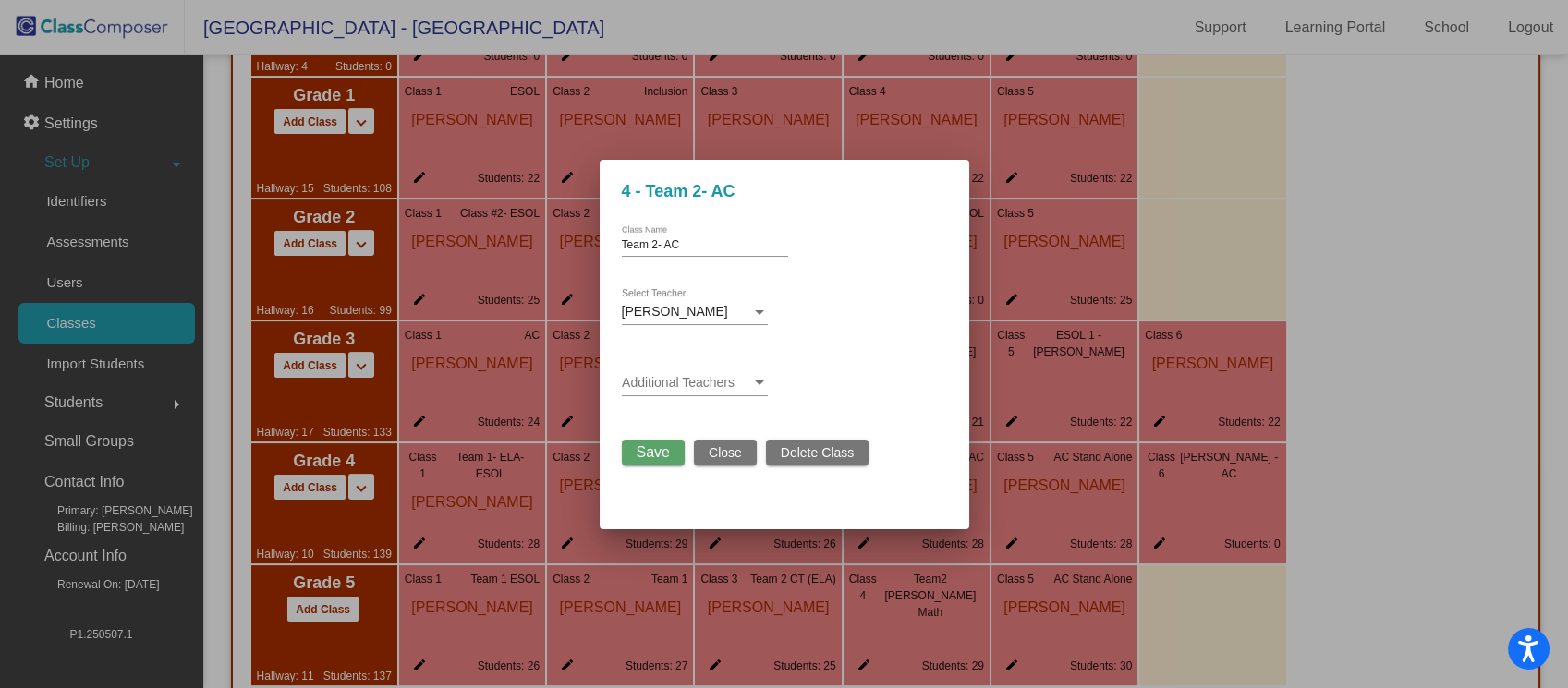 click on "[PERSON_NAME]" at bounding box center (675, 311) 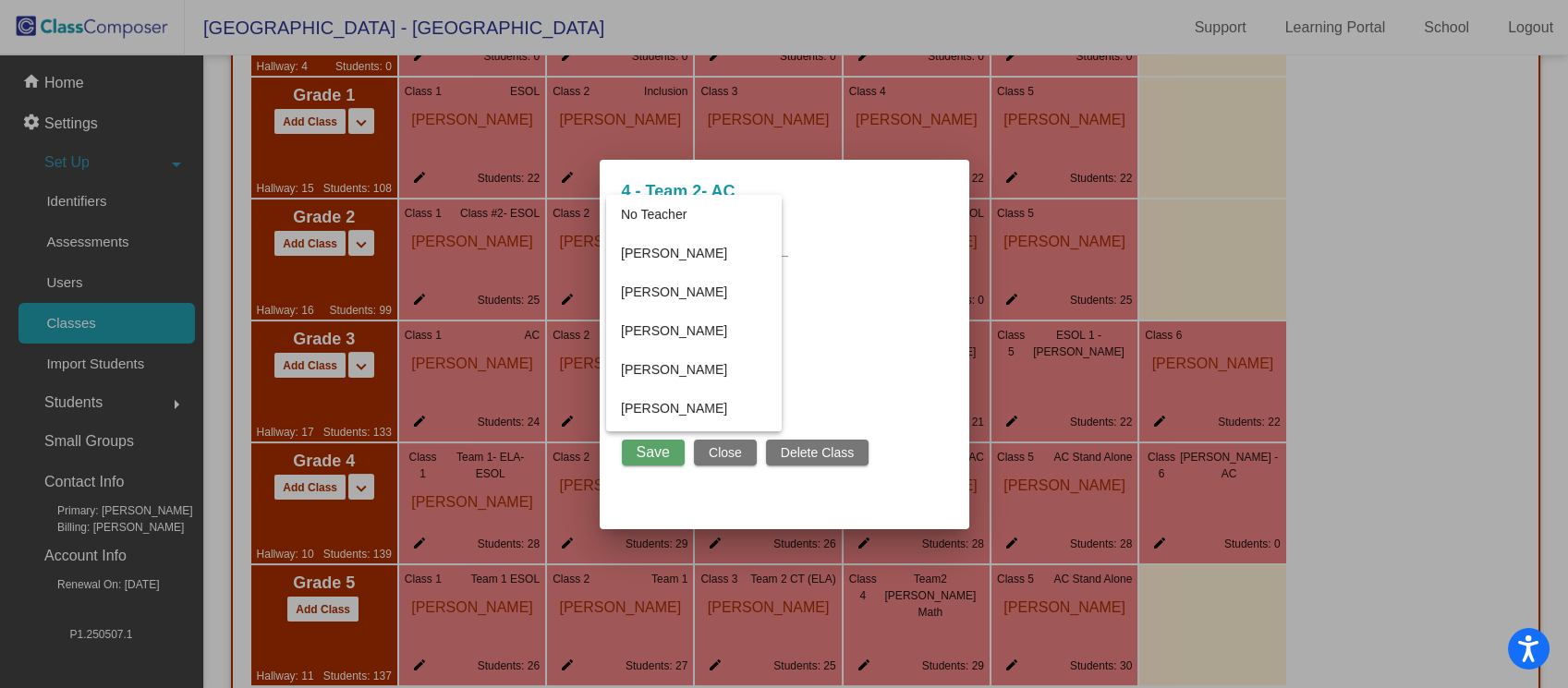 scroll, scrollTop: 1141, scrollLeft: 0, axis: vertical 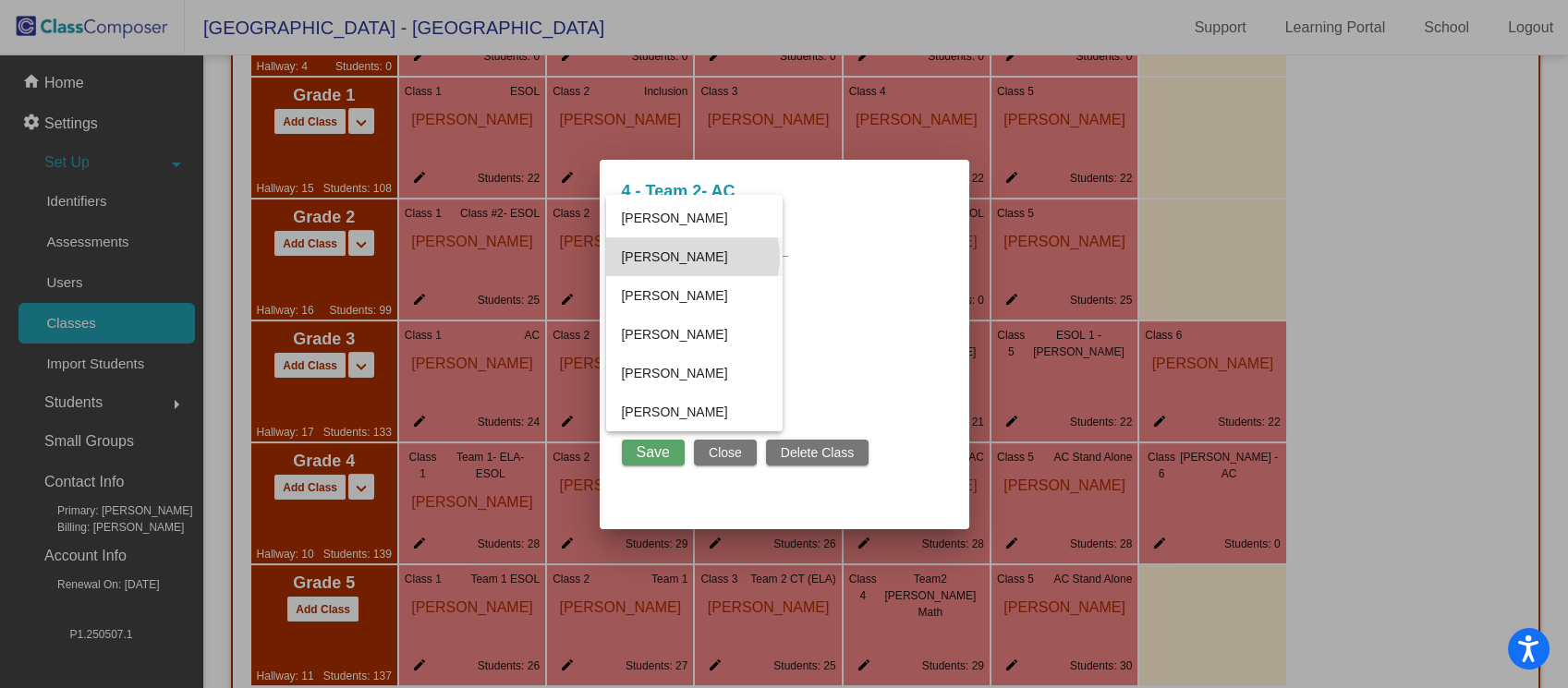 click on "[PERSON_NAME]" at bounding box center (694, 257) 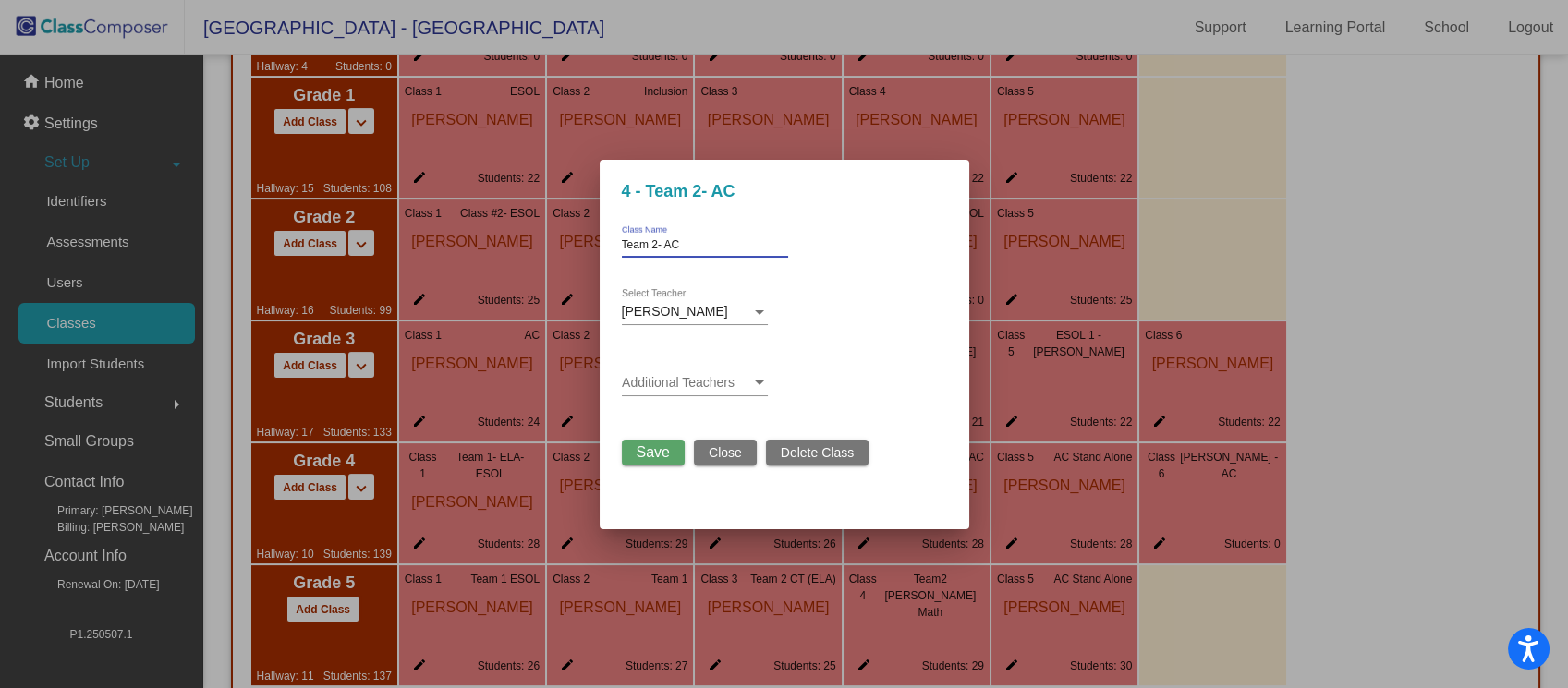 click on "Team 2- AC" at bounding box center [705, 246] 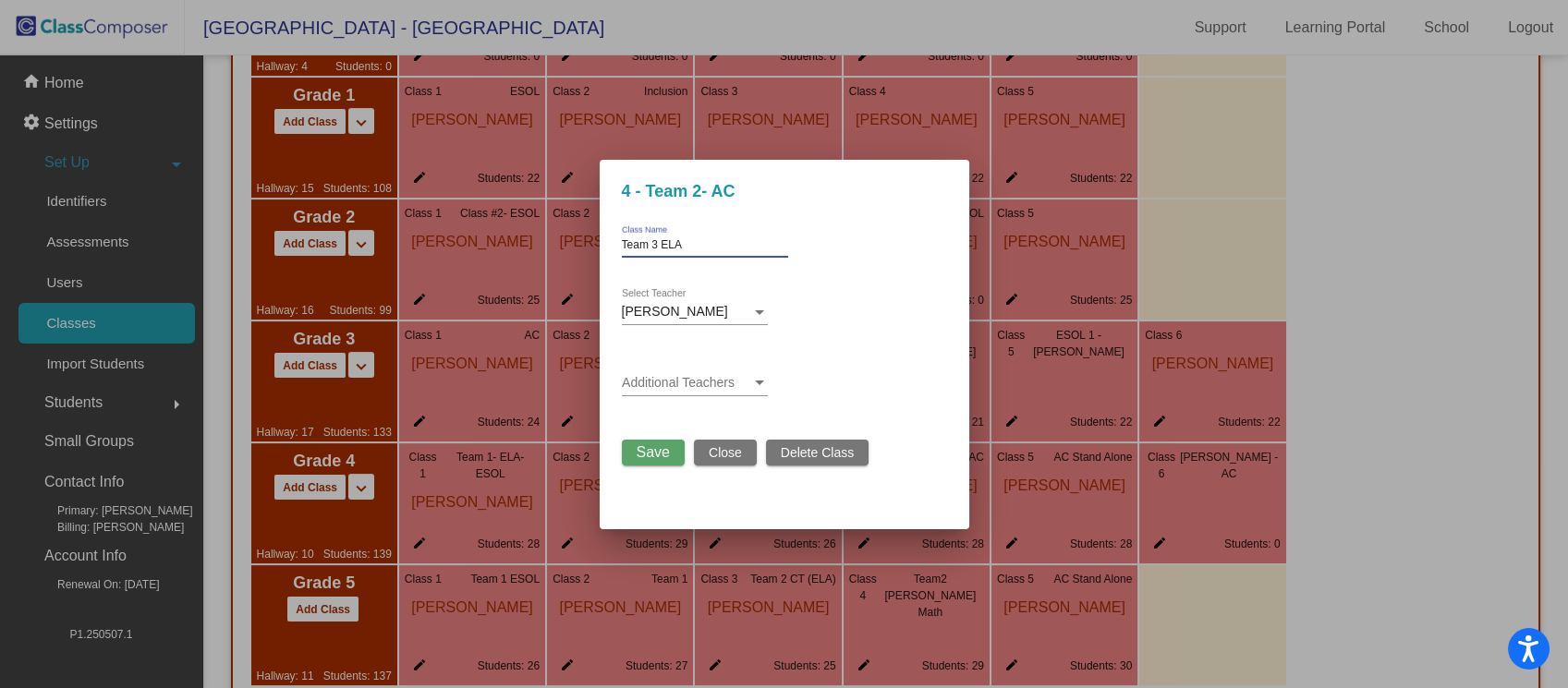 type on "Team 3 ELA" 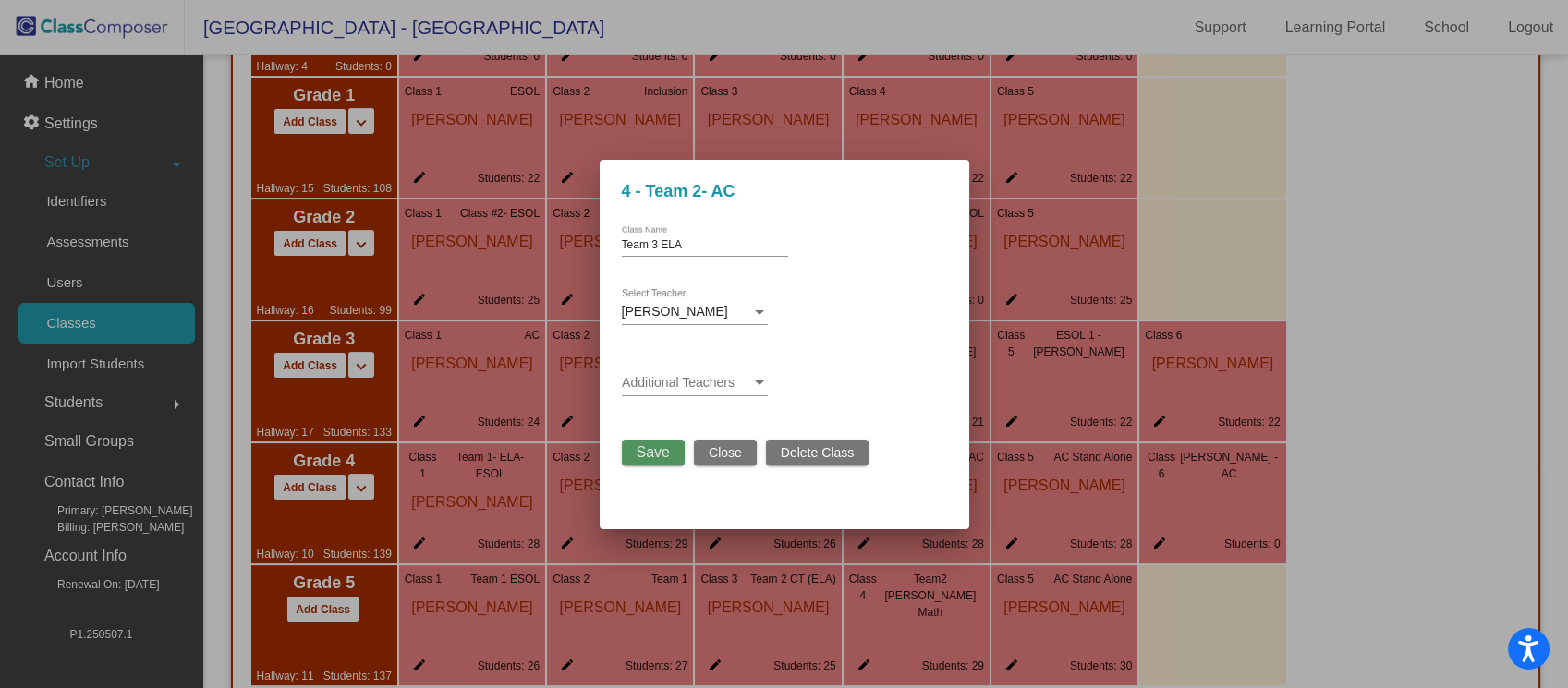 click on "Save" at bounding box center [653, 452] 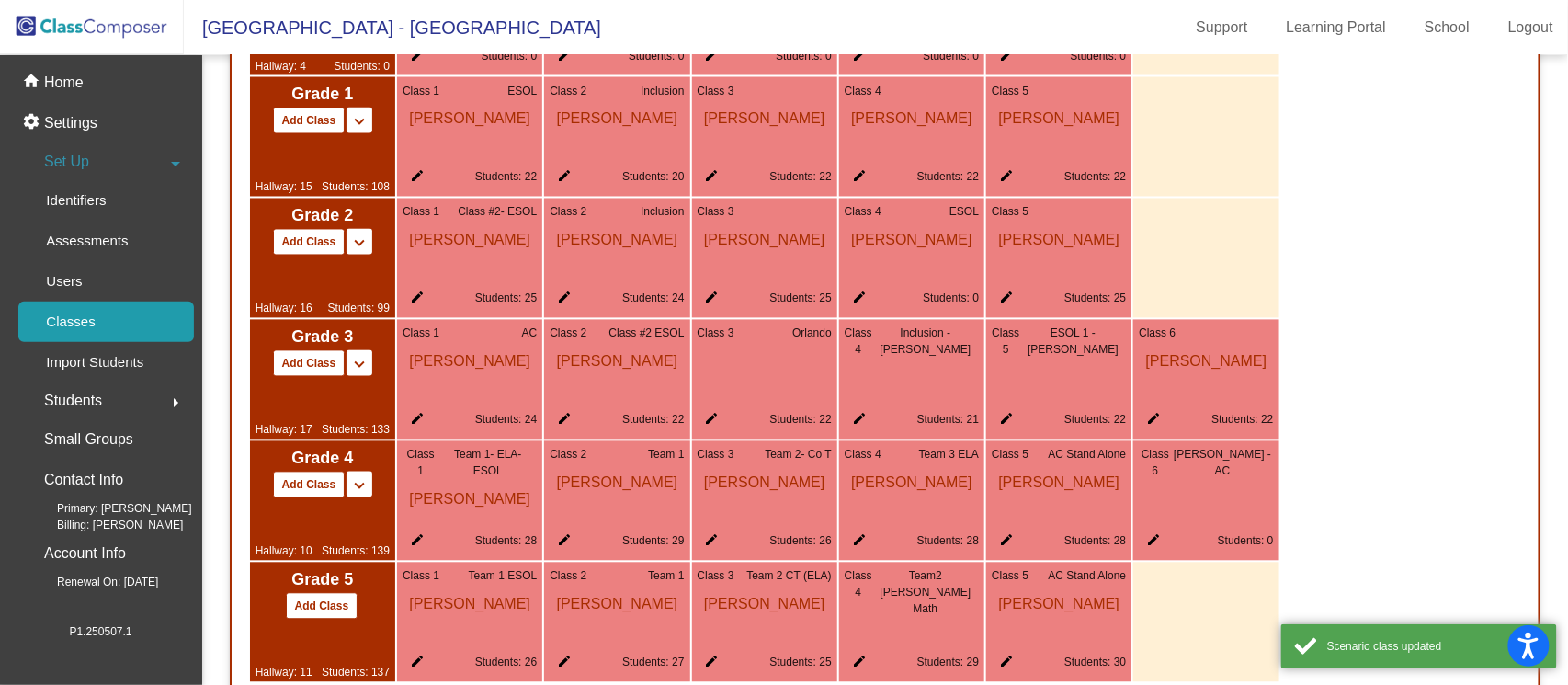 click on "edit" 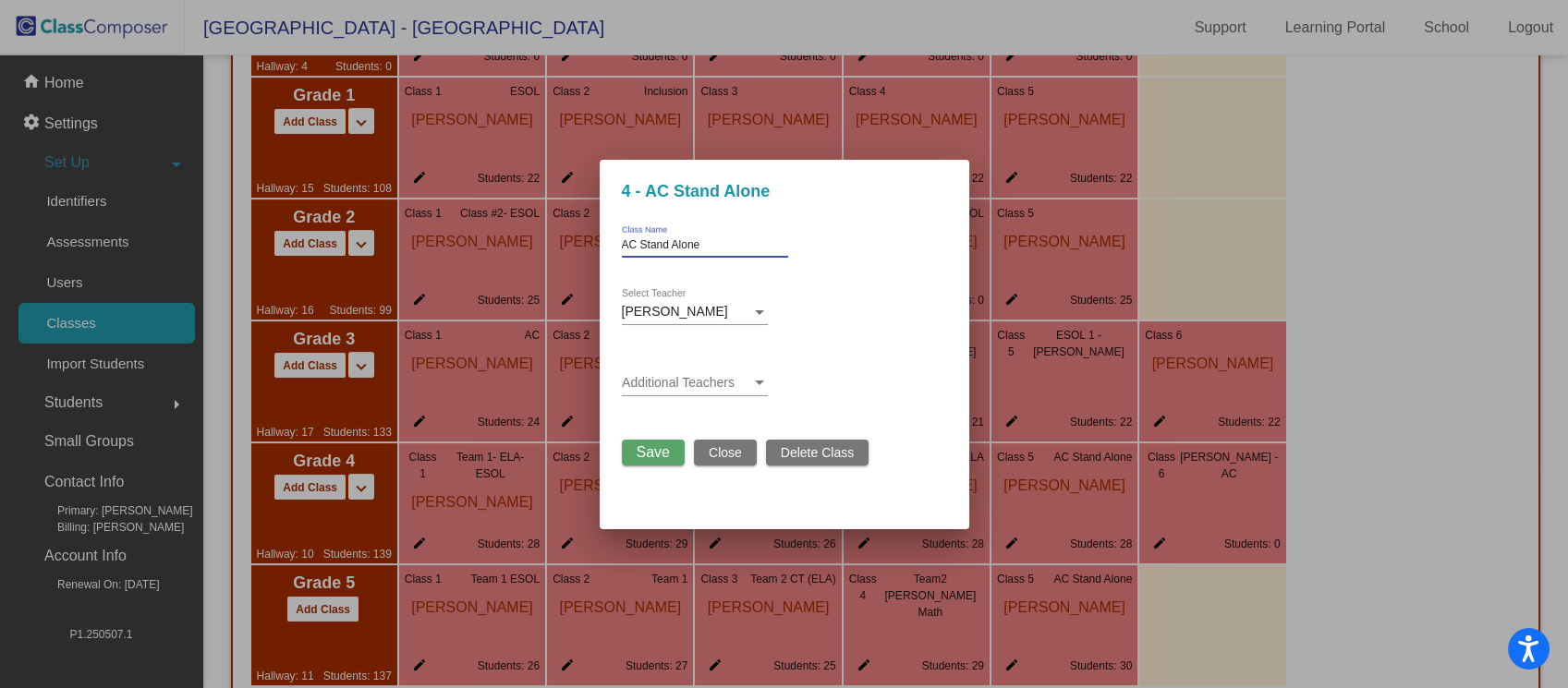 click on "AC Stand Alone" at bounding box center (705, 246) 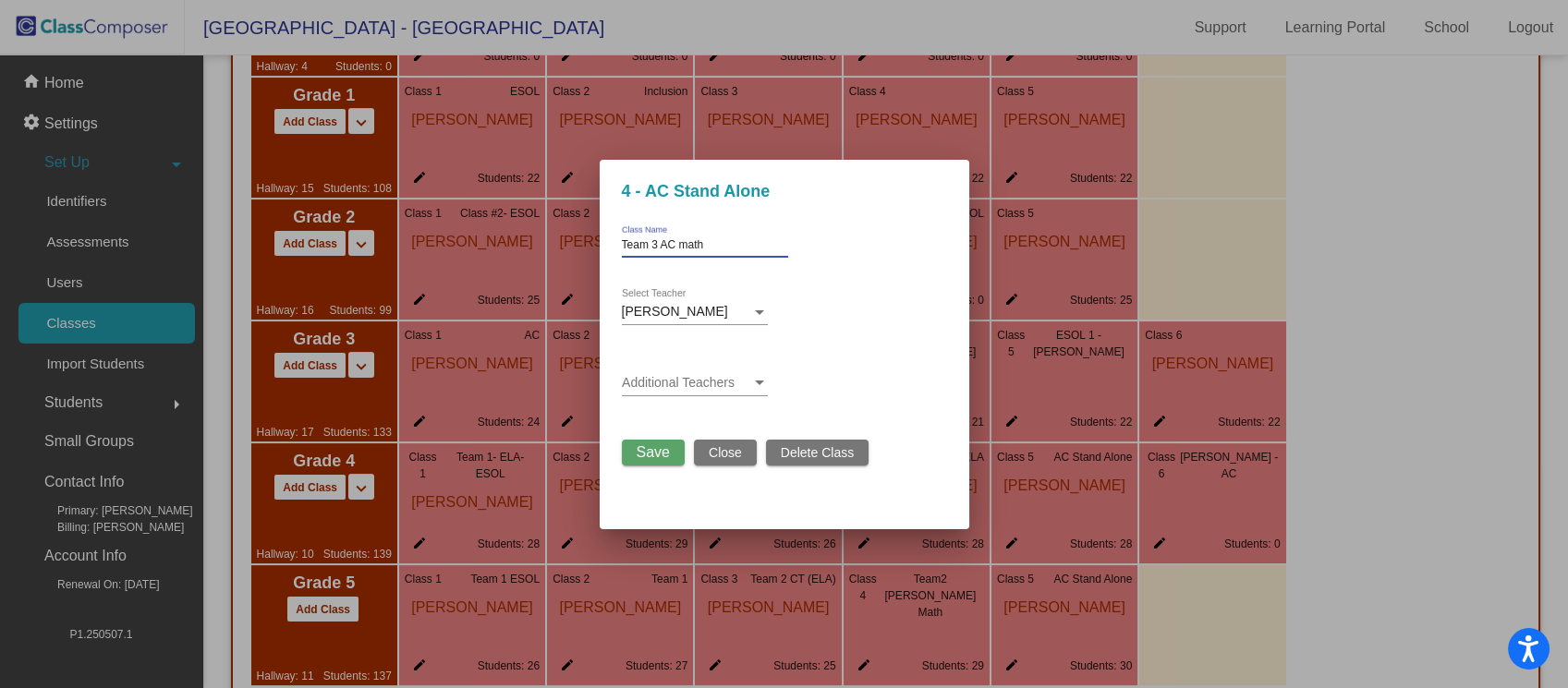 type on "Team 3 AC math" 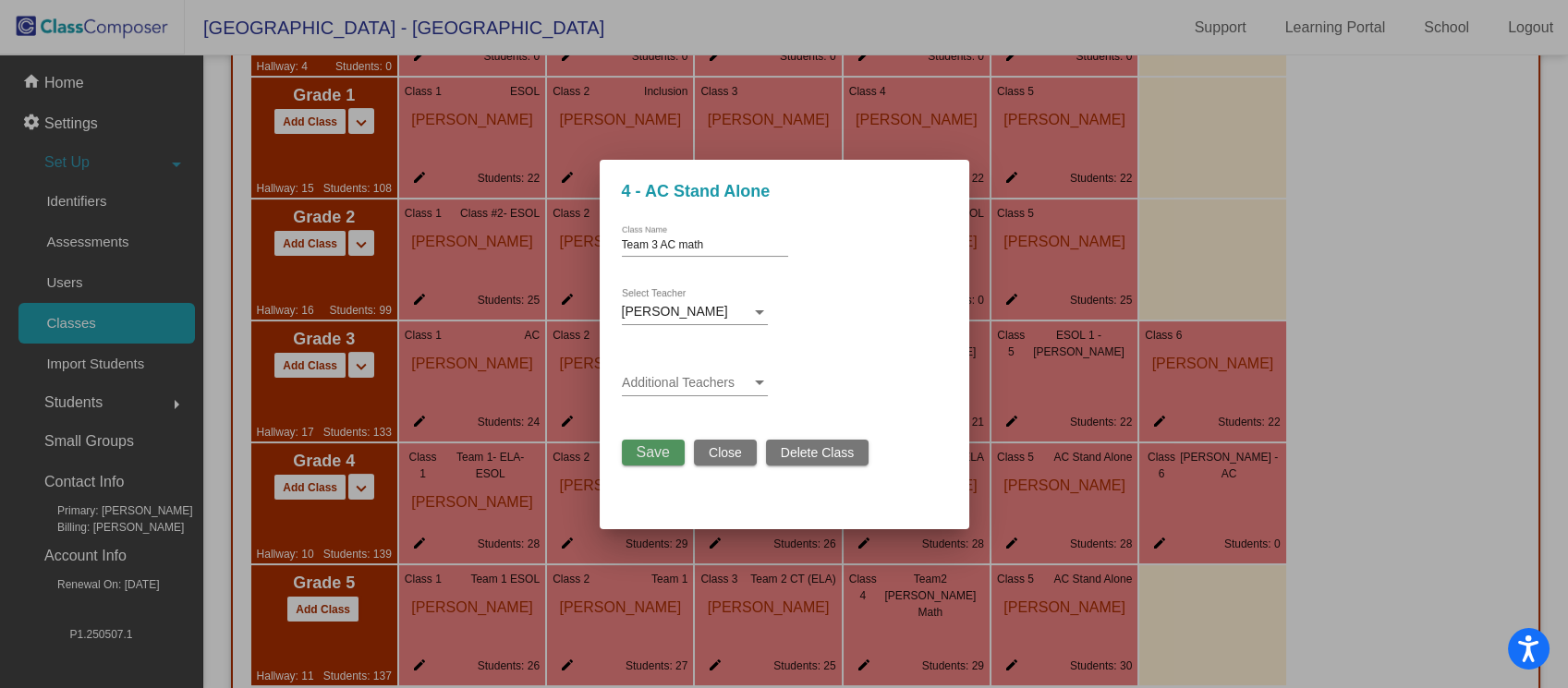 click on "Save" at bounding box center (653, 452) 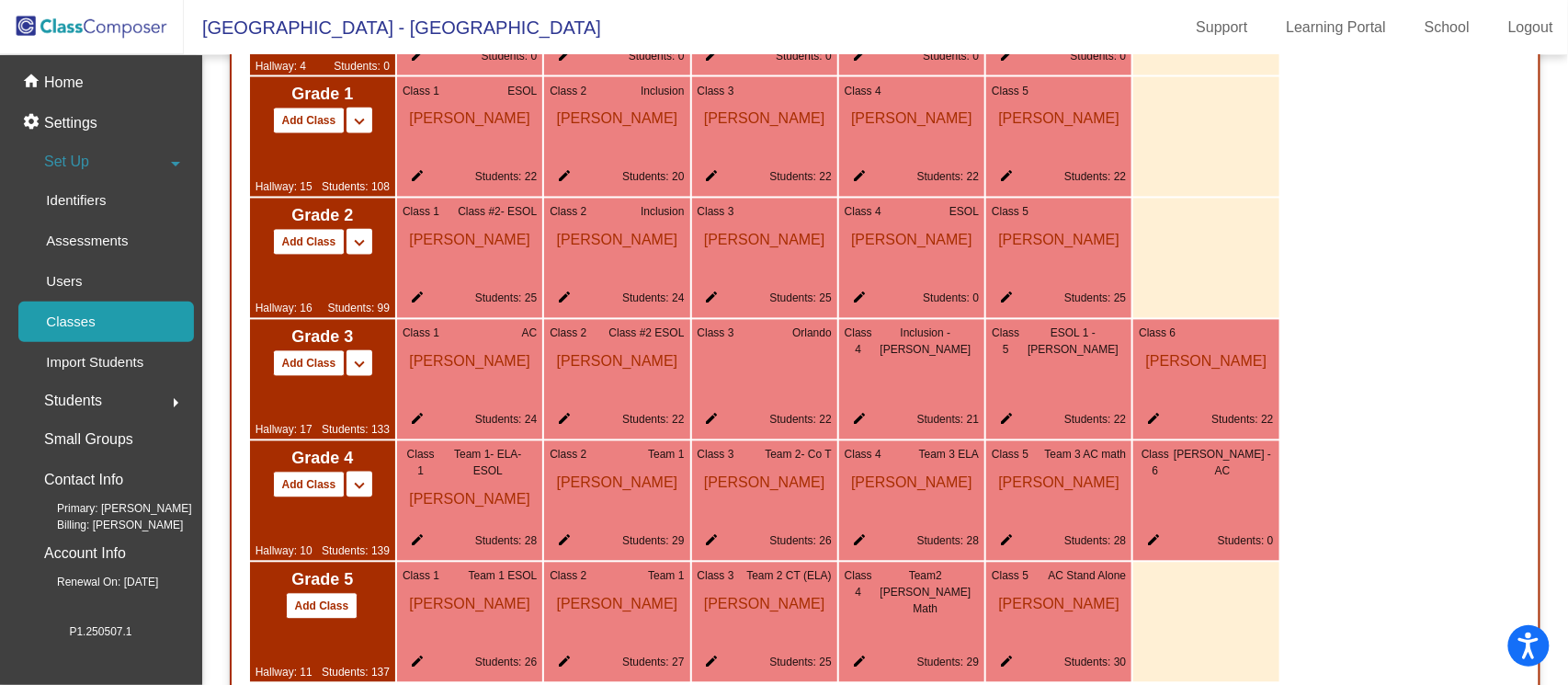 click on "edit" 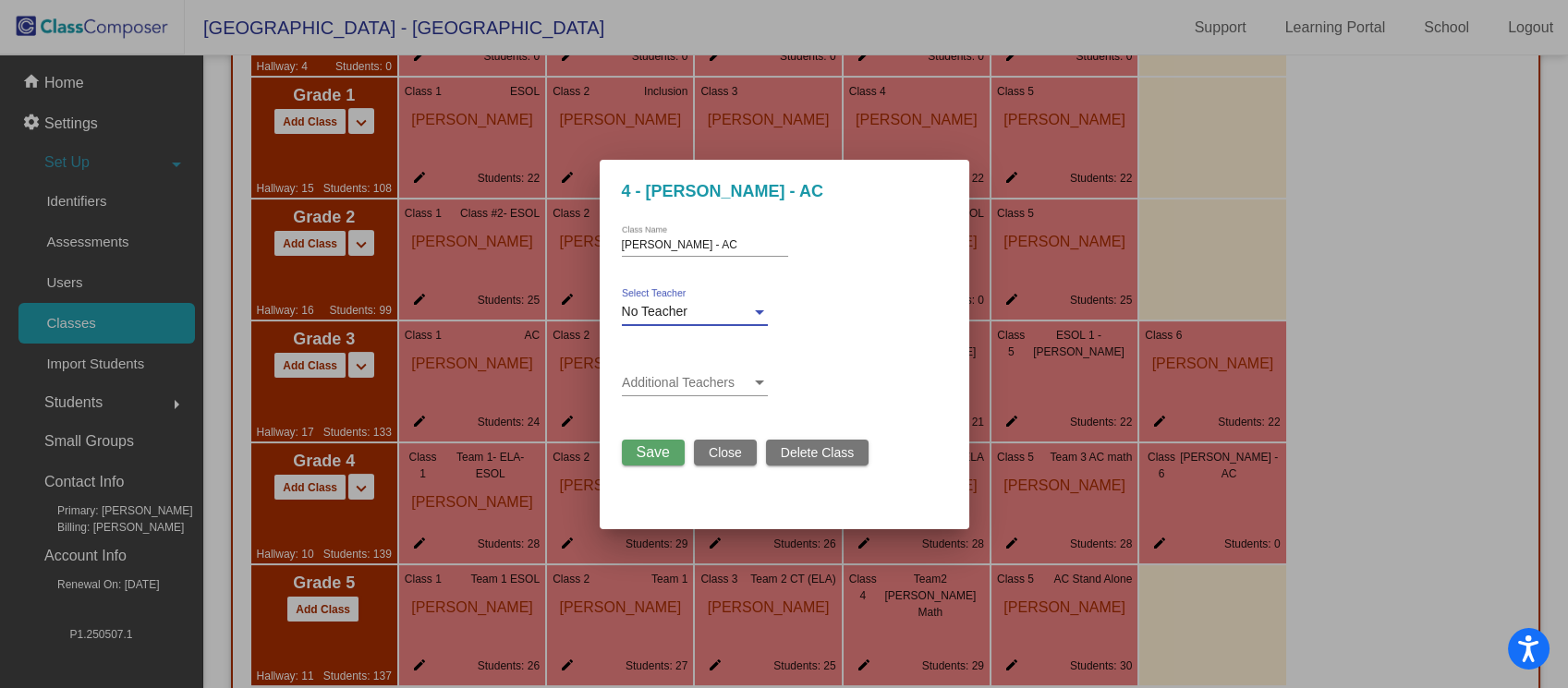 click on "No Teacher" at bounding box center [687, 312] 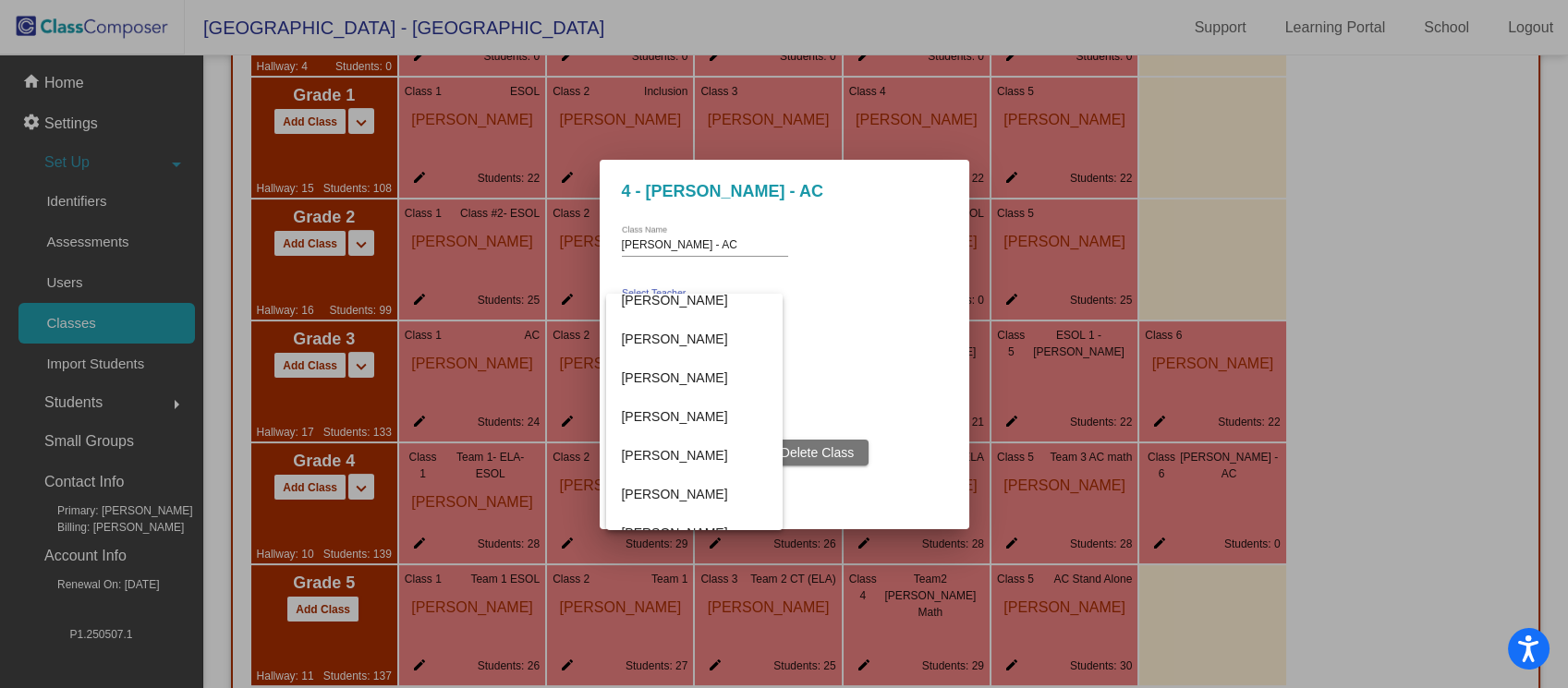 scroll, scrollTop: 827, scrollLeft: 0, axis: vertical 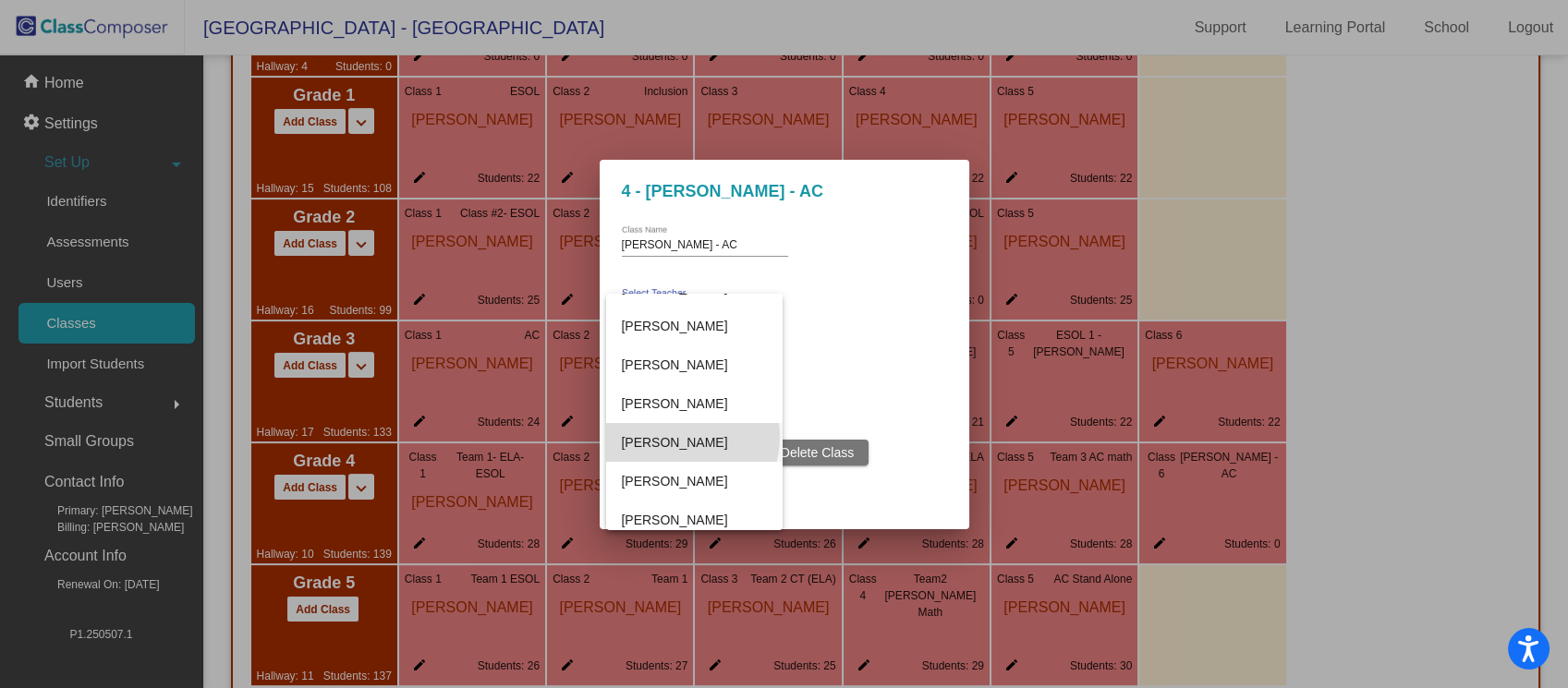 click on "[PERSON_NAME]" at bounding box center (694, 442) 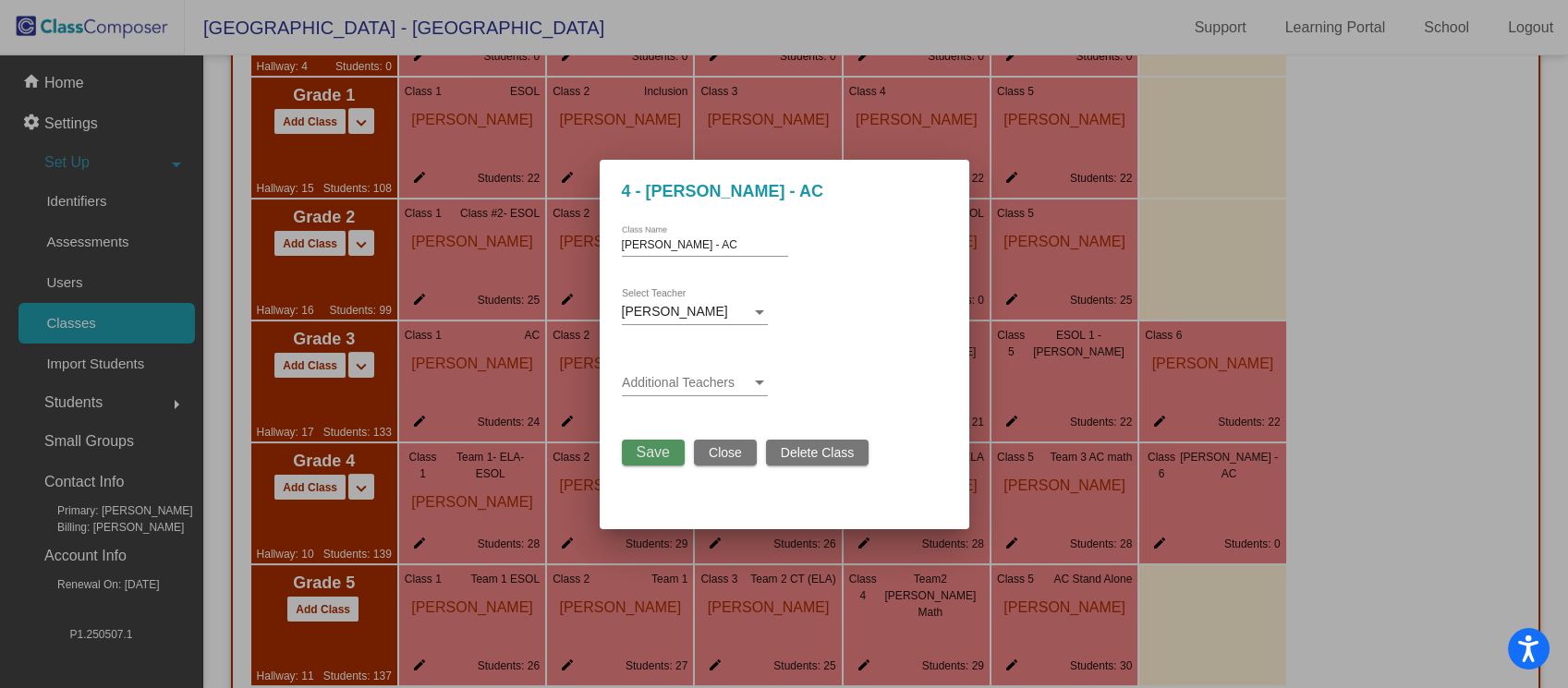 click on "Save" at bounding box center [653, 453] 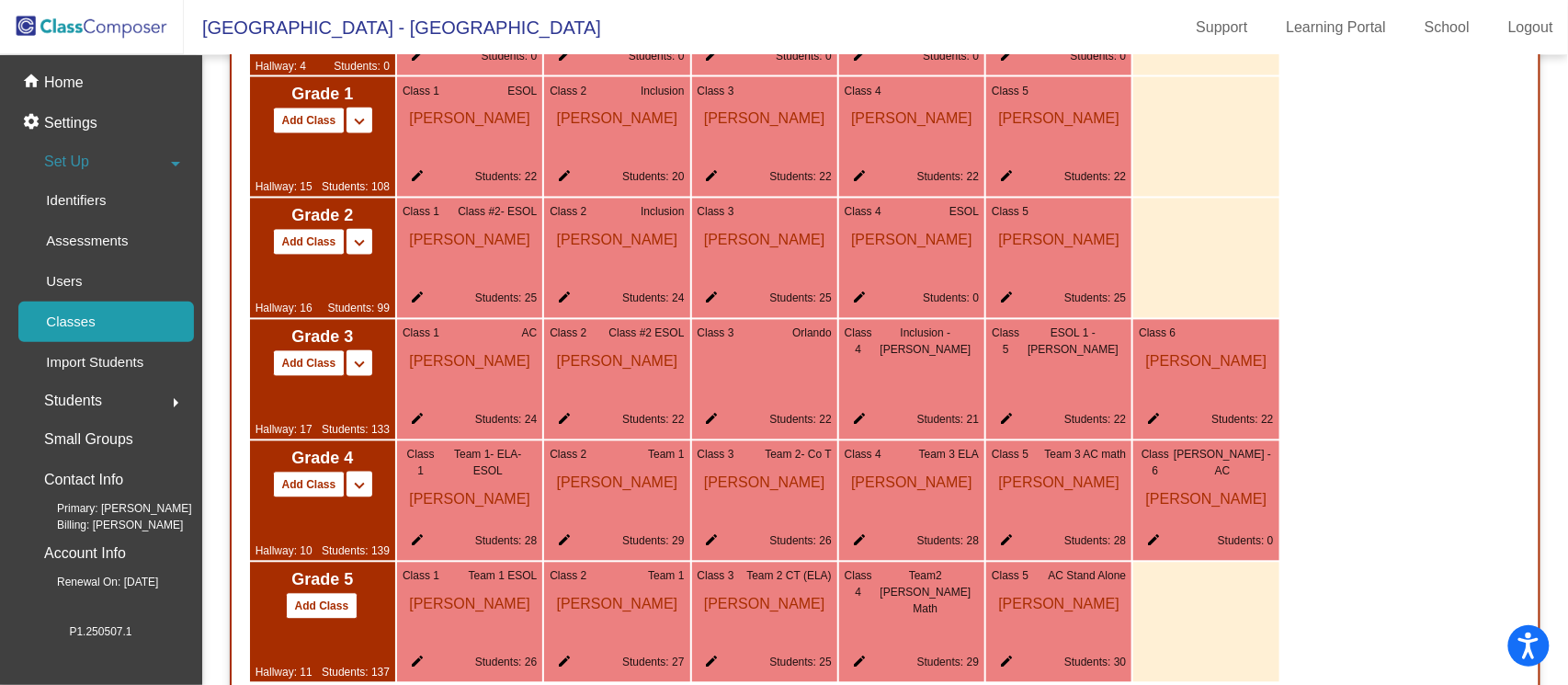 click on "edit" 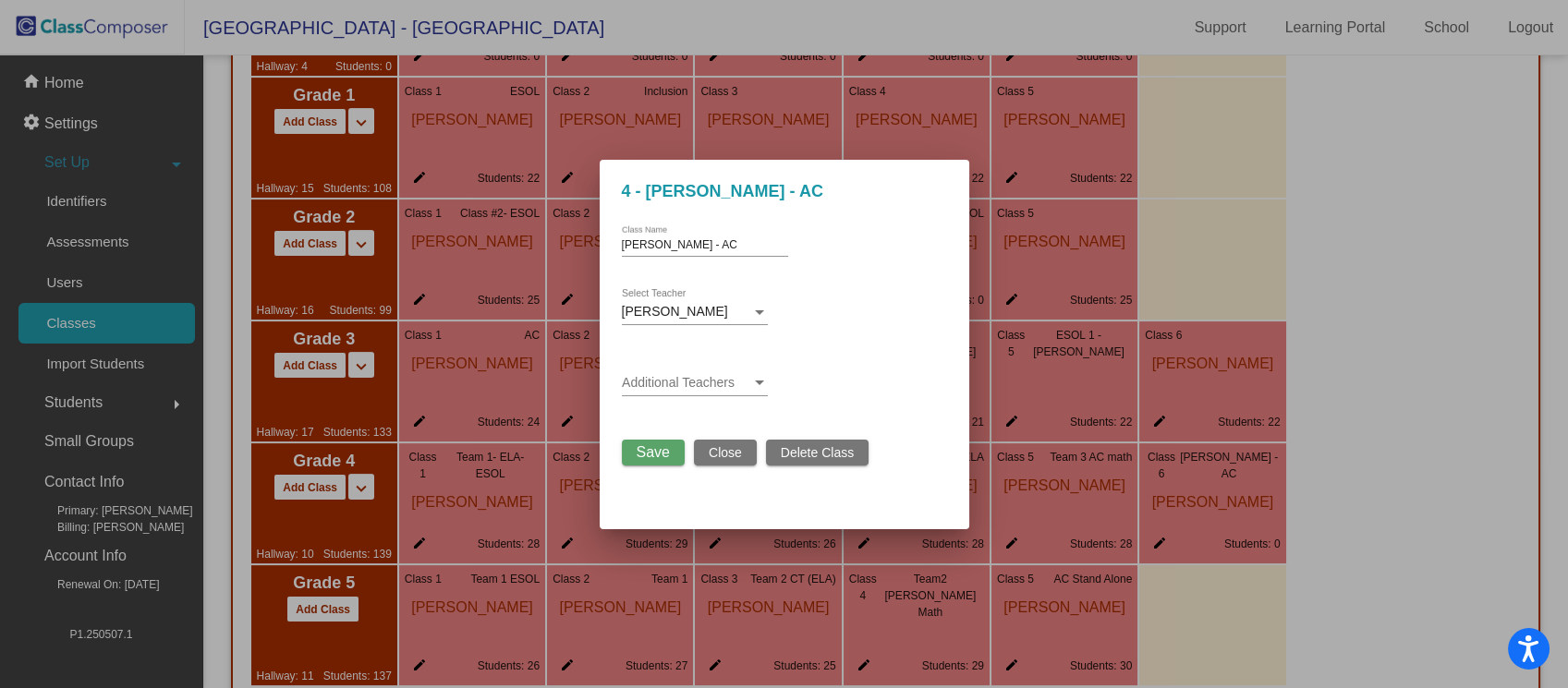 click on "[PERSON_NAME] - AC" at bounding box center (705, 246) 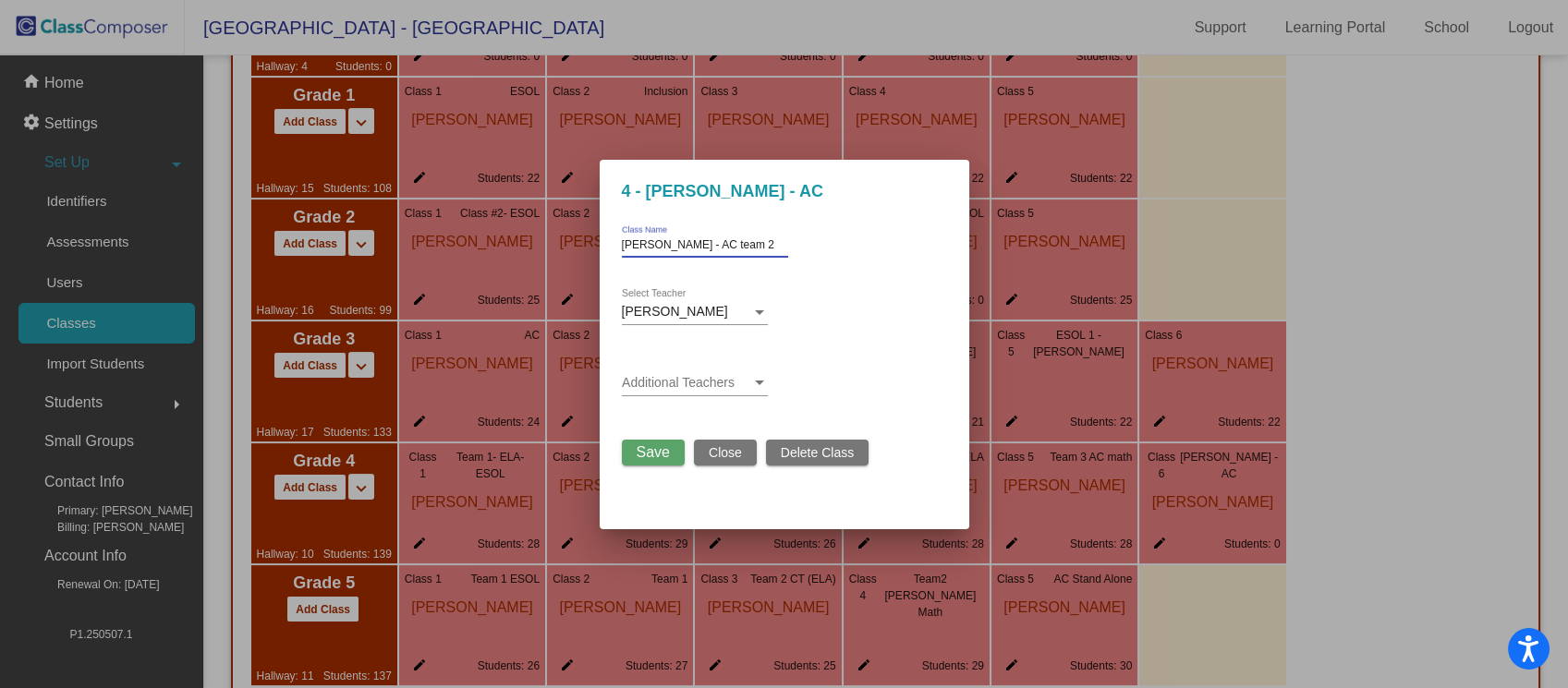 type on "[PERSON_NAME] - AC team 2" 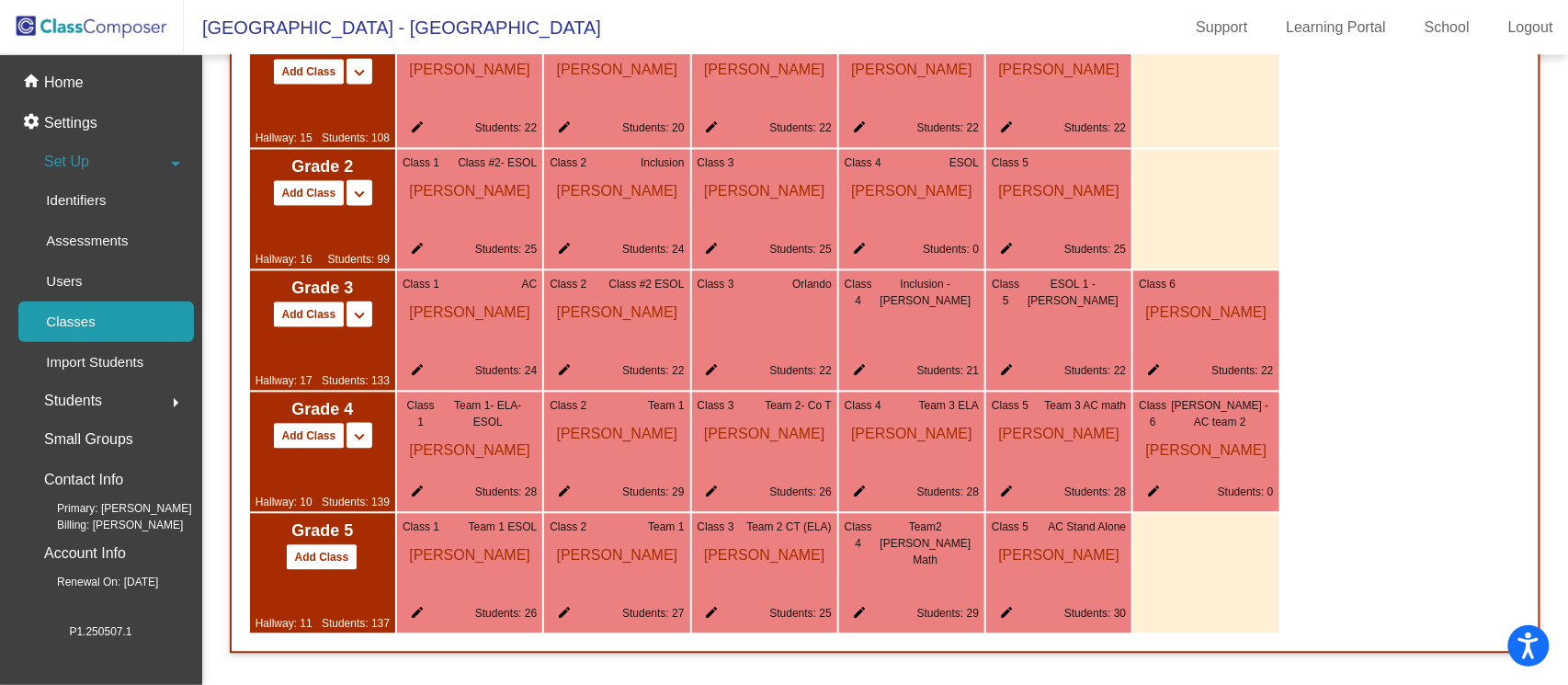 scroll, scrollTop: 0, scrollLeft: 0, axis: both 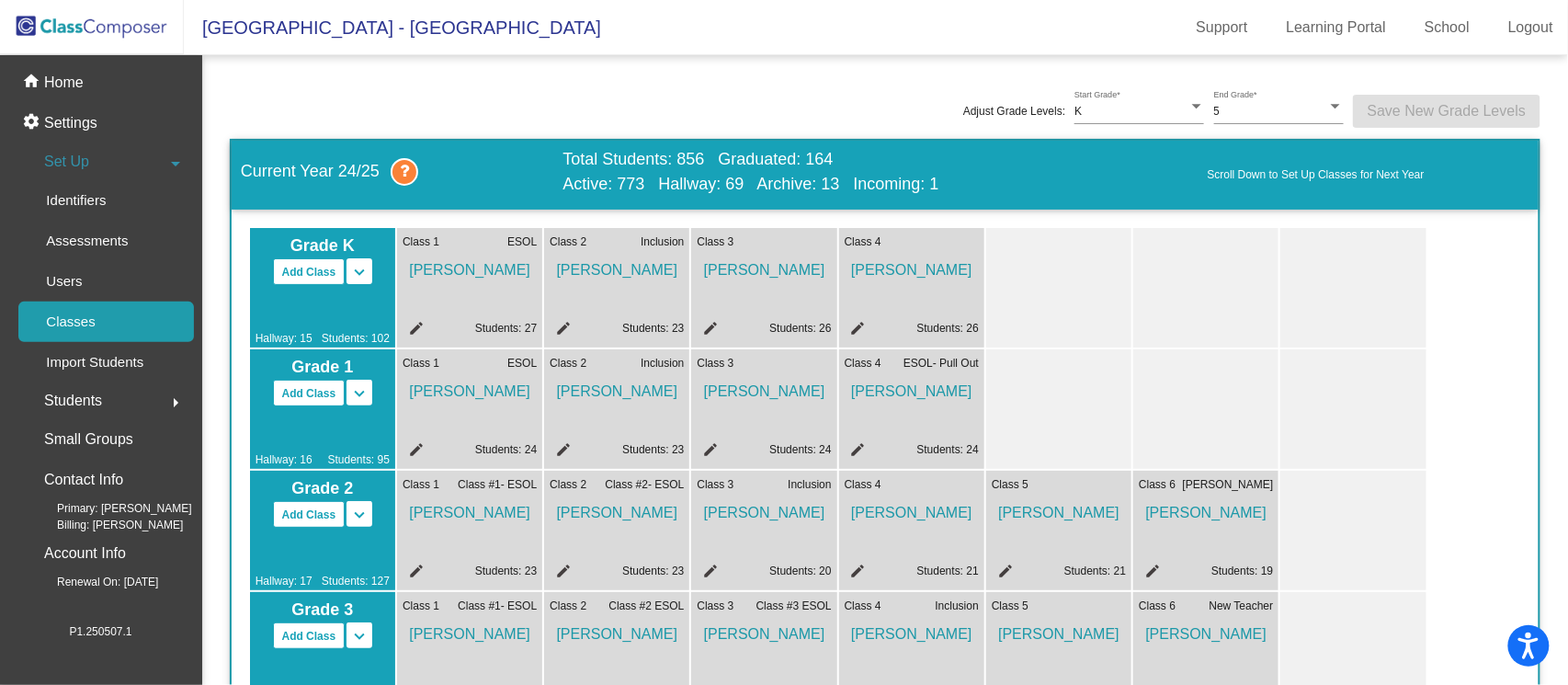 click 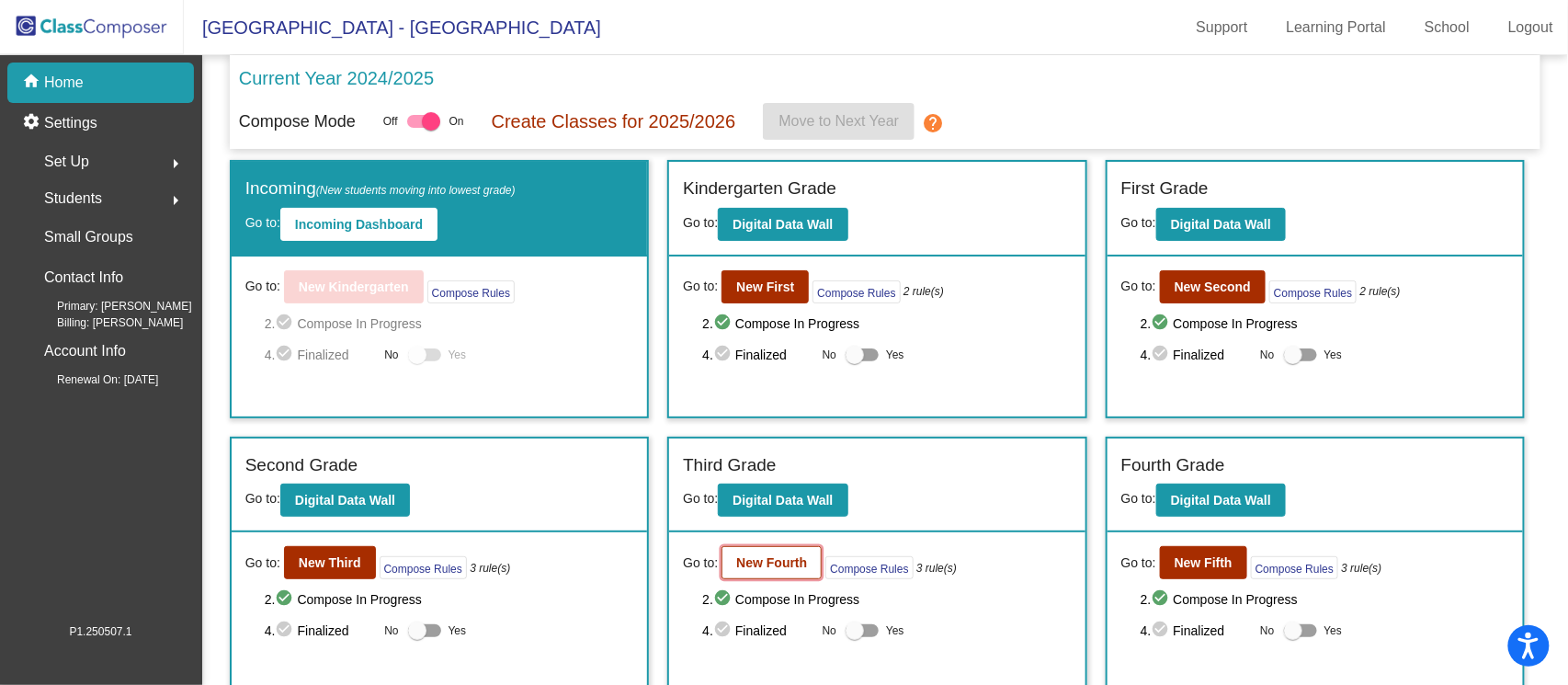 click on "New Fourth" 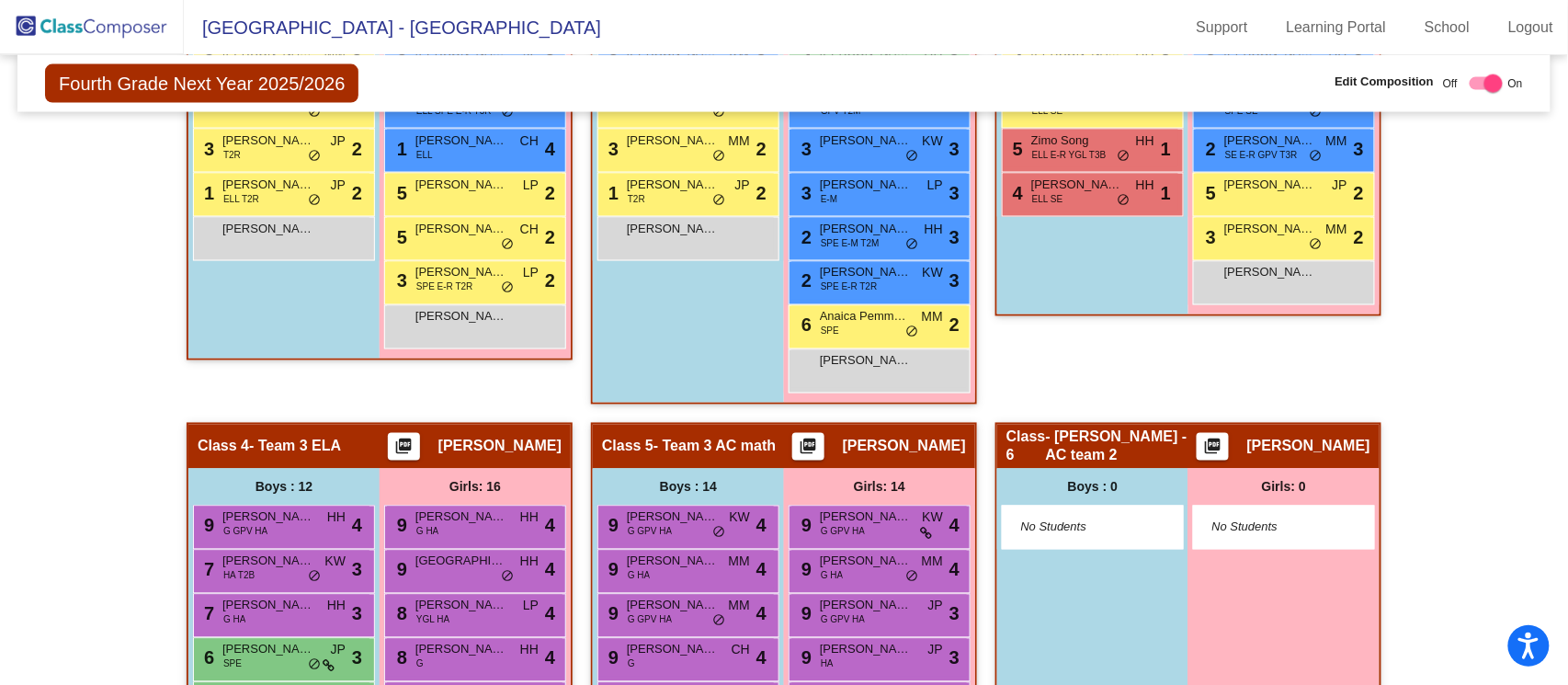 scroll, scrollTop: 965, scrollLeft: 0, axis: vertical 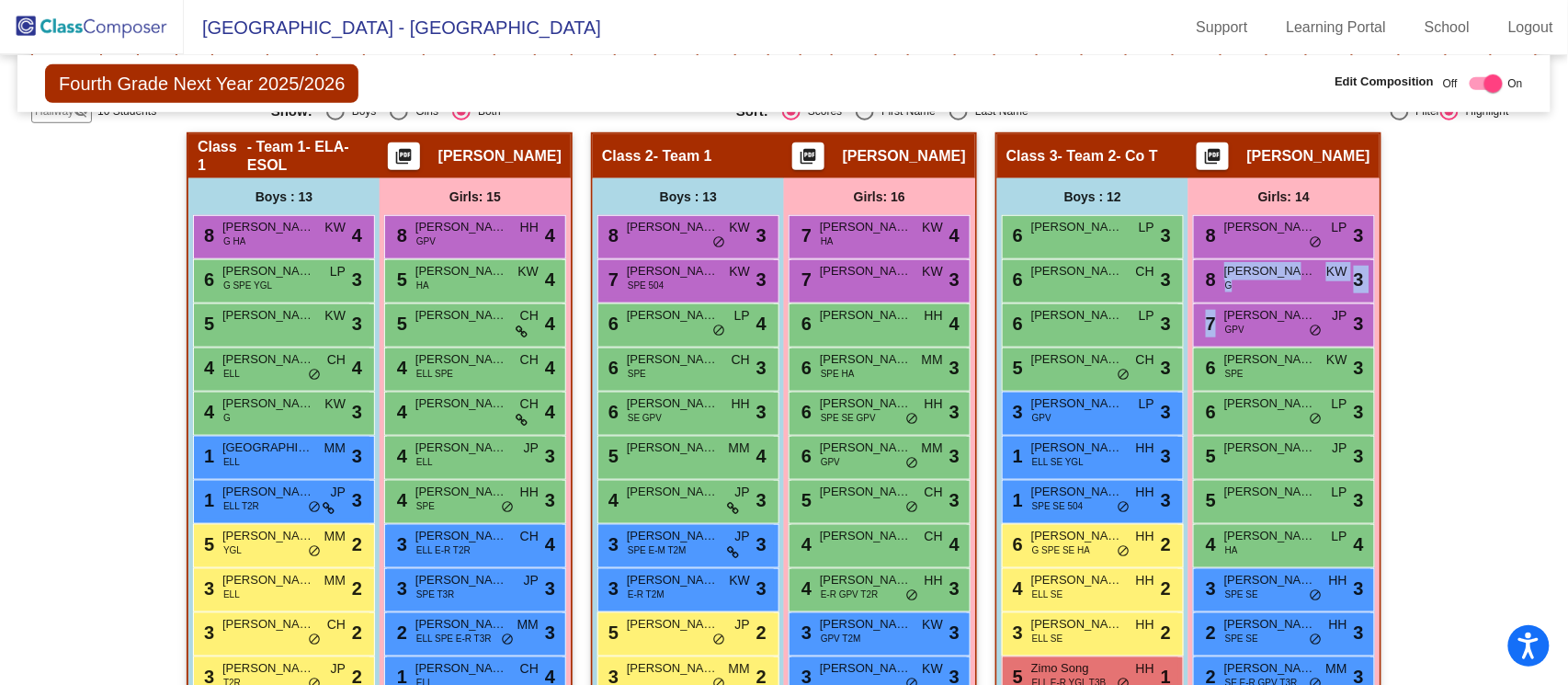 drag, startPoint x: 1559, startPoint y: 270, endPoint x: 1568, endPoint y: 342, distance: 72.56032 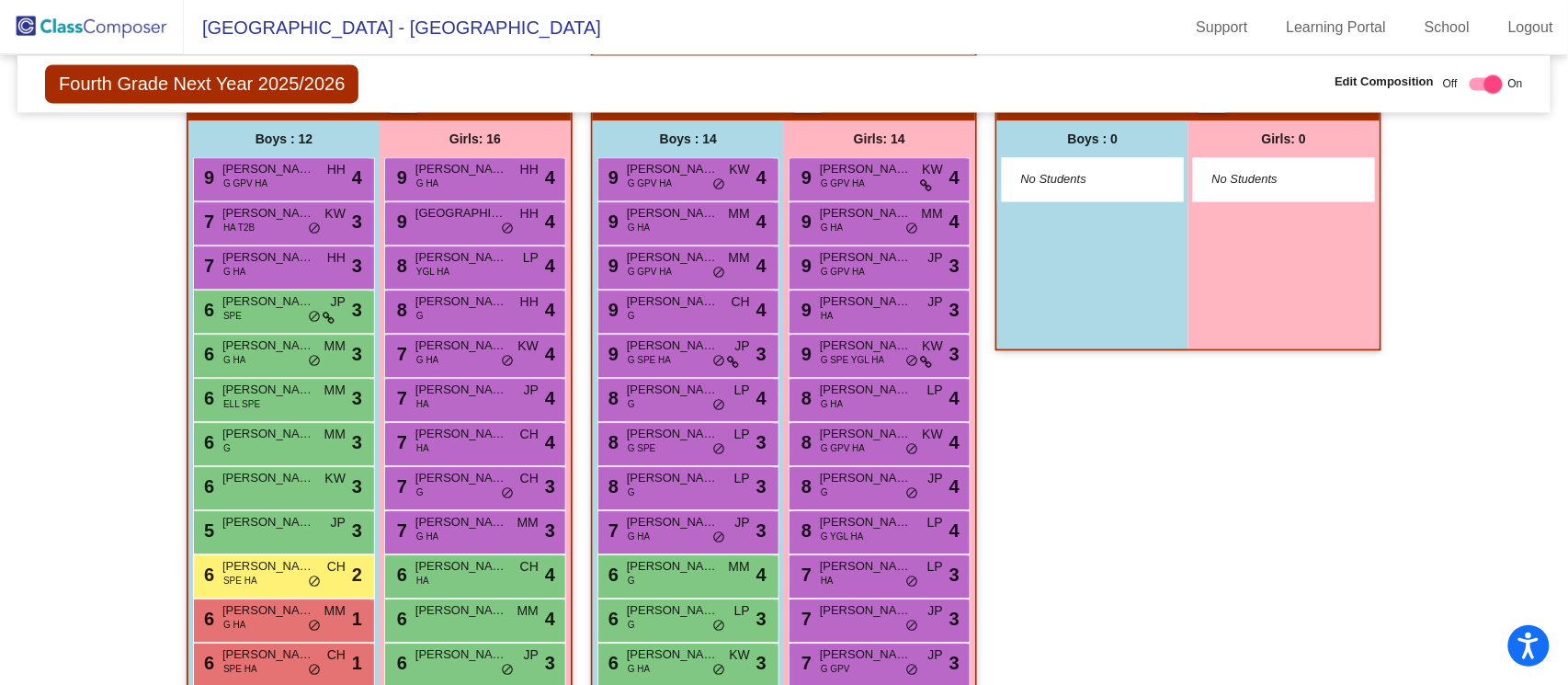 scroll, scrollTop: 1310, scrollLeft: 0, axis: vertical 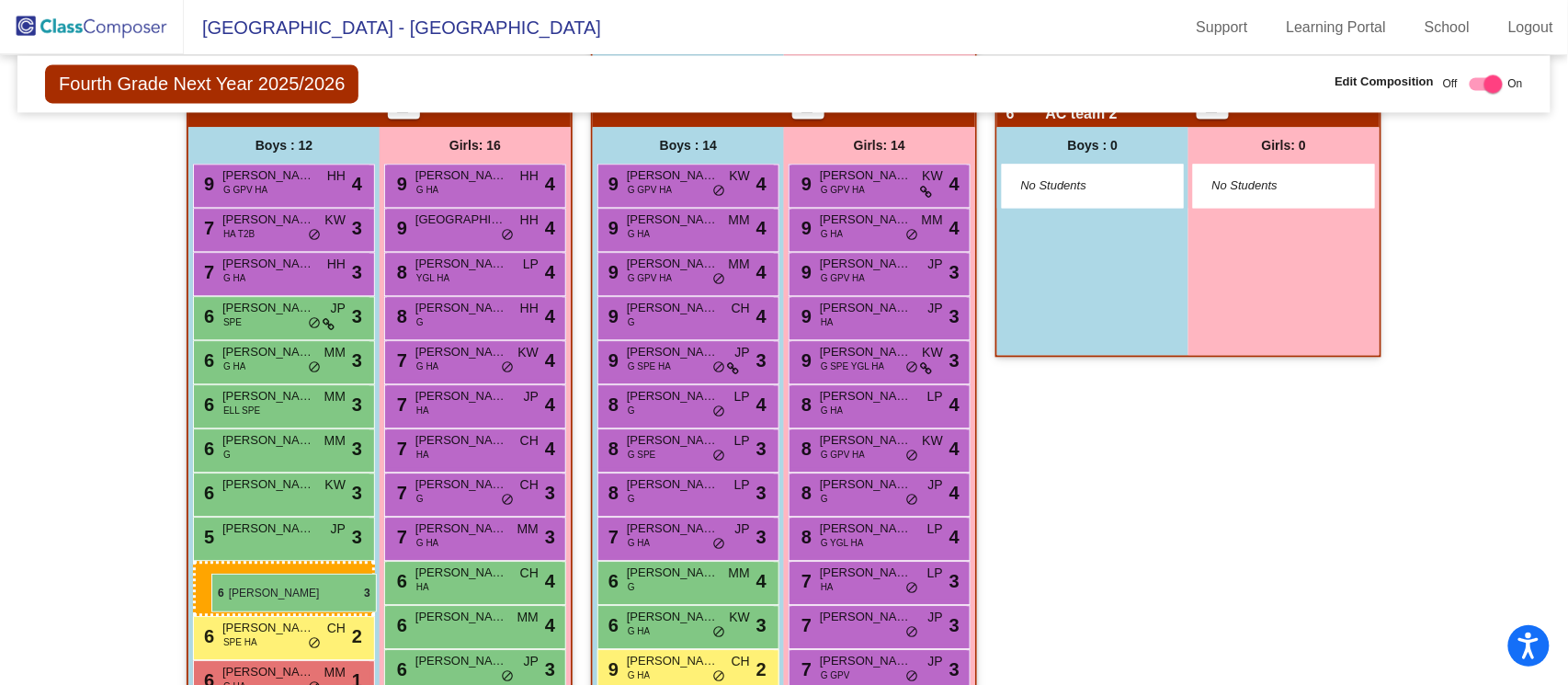 drag, startPoint x: 667, startPoint y: 623, endPoint x: 211, endPoint y: 574, distance: 458.62512 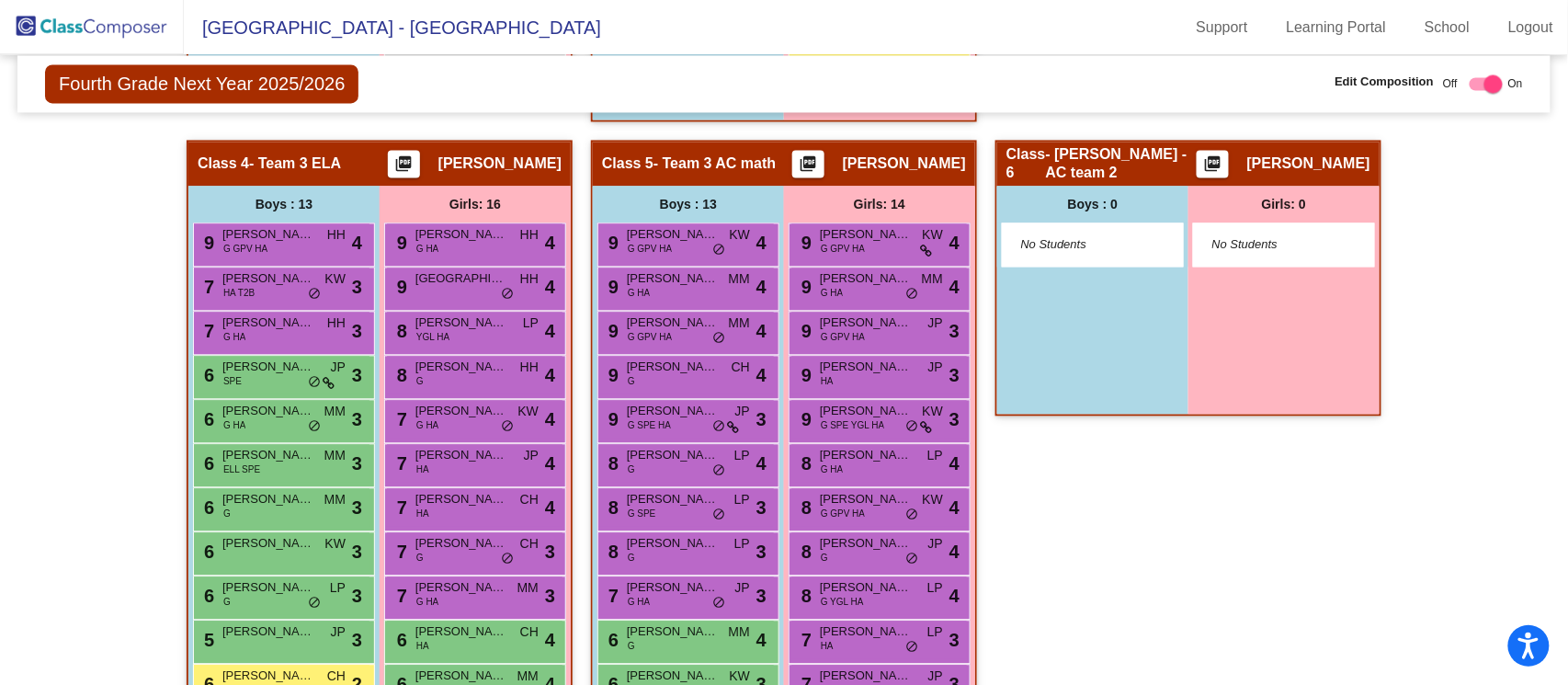 scroll, scrollTop: 1248, scrollLeft: 0, axis: vertical 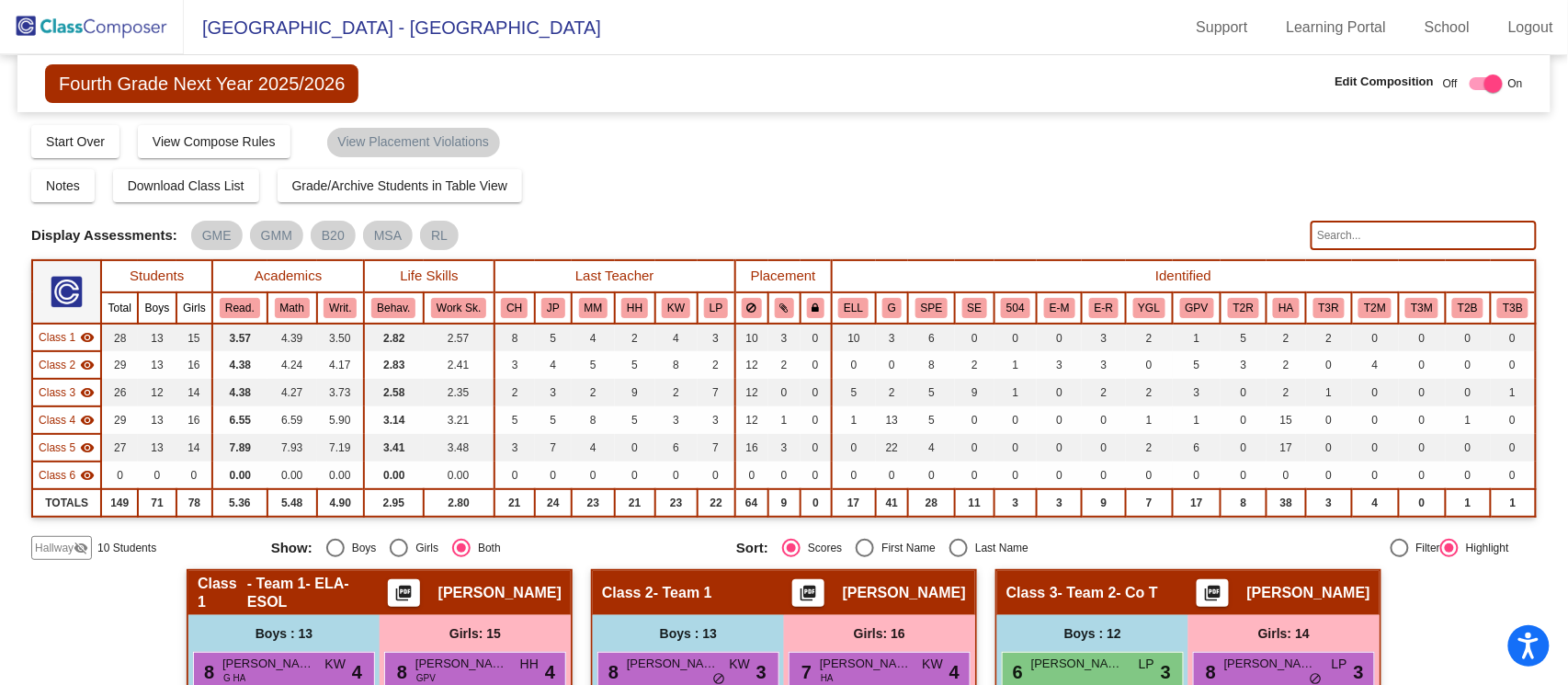 click 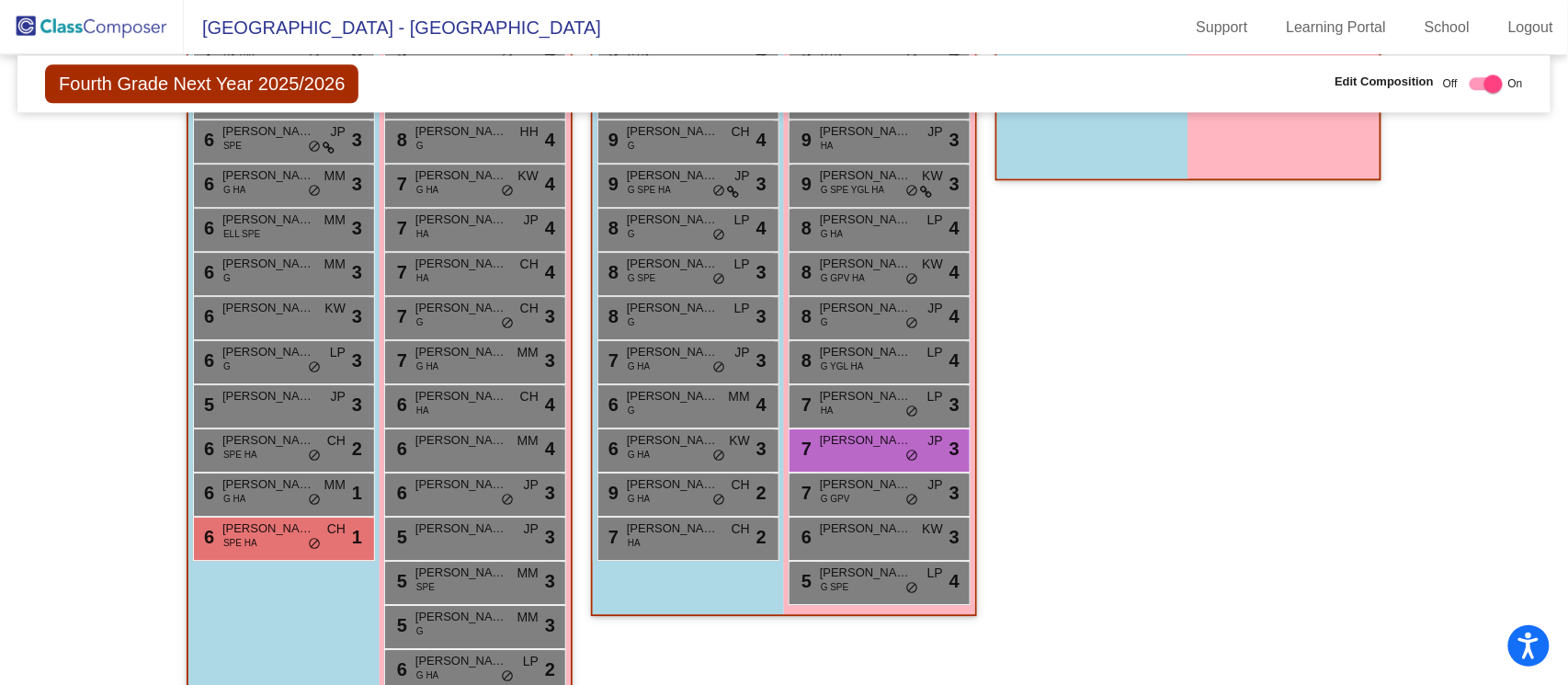 scroll, scrollTop: 1518, scrollLeft: 0, axis: vertical 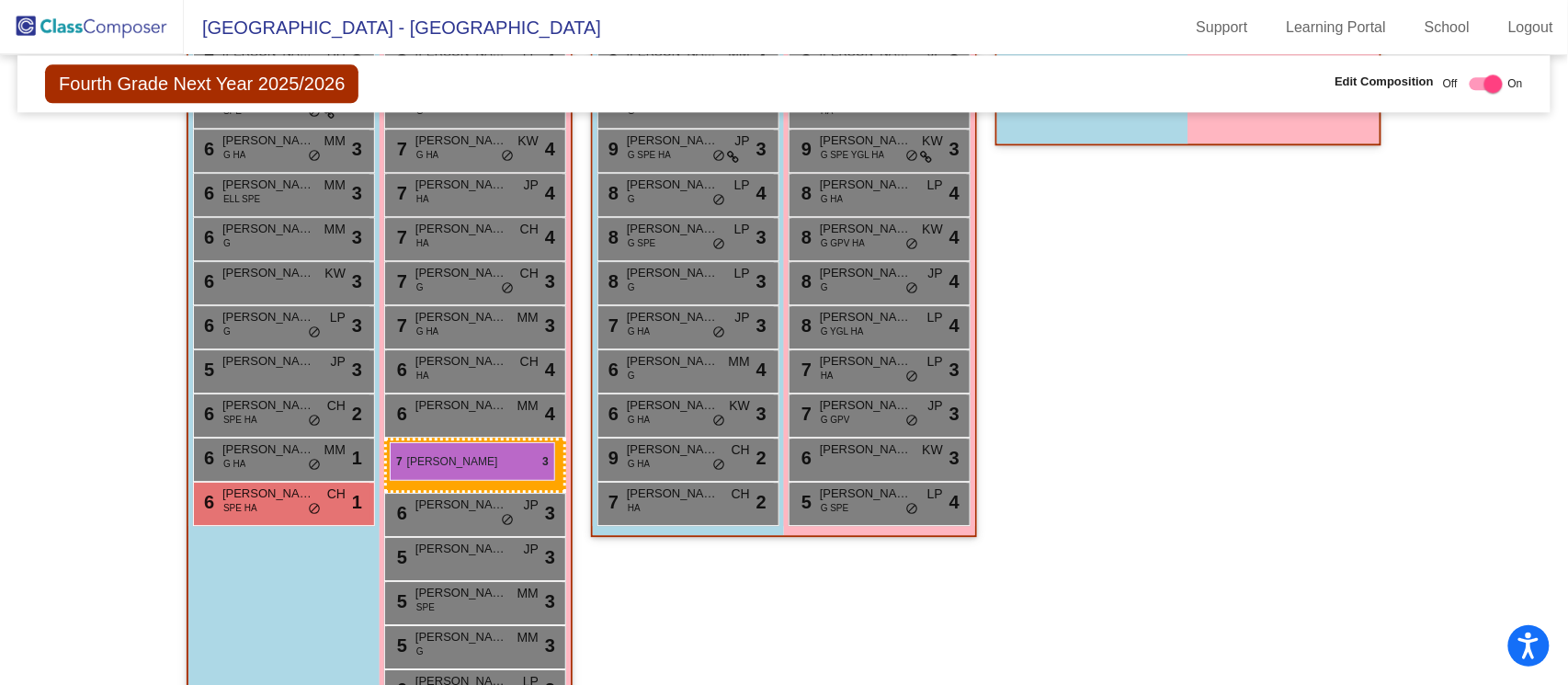 drag, startPoint x: 849, startPoint y: 409, endPoint x: 381, endPoint y: 445, distance: 469.383 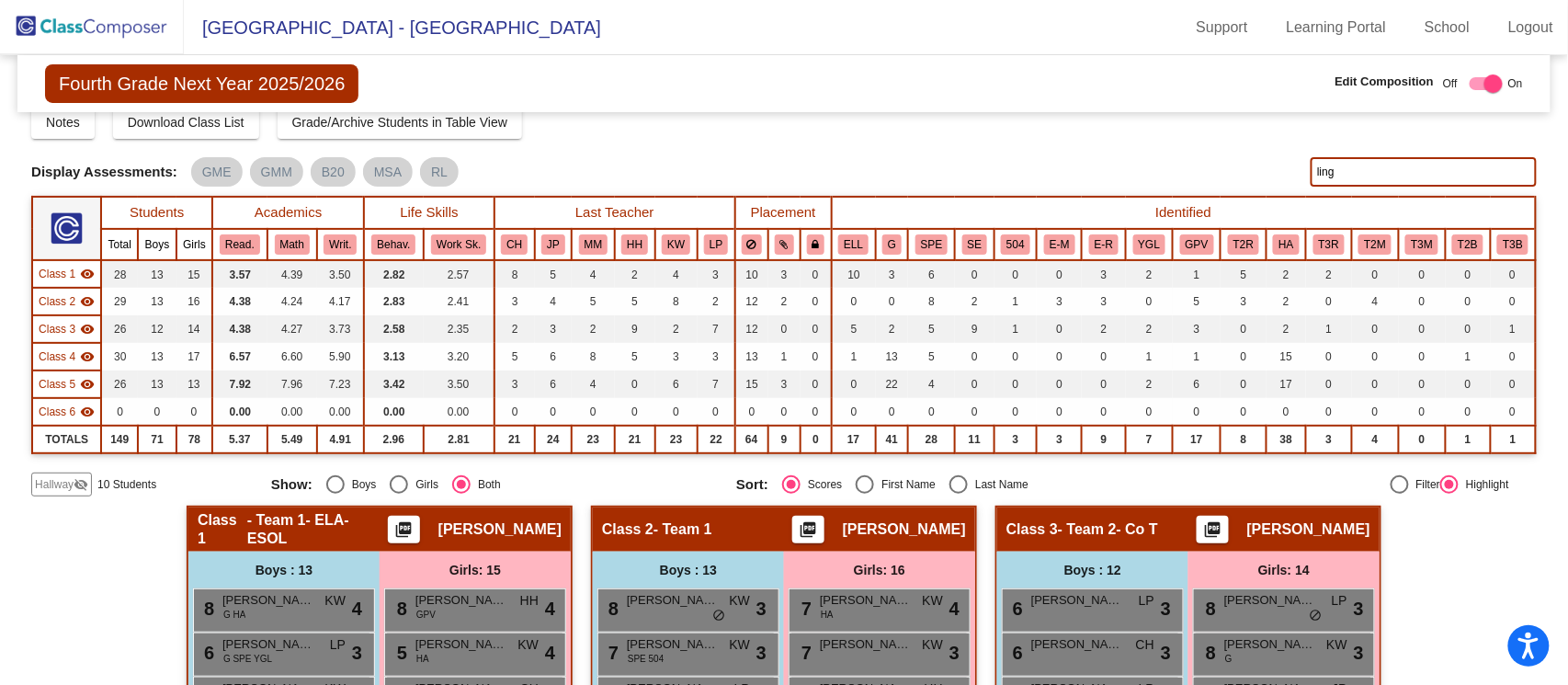scroll, scrollTop: 0, scrollLeft: 0, axis: both 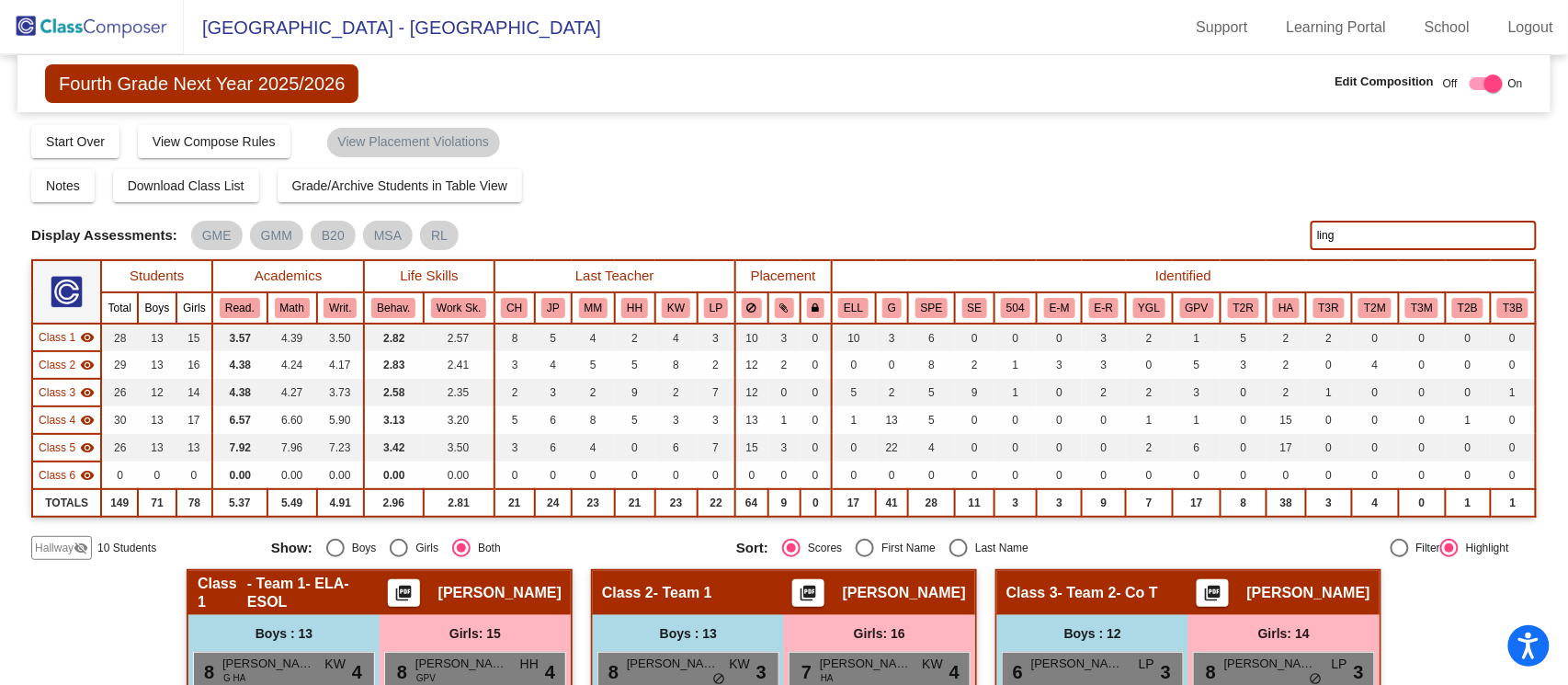 click on "ling" 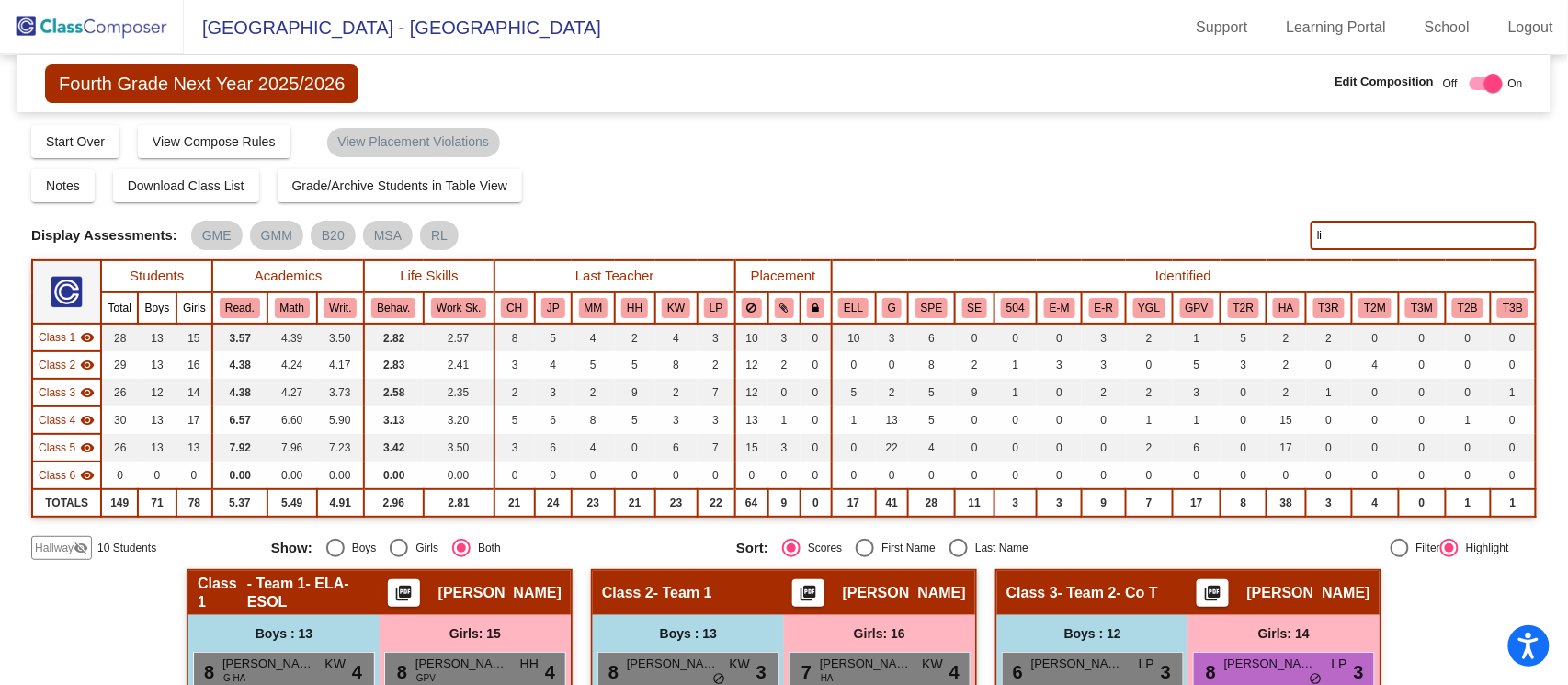 type on "l" 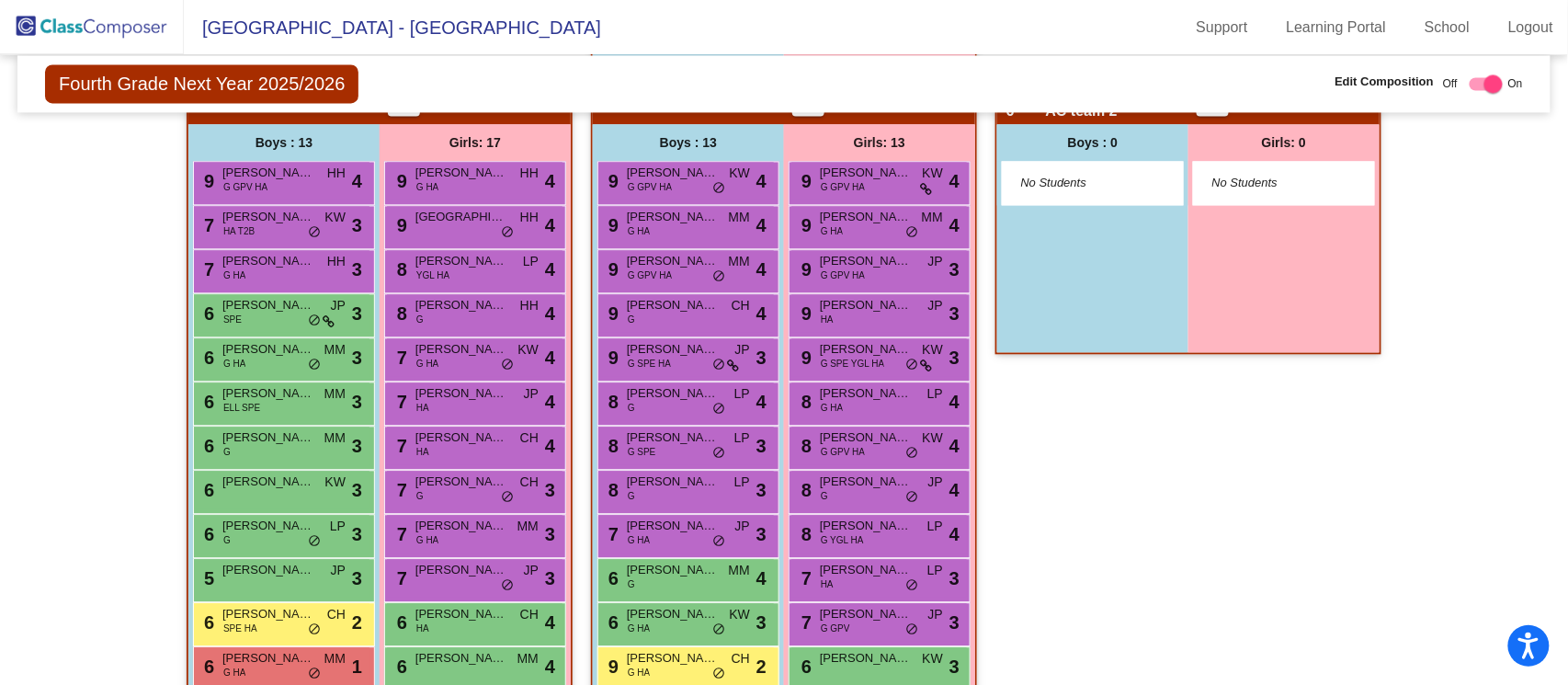 scroll, scrollTop: 1307, scrollLeft: 0, axis: vertical 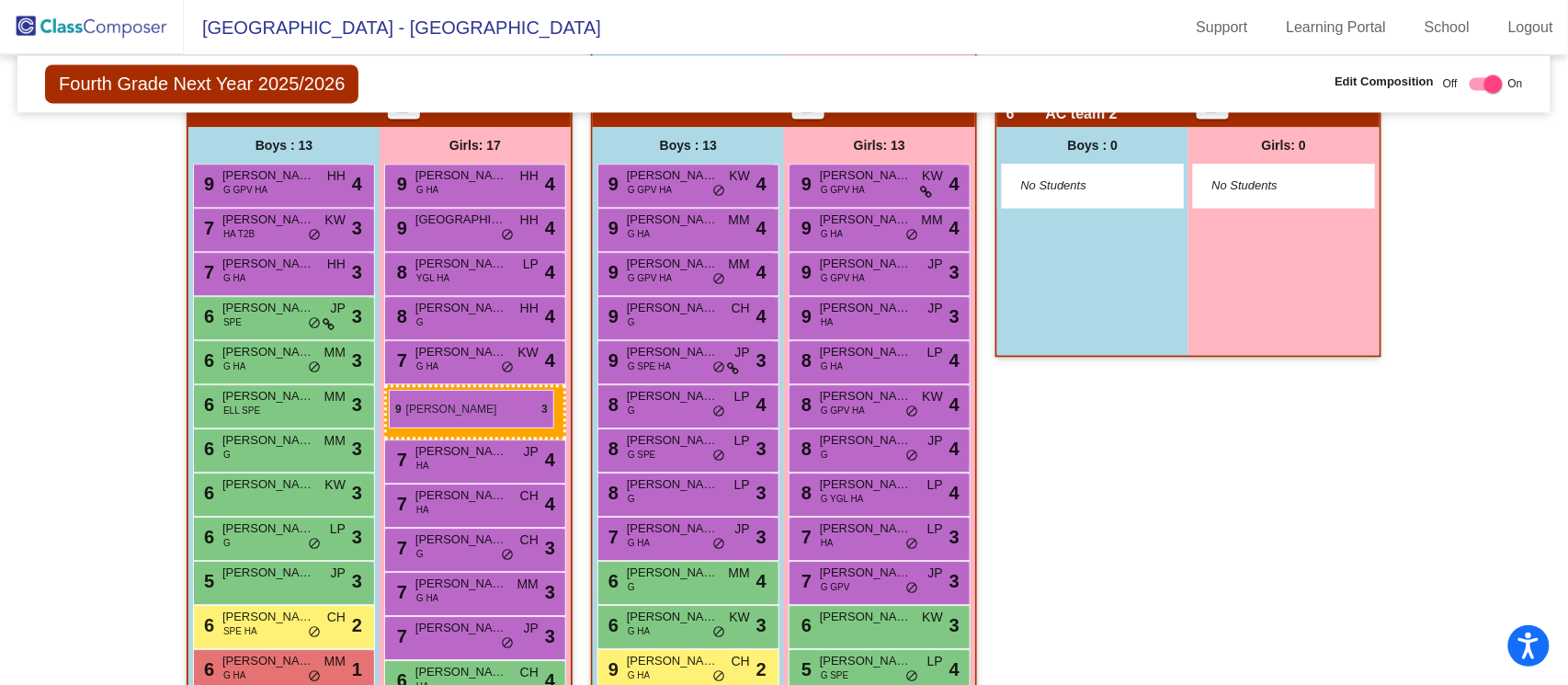 drag, startPoint x: 858, startPoint y: 361, endPoint x: 389, endPoint y: 390, distance: 469.89573 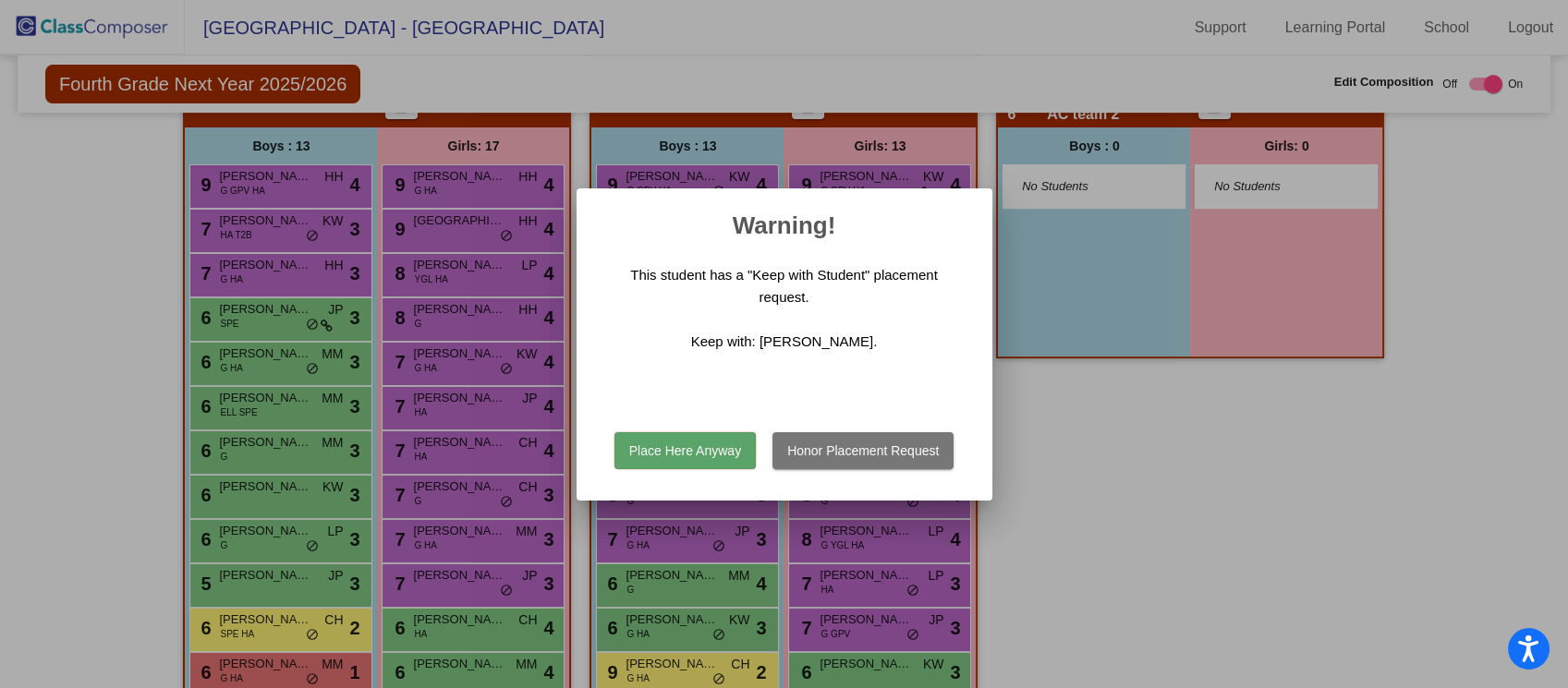 click on "Place Here Anyway" at bounding box center [685, 451] 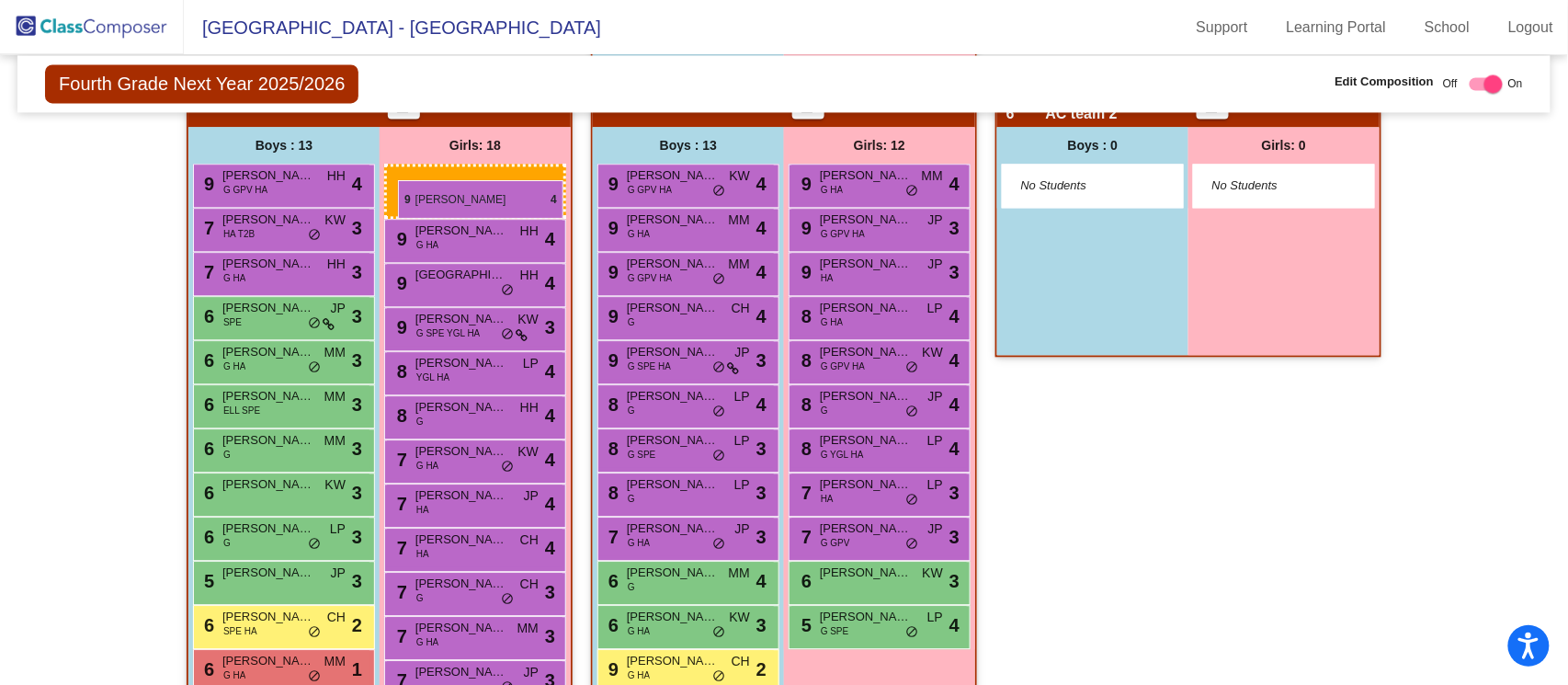 drag, startPoint x: 833, startPoint y: 173, endPoint x: 397, endPoint y: 180, distance: 436.0562 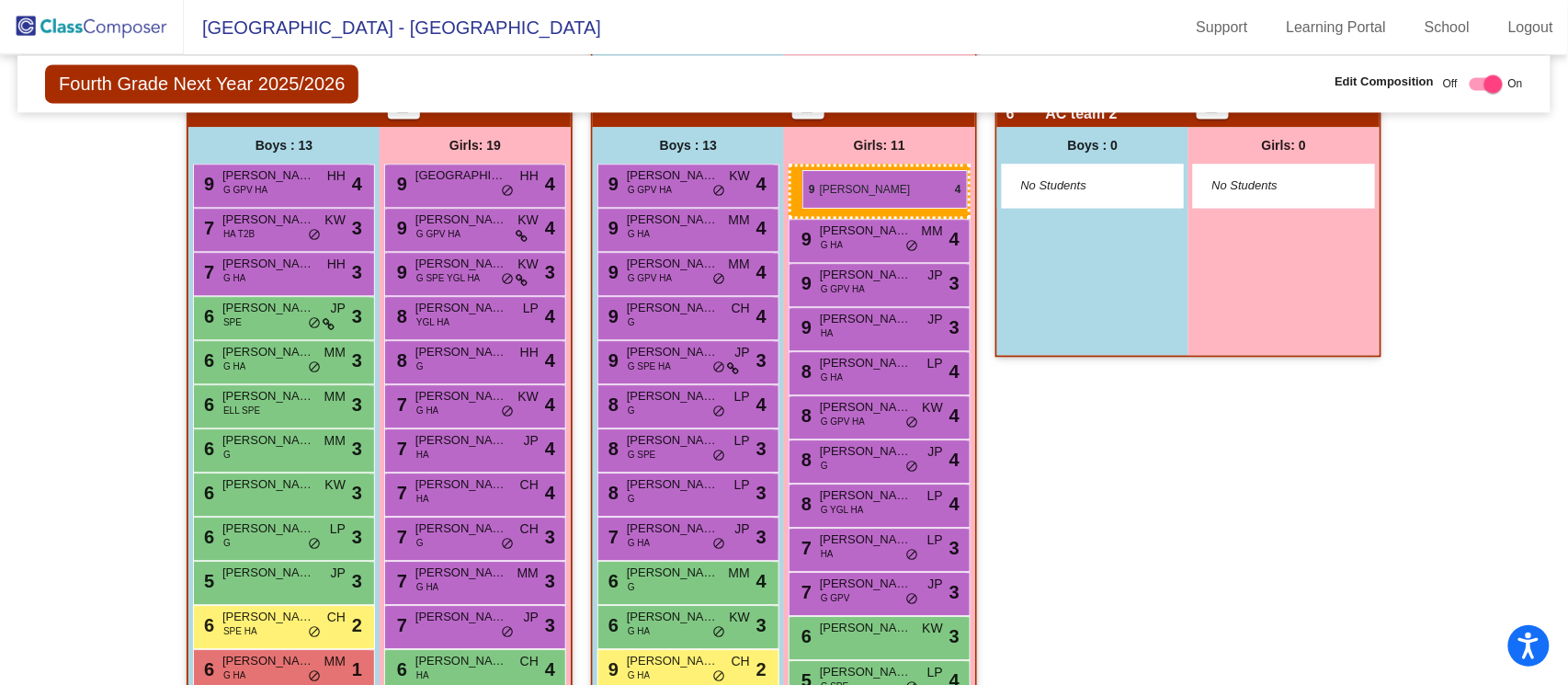 drag, startPoint x: 457, startPoint y: 177, endPoint x: 801, endPoint y: 170, distance: 344.07121 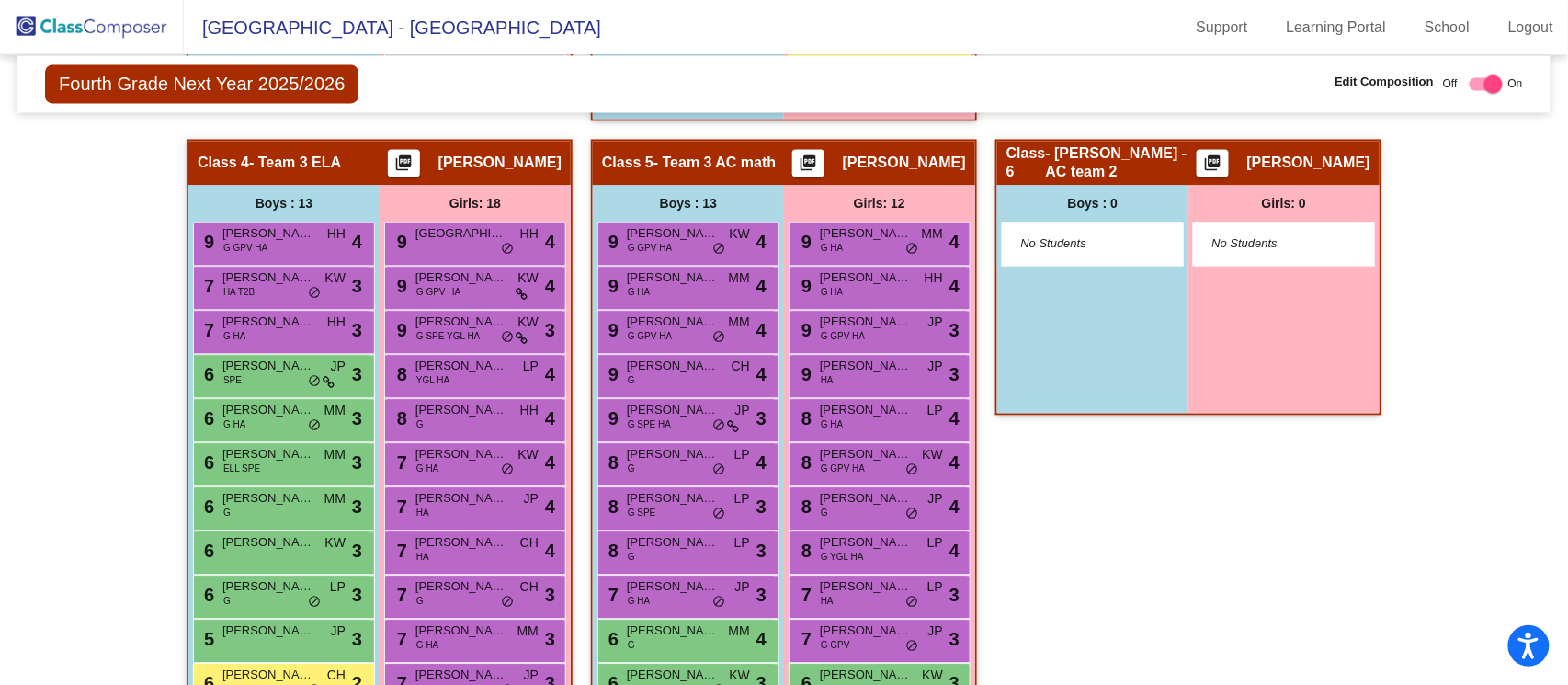 scroll, scrollTop: 1250, scrollLeft: 0, axis: vertical 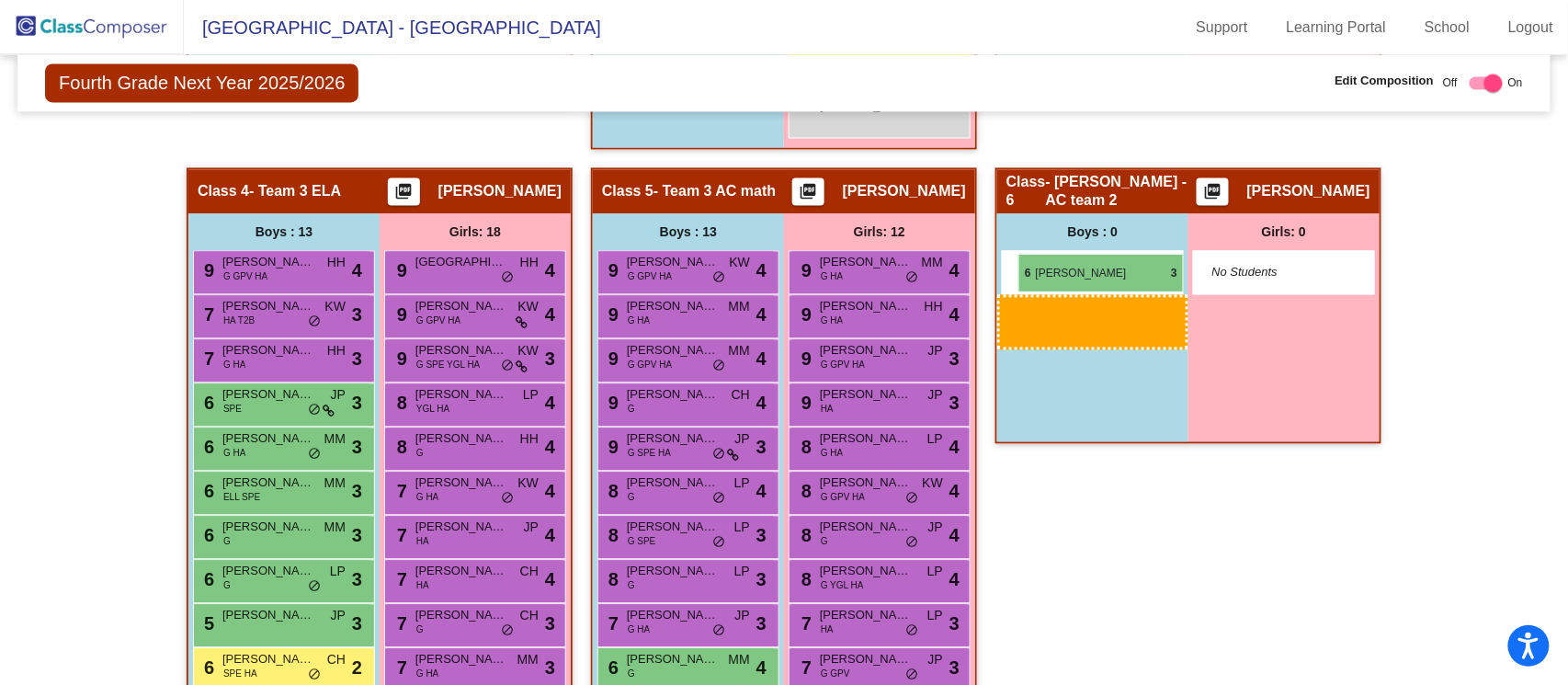 drag, startPoint x: 253, startPoint y: 577, endPoint x: 1018, endPoint y: 254, distance: 830.3939 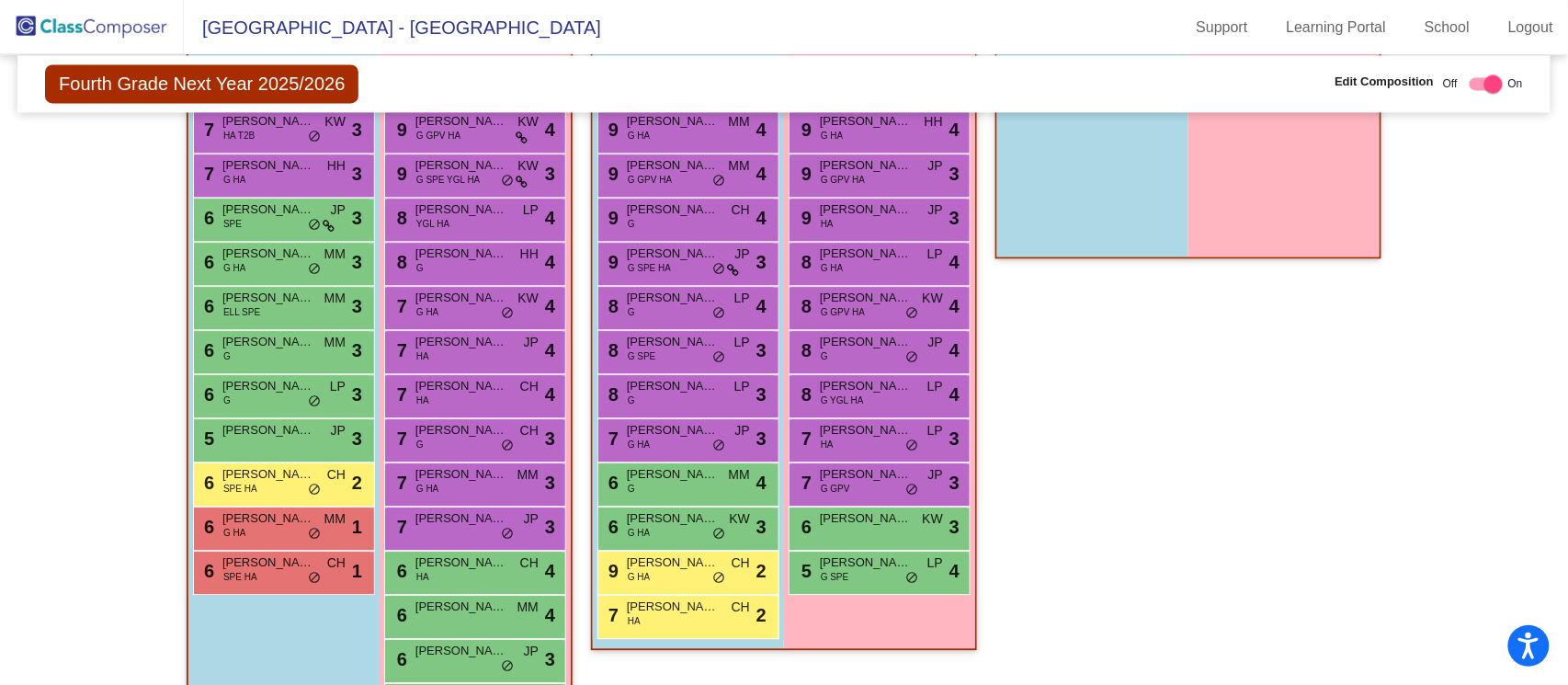 scroll, scrollTop: 1377, scrollLeft: 0, axis: vertical 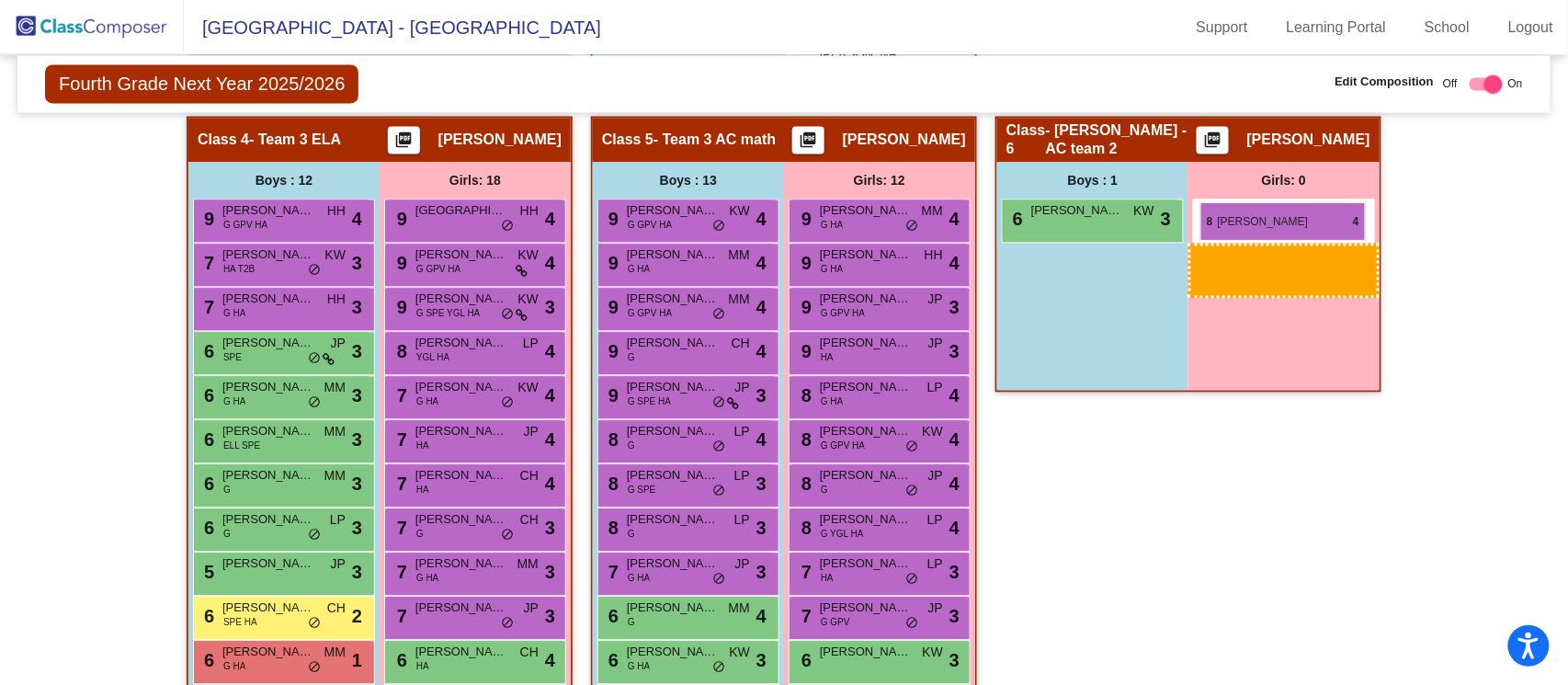 drag, startPoint x: 416, startPoint y: 296, endPoint x: 1200, endPoint y: 202, distance: 789.6151 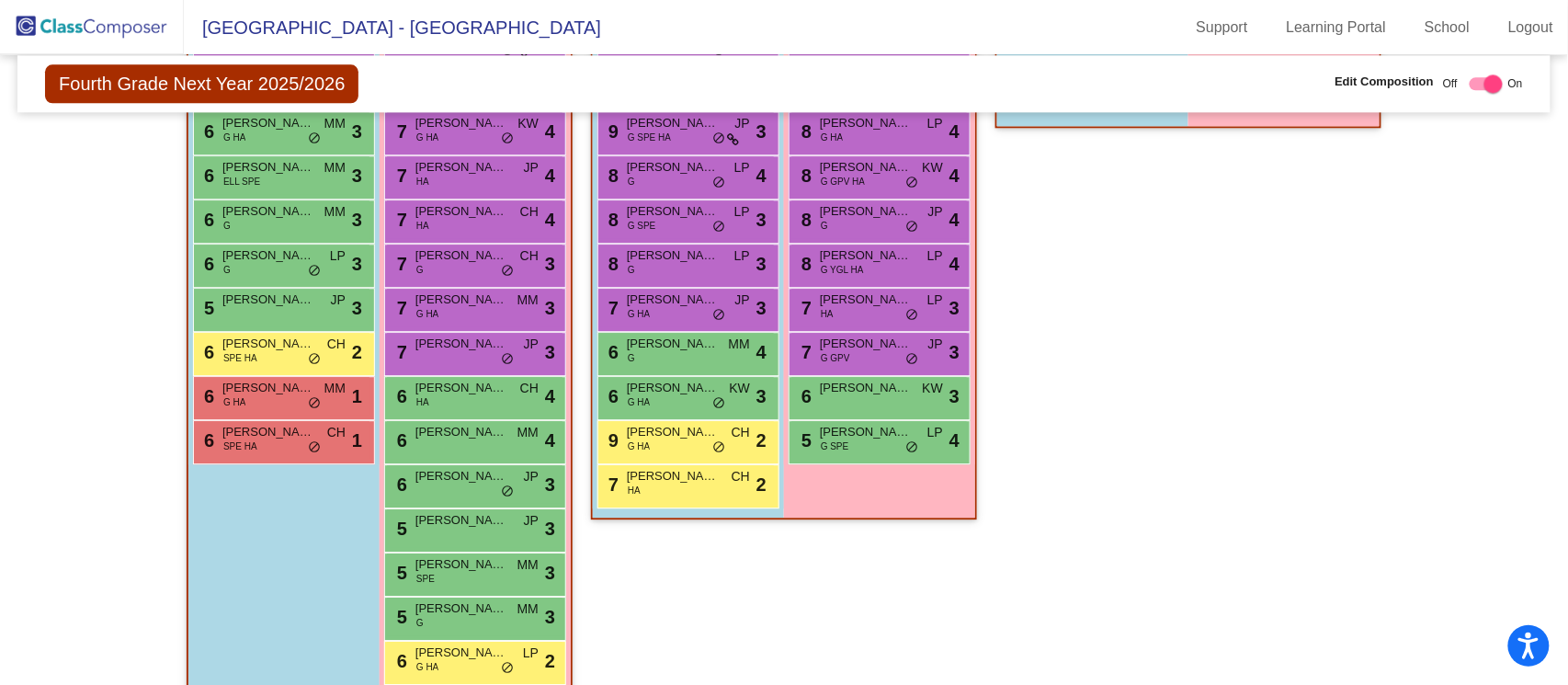 scroll, scrollTop: 1562, scrollLeft: 0, axis: vertical 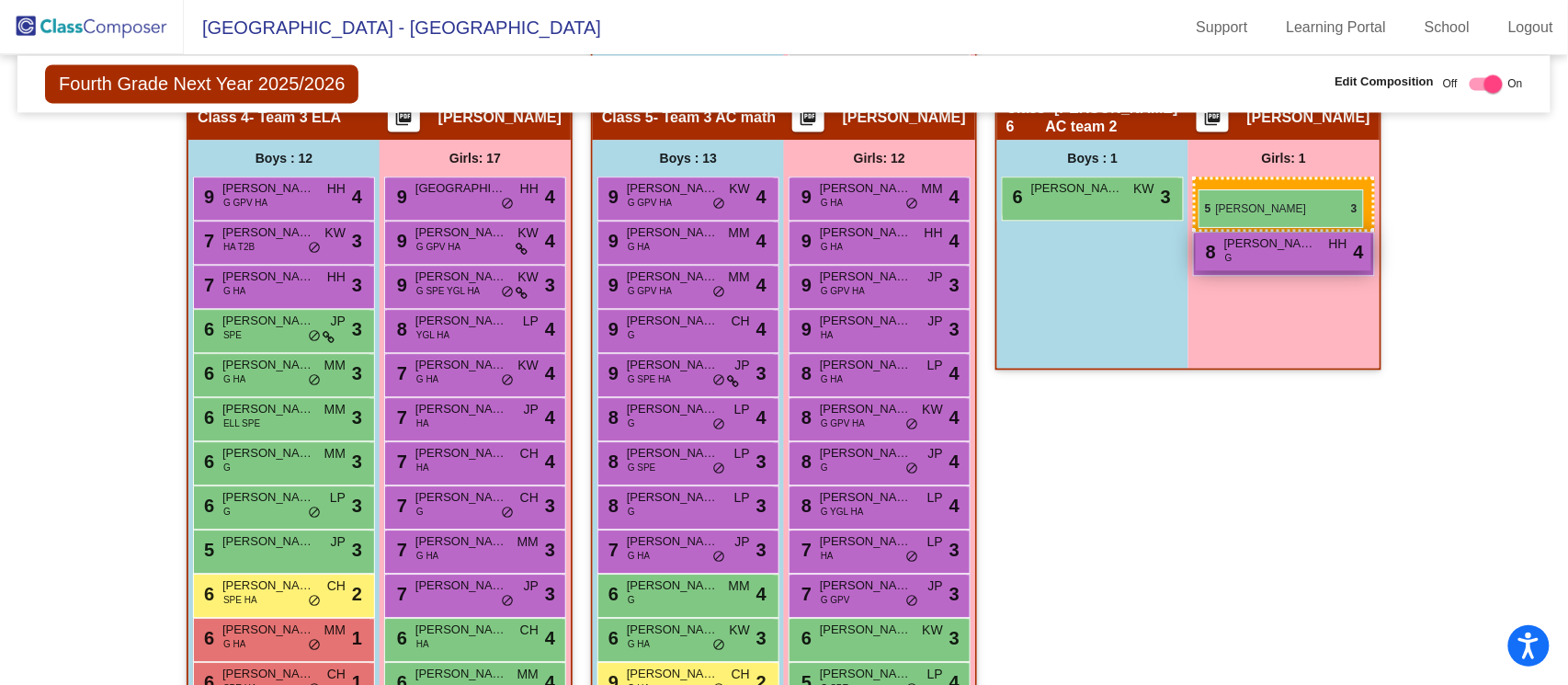 drag, startPoint x: 445, startPoint y: 543, endPoint x: 1199, endPoint y: 188, distance: 833.39126 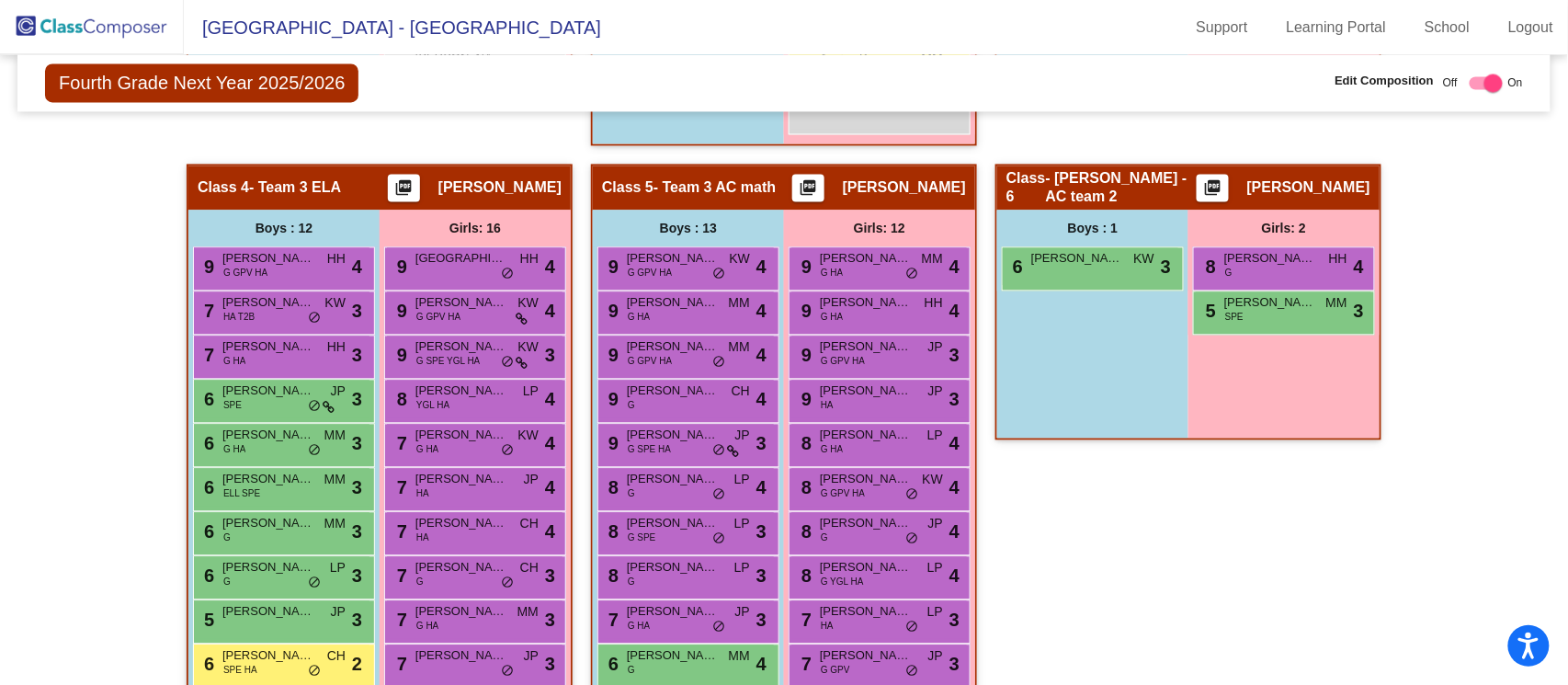 scroll, scrollTop: 1214, scrollLeft: 0, axis: vertical 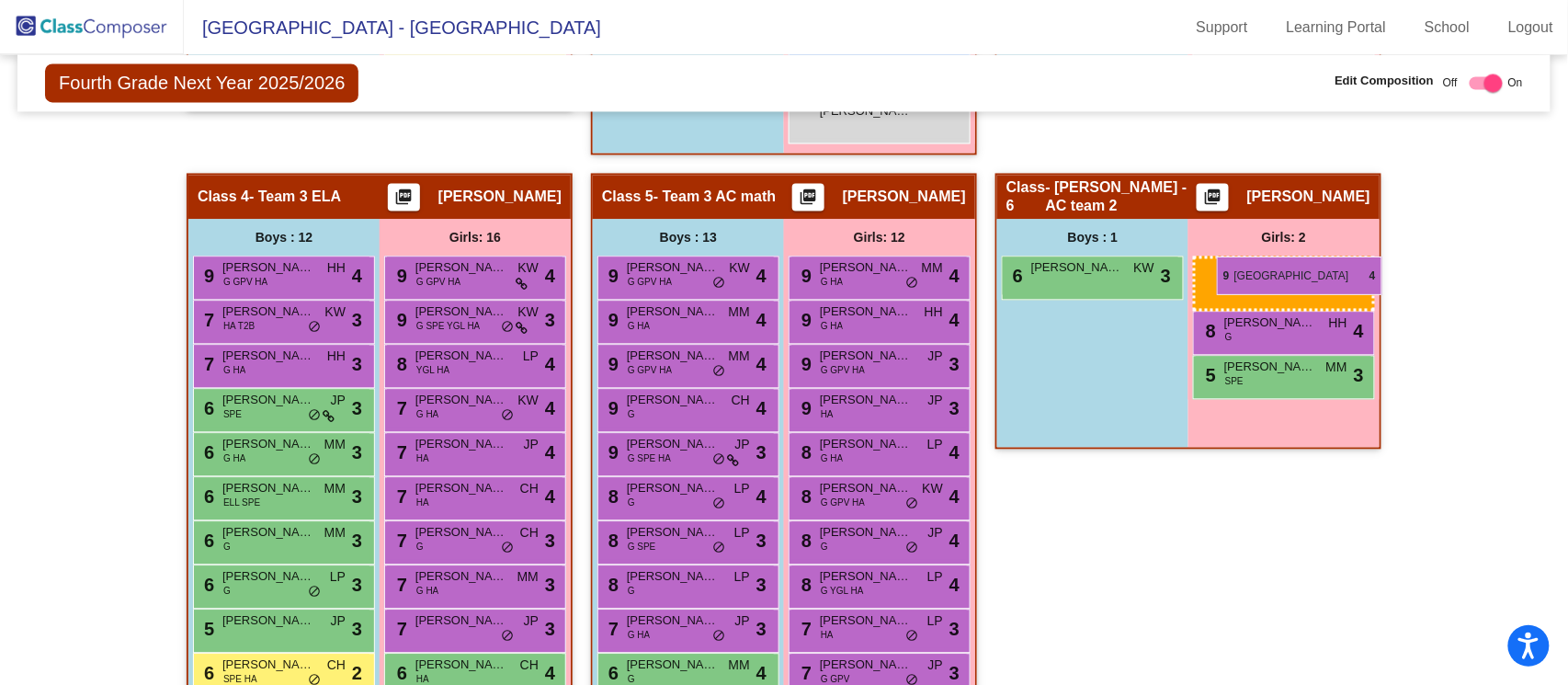 drag, startPoint x: 469, startPoint y: 280, endPoint x: 1218, endPoint y: 256, distance: 749.38441 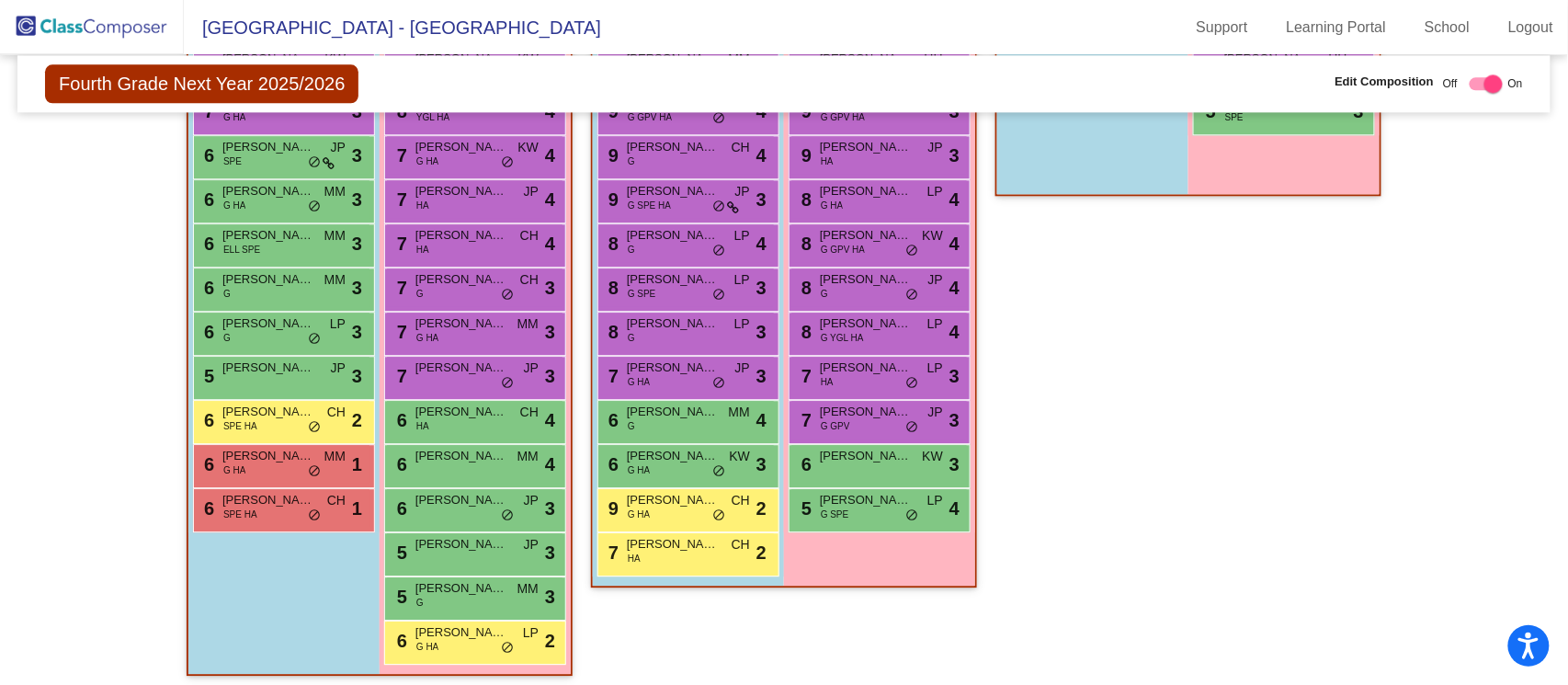 scroll, scrollTop: 1474, scrollLeft: 0, axis: vertical 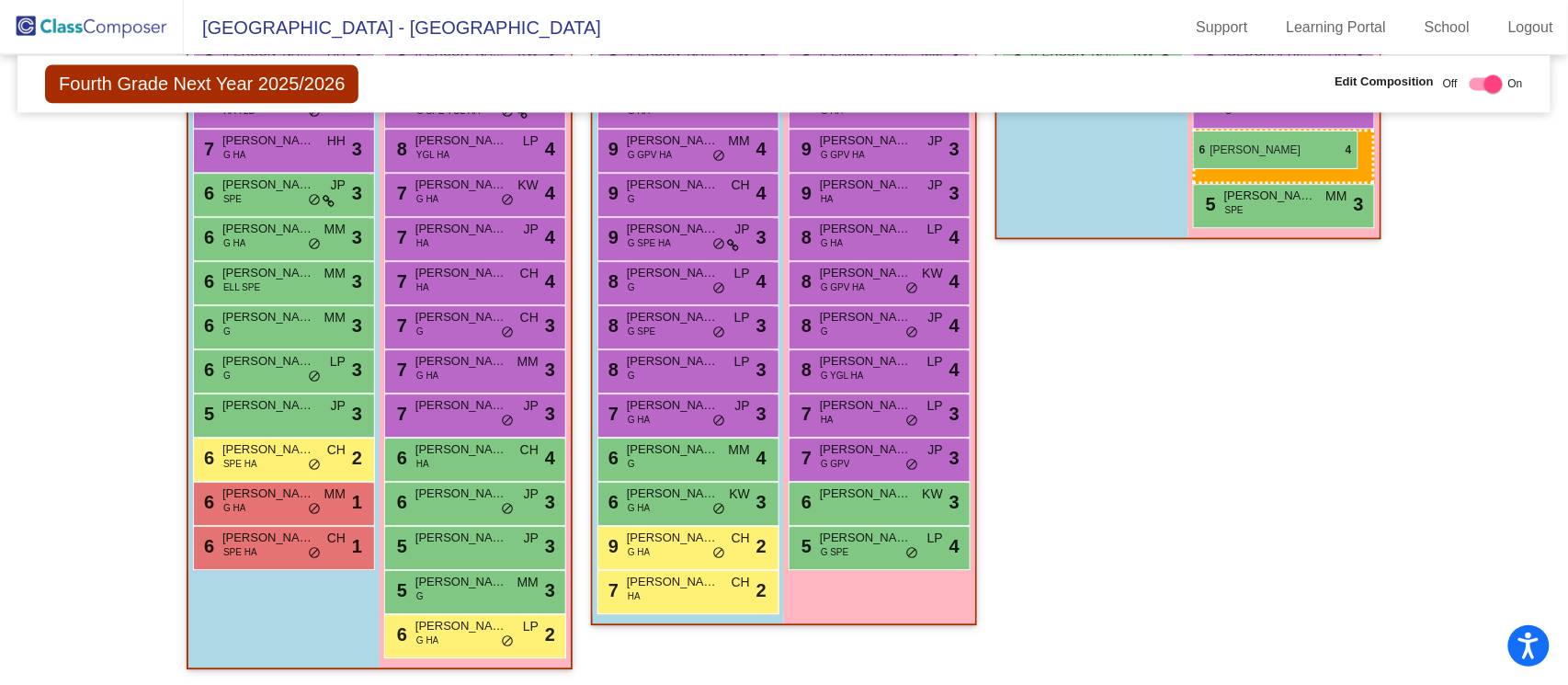 drag, startPoint x: 464, startPoint y: 456, endPoint x: 1193, endPoint y: 131, distance: 798.16414 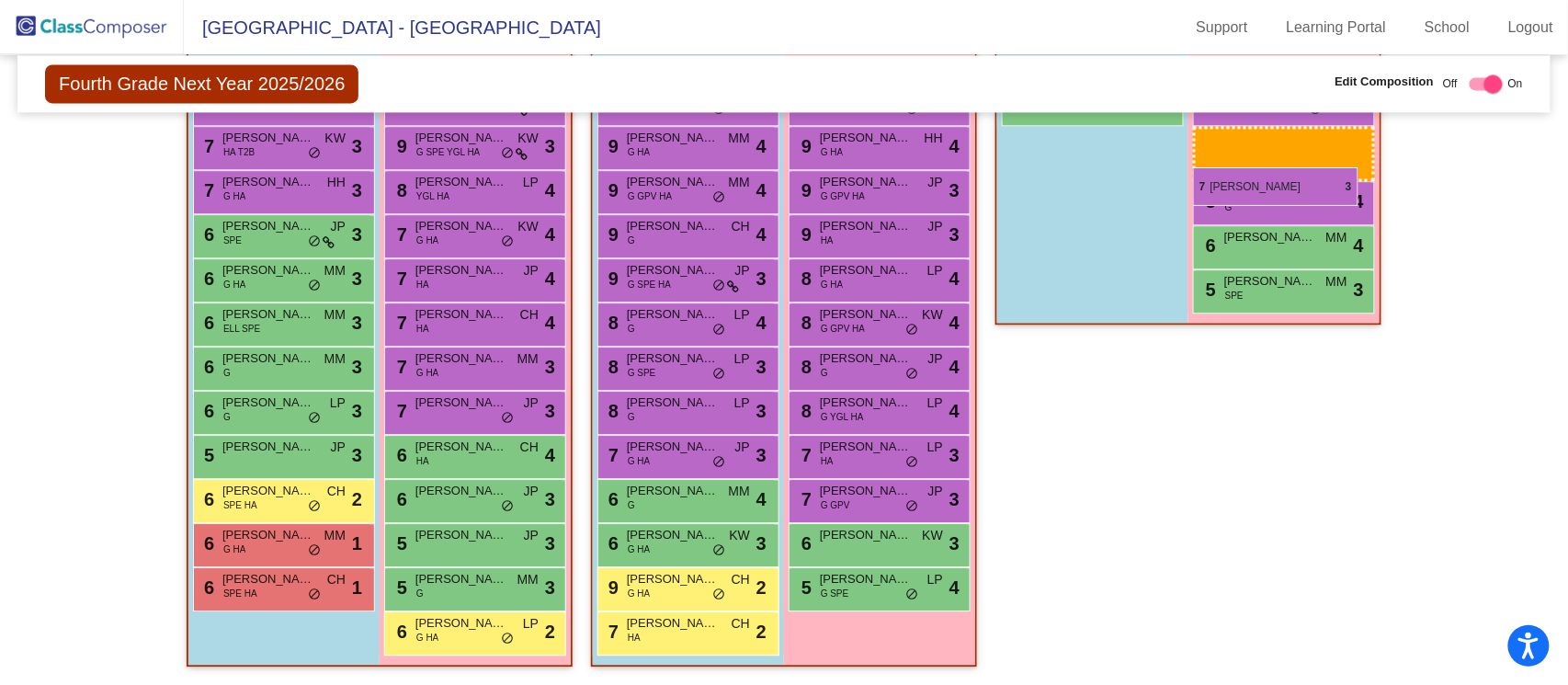 scroll, scrollTop: 1386, scrollLeft: 0, axis: vertical 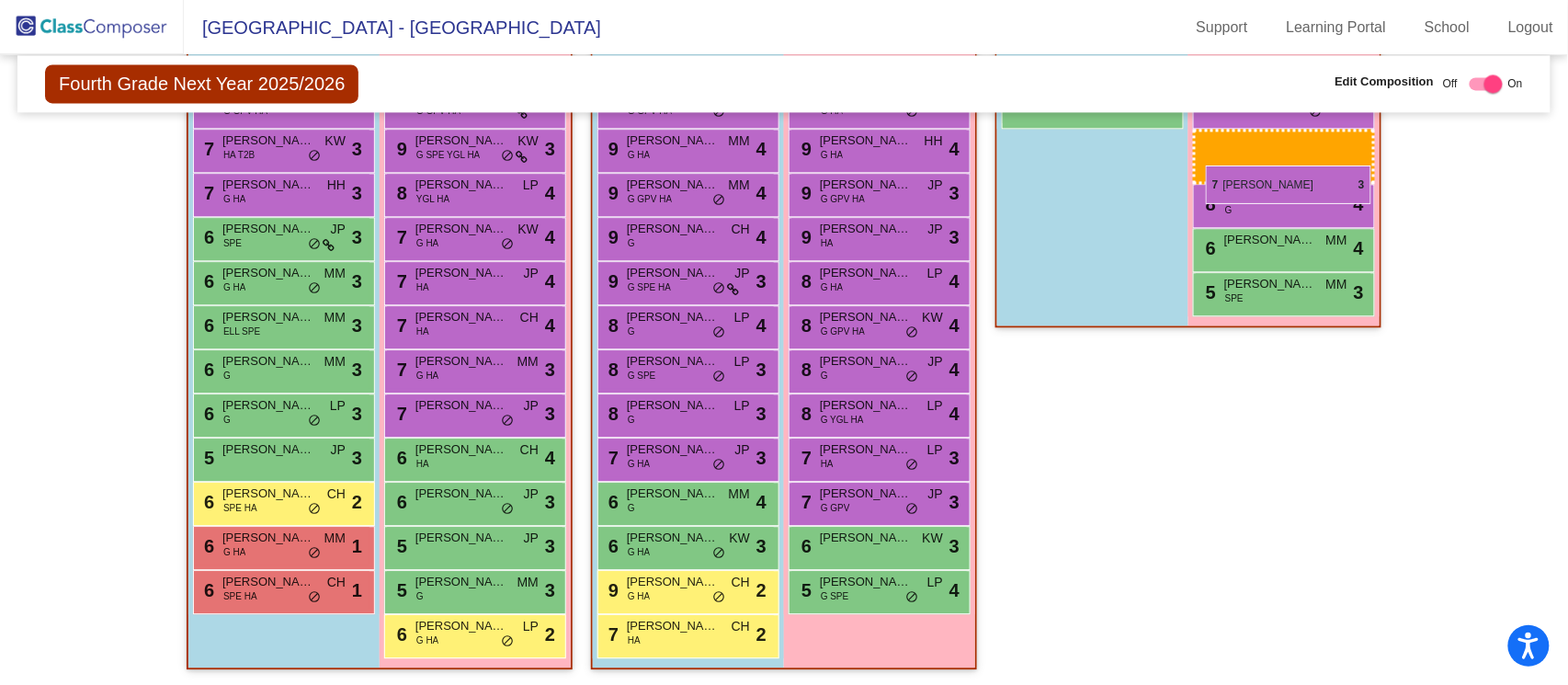 drag, startPoint x: 449, startPoint y: 316, endPoint x: 1209, endPoint y: 166, distance: 774.6612 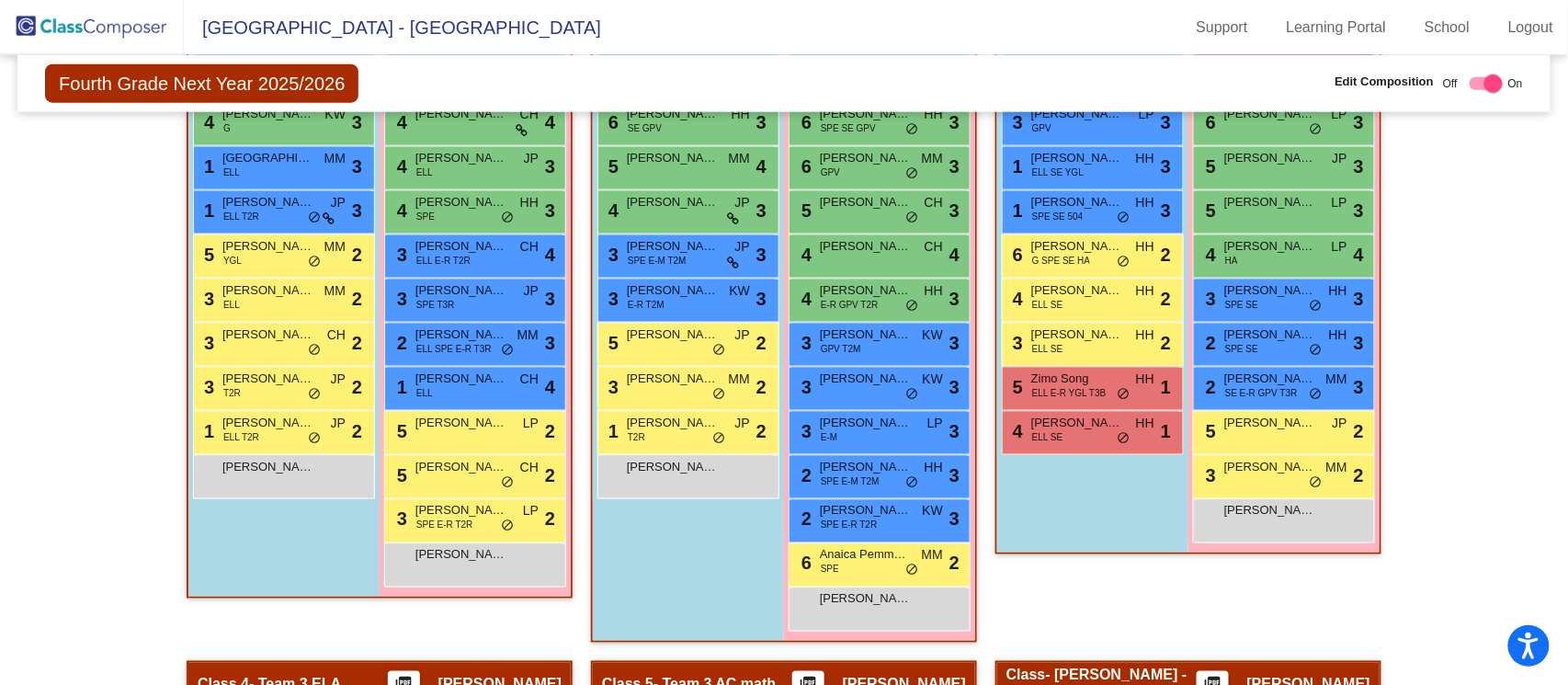 scroll, scrollTop: 741, scrollLeft: 0, axis: vertical 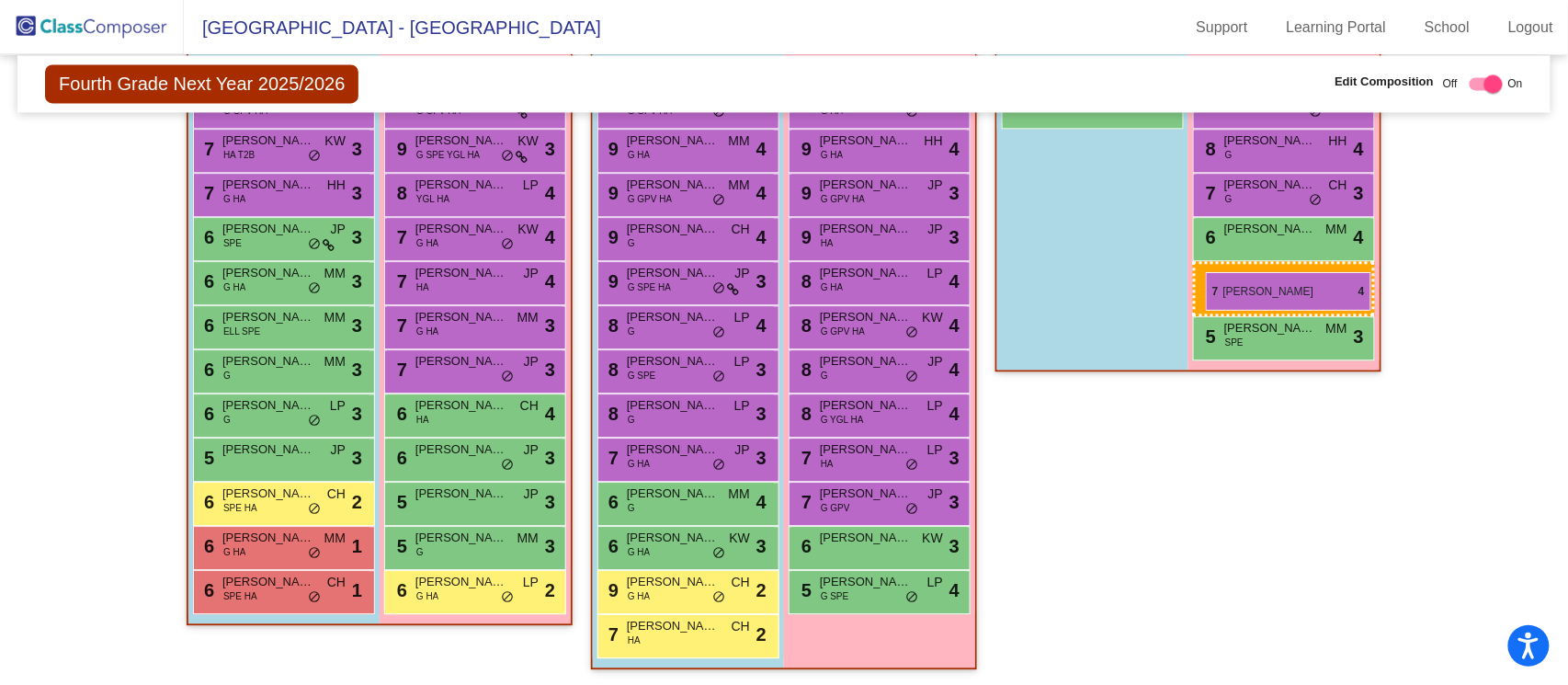 drag, startPoint x: 449, startPoint y: 430, endPoint x: 1203, endPoint y: 274, distance: 769.9688 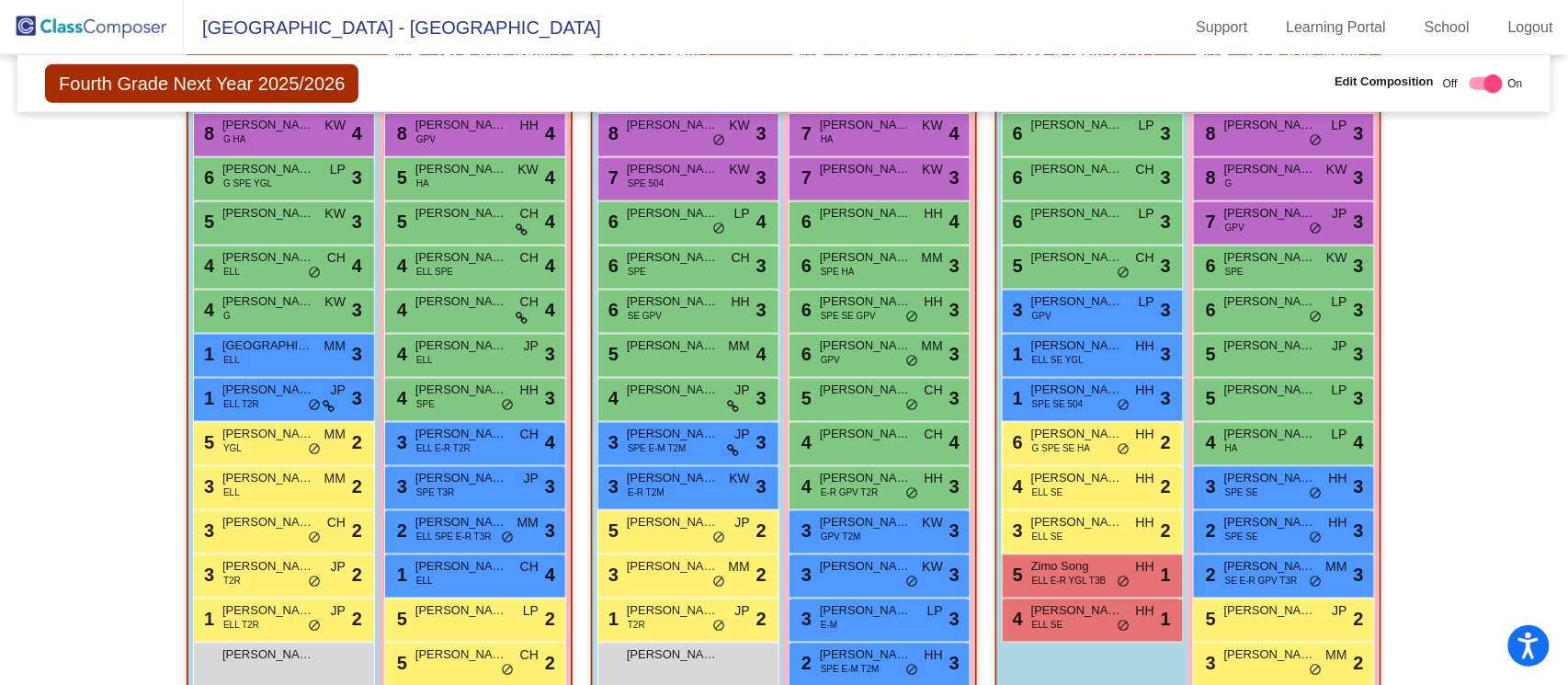 scroll, scrollTop: 540, scrollLeft: 0, axis: vertical 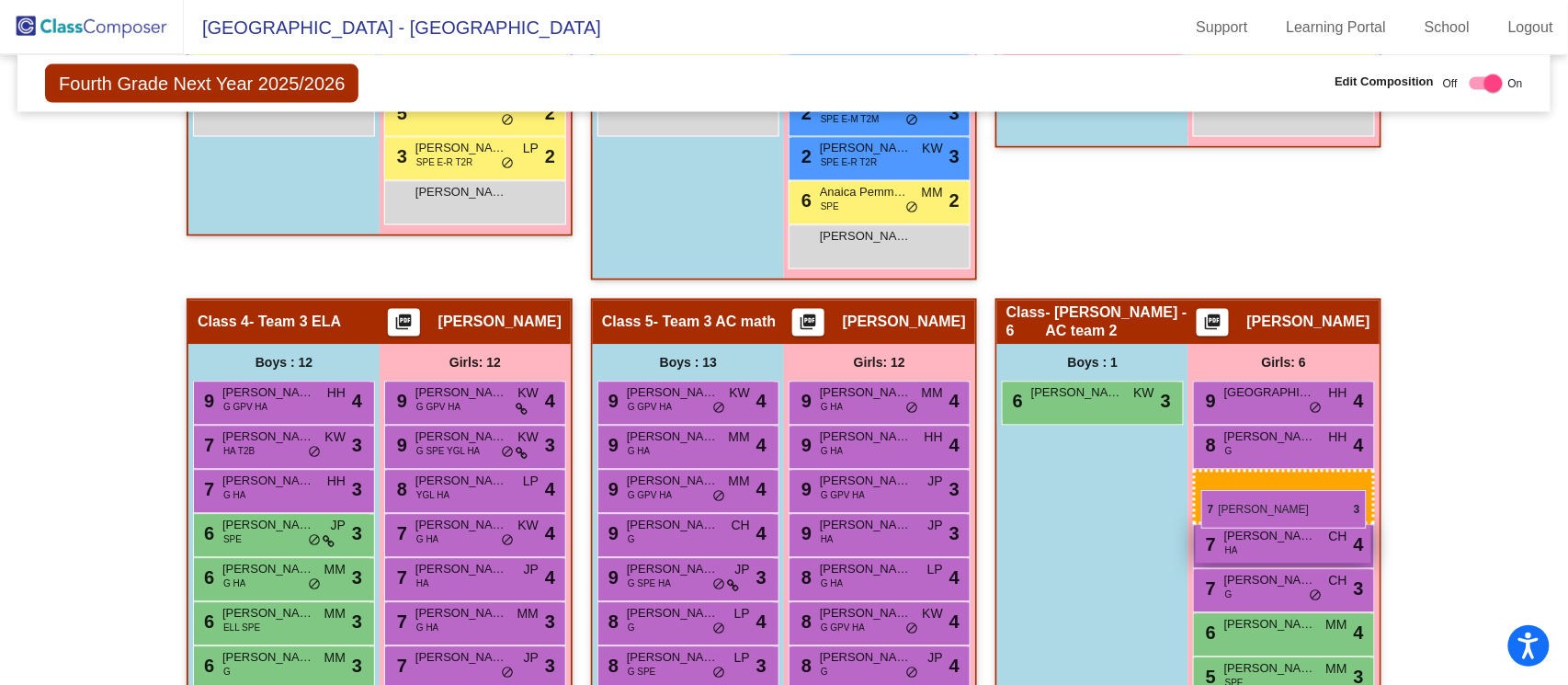 drag, startPoint x: 1240, startPoint y: 213, endPoint x: 1201, endPoint y: 487, distance: 276.7616 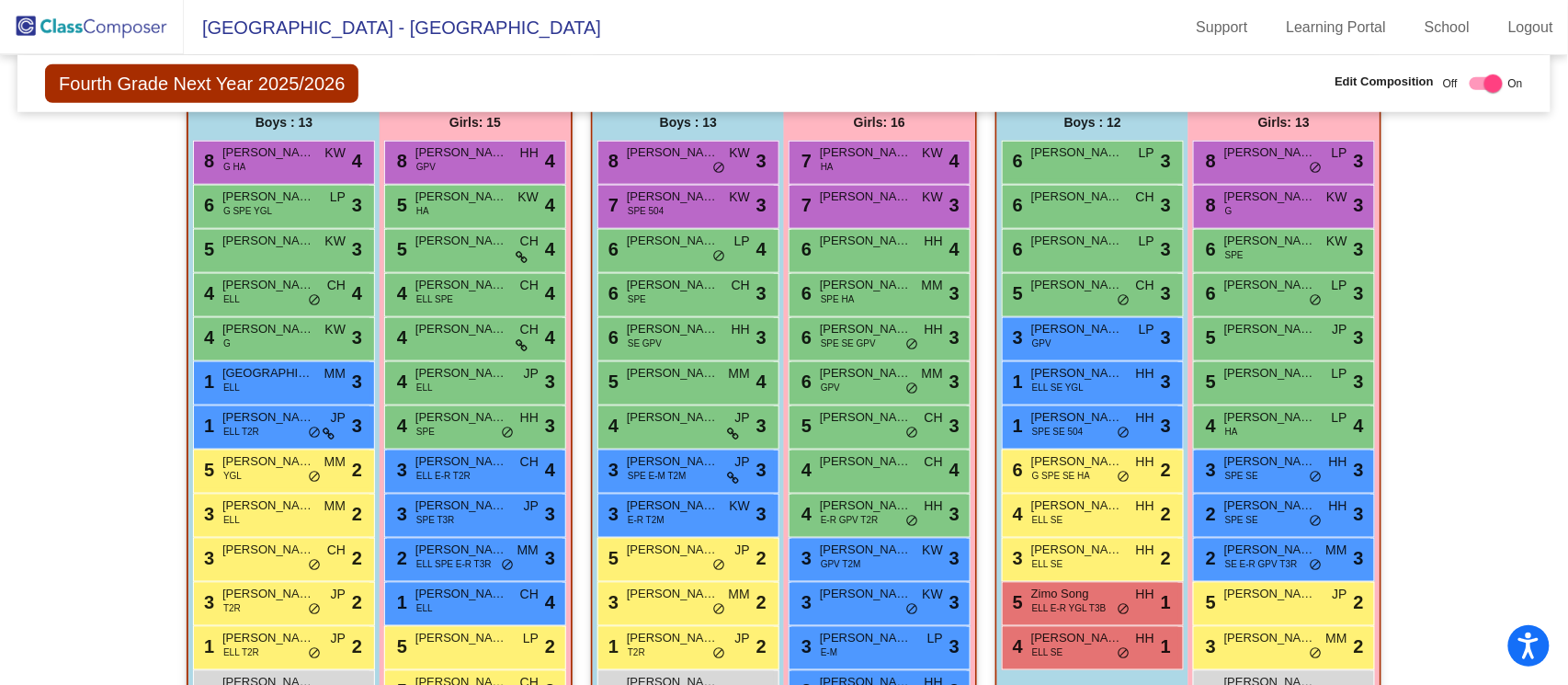 scroll, scrollTop: 502, scrollLeft: 0, axis: vertical 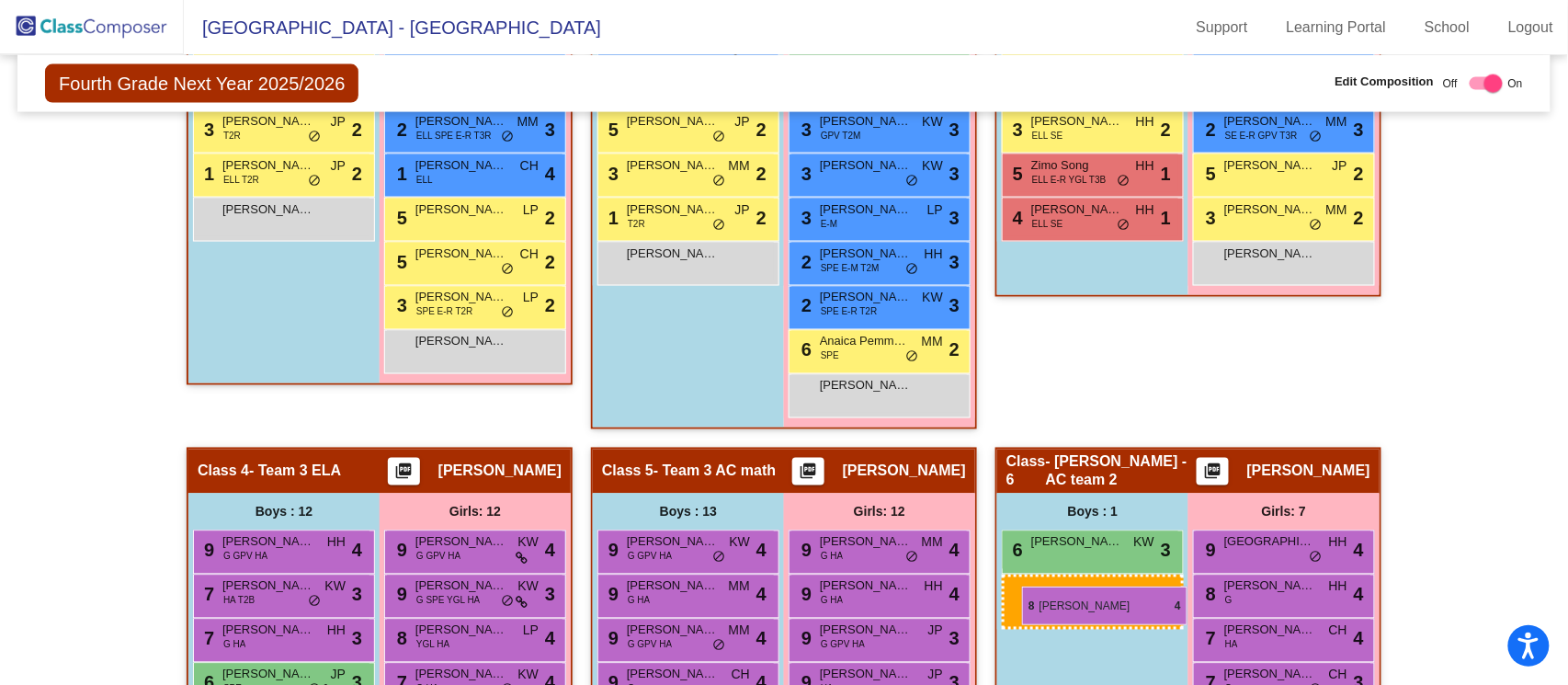 drag, startPoint x: 254, startPoint y: 181, endPoint x: 1022, endPoint y: 588, distance: 869.1795 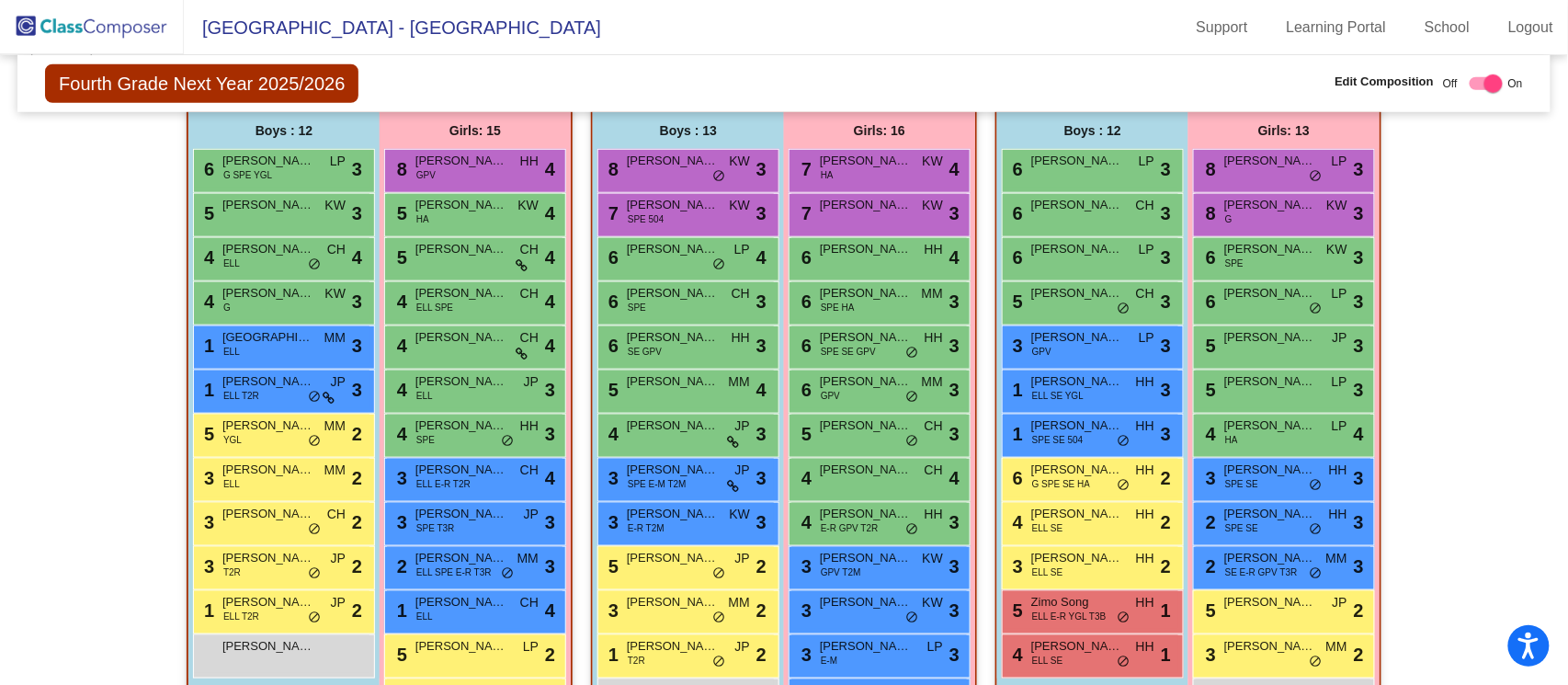 scroll, scrollTop: 496, scrollLeft: 0, axis: vertical 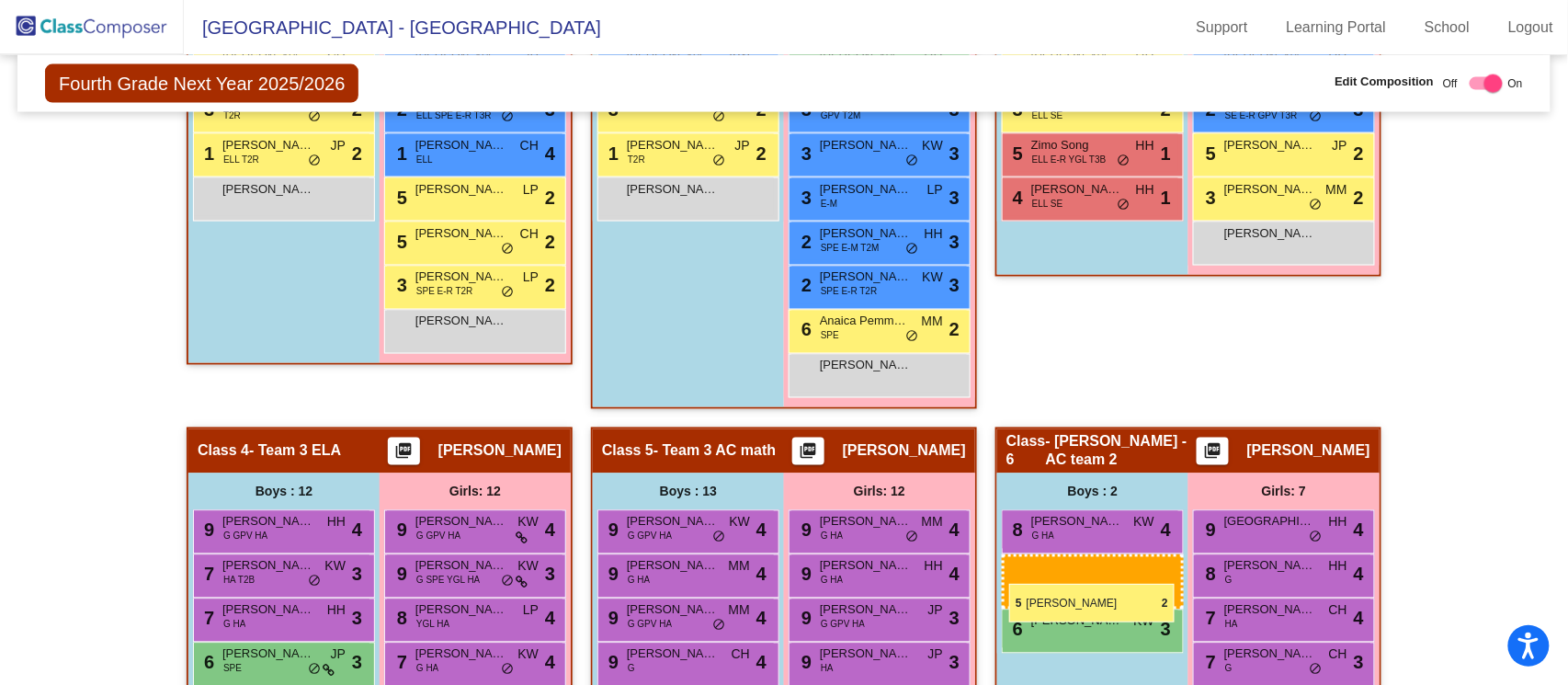 drag, startPoint x: 653, startPoint y: 559, endPoint x: 1009, endPoint y: 584, distance: 356.8767 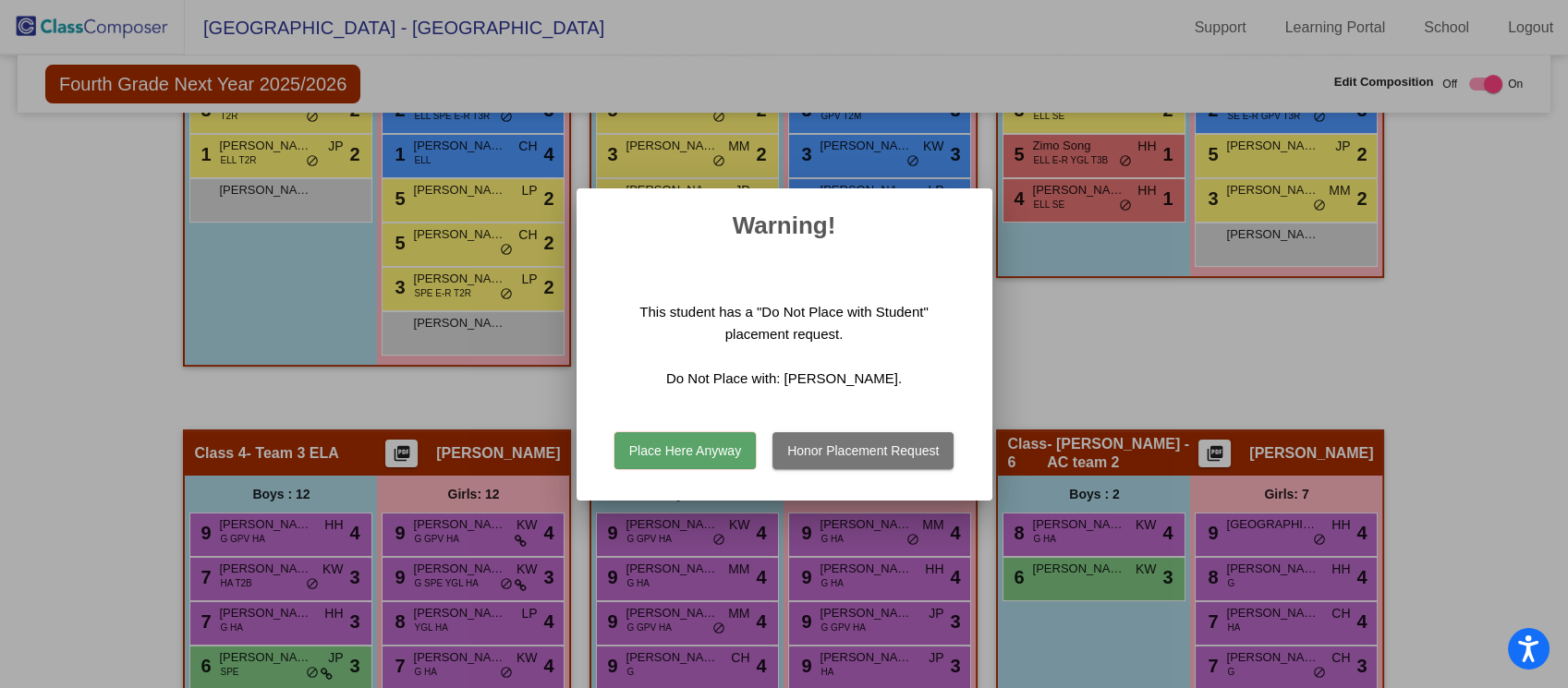 click on "Honor Placement Request" at bounding box center (863, 451) 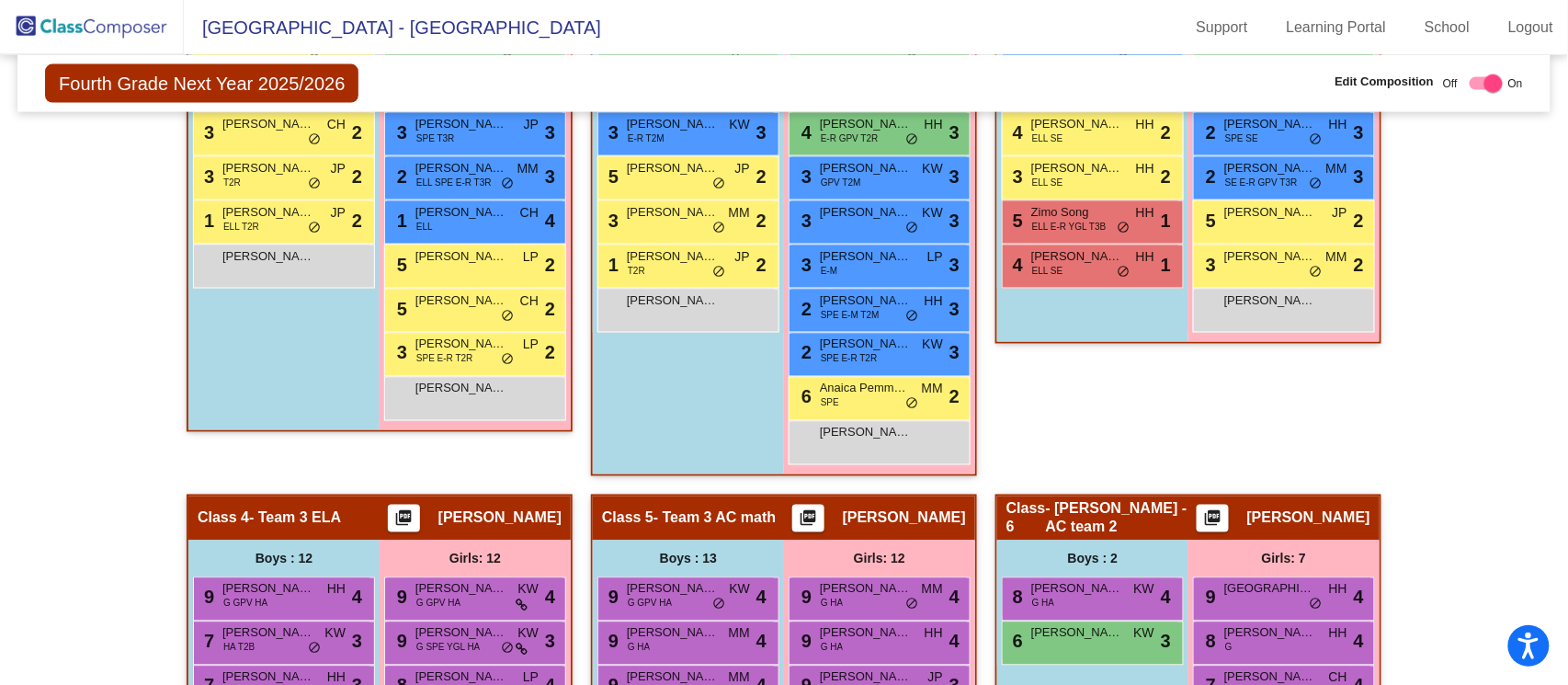 scroll, scrollTop: 901, scrollLeft: 0, axis: vertical 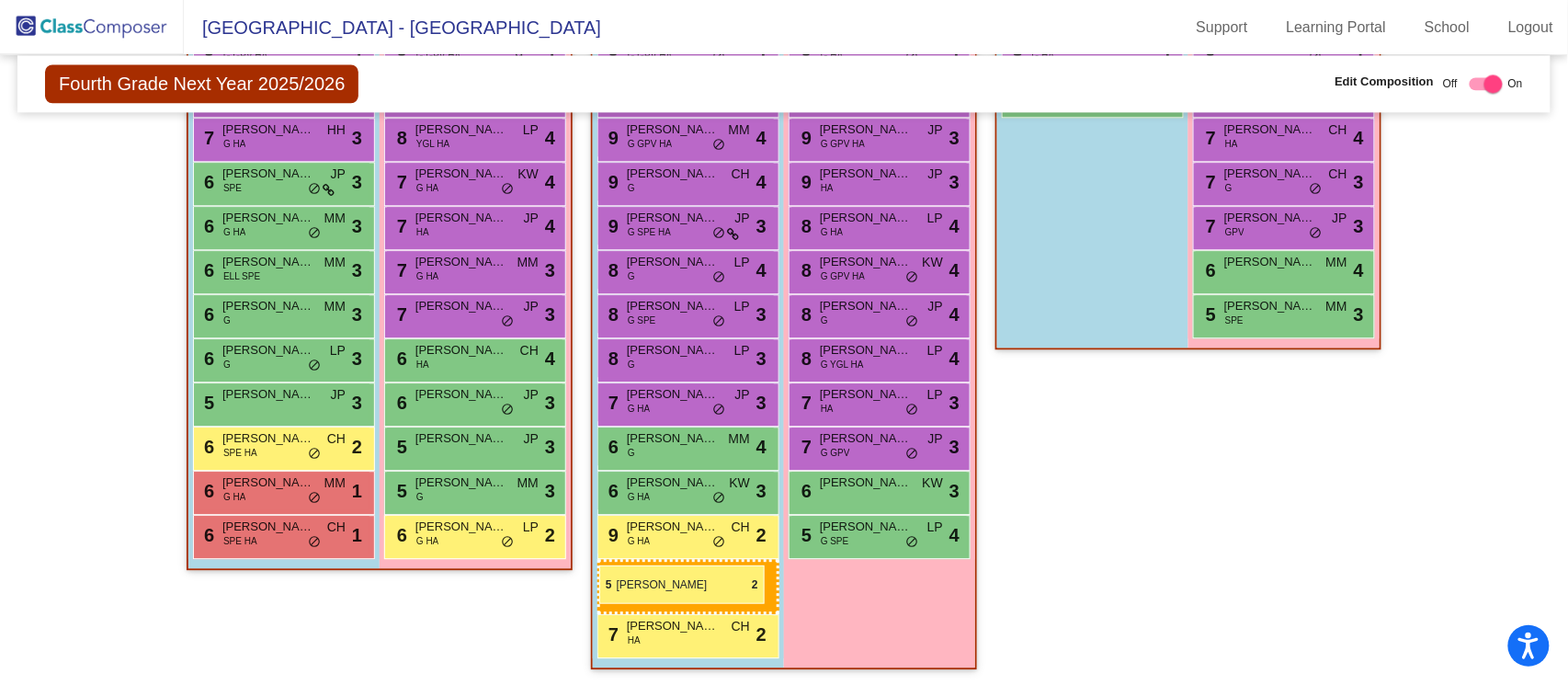 drag, startPoint x: 659, startPoint y: 132, endPoint x: 599, endPoint y: 565, distance: 437.137 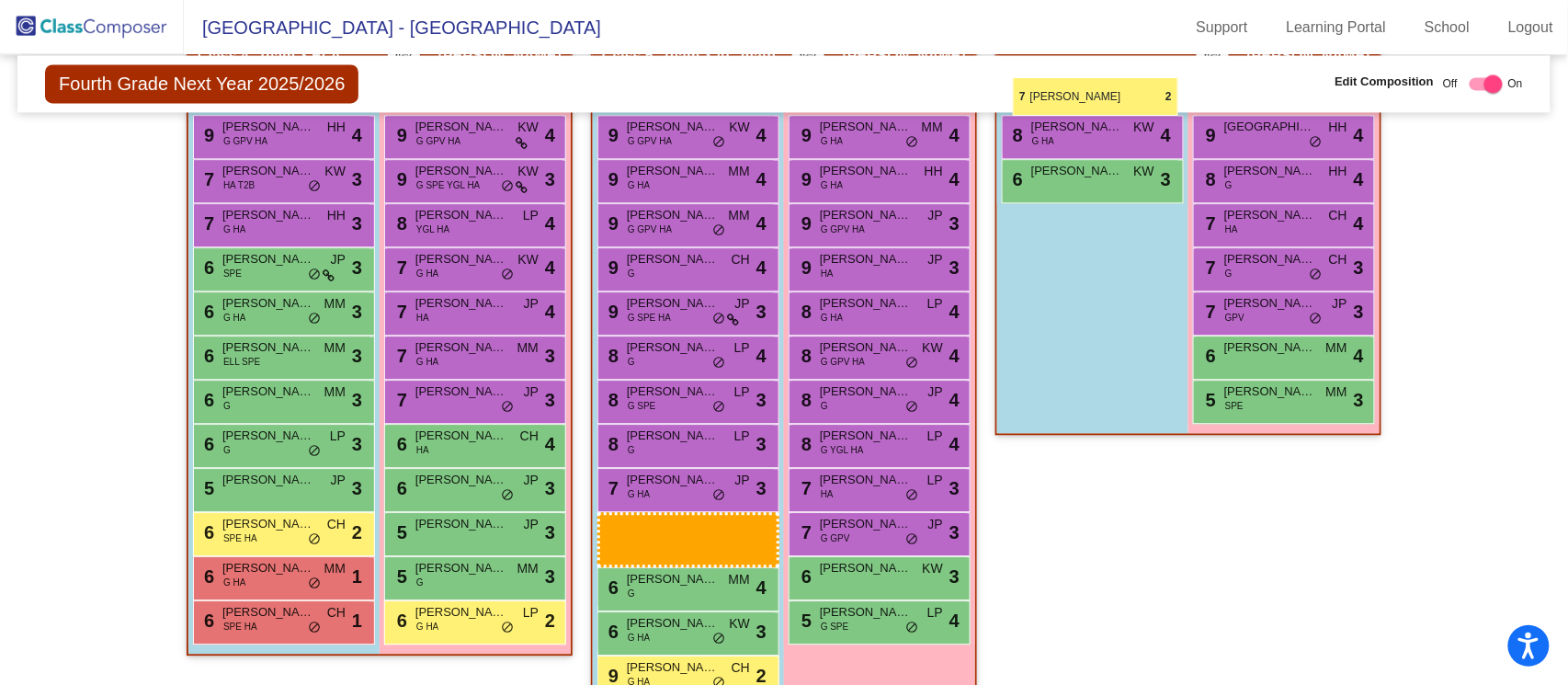 scroll, scrollTop: 1342, scrollLeft: 0, axis: vertical 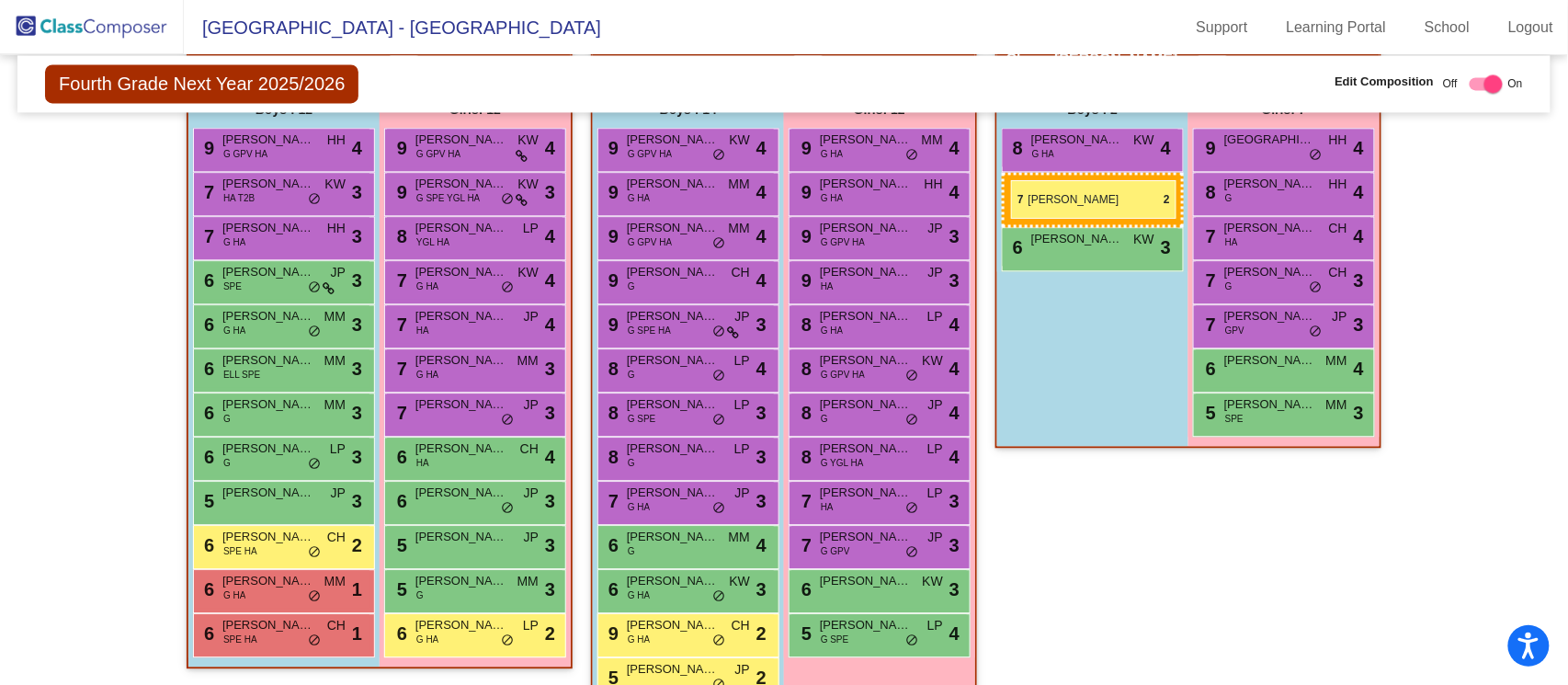 drag, startPoint x: 680, startPoint y: 578, endPoint x: 1011, endPoint y: 180, distance: 517.65336 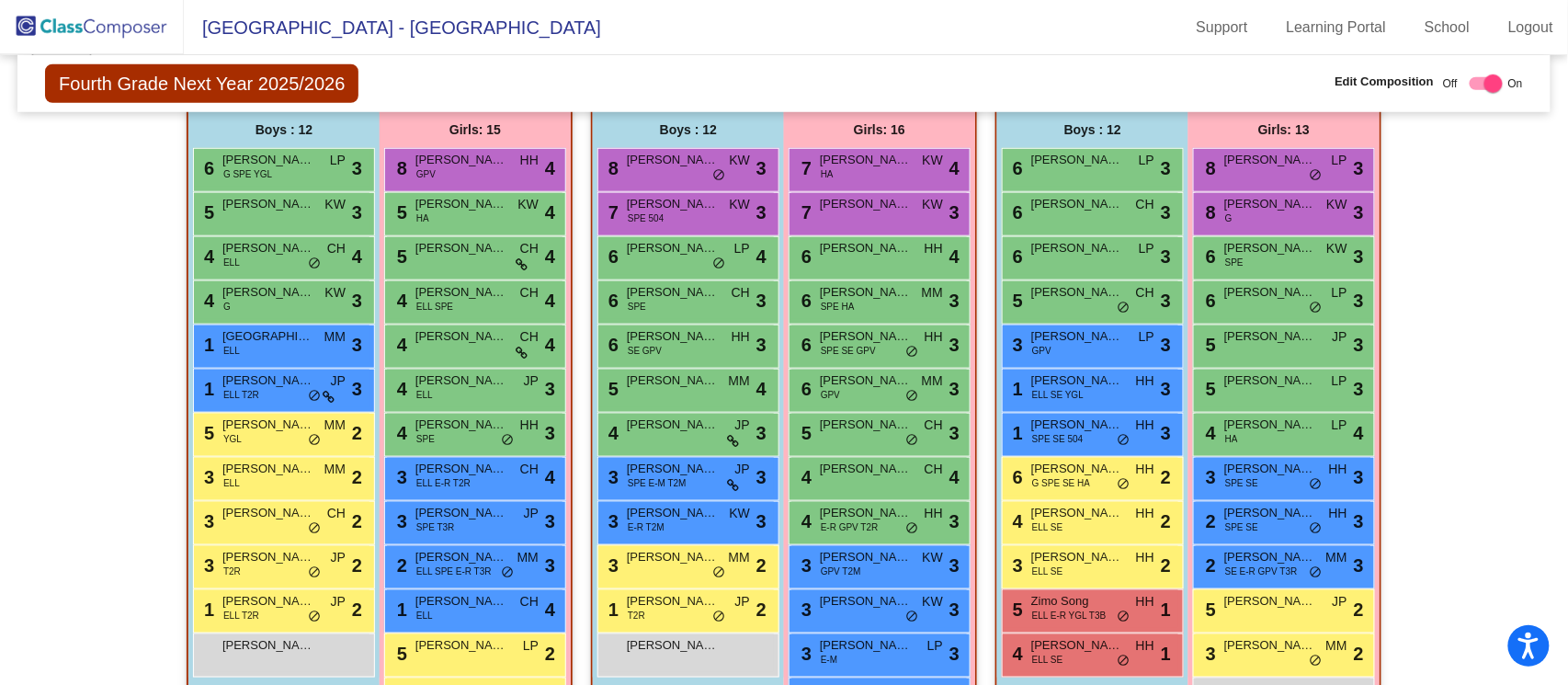 scroll, scrollTop: 508, scrollLeft: 0, axis: vertical 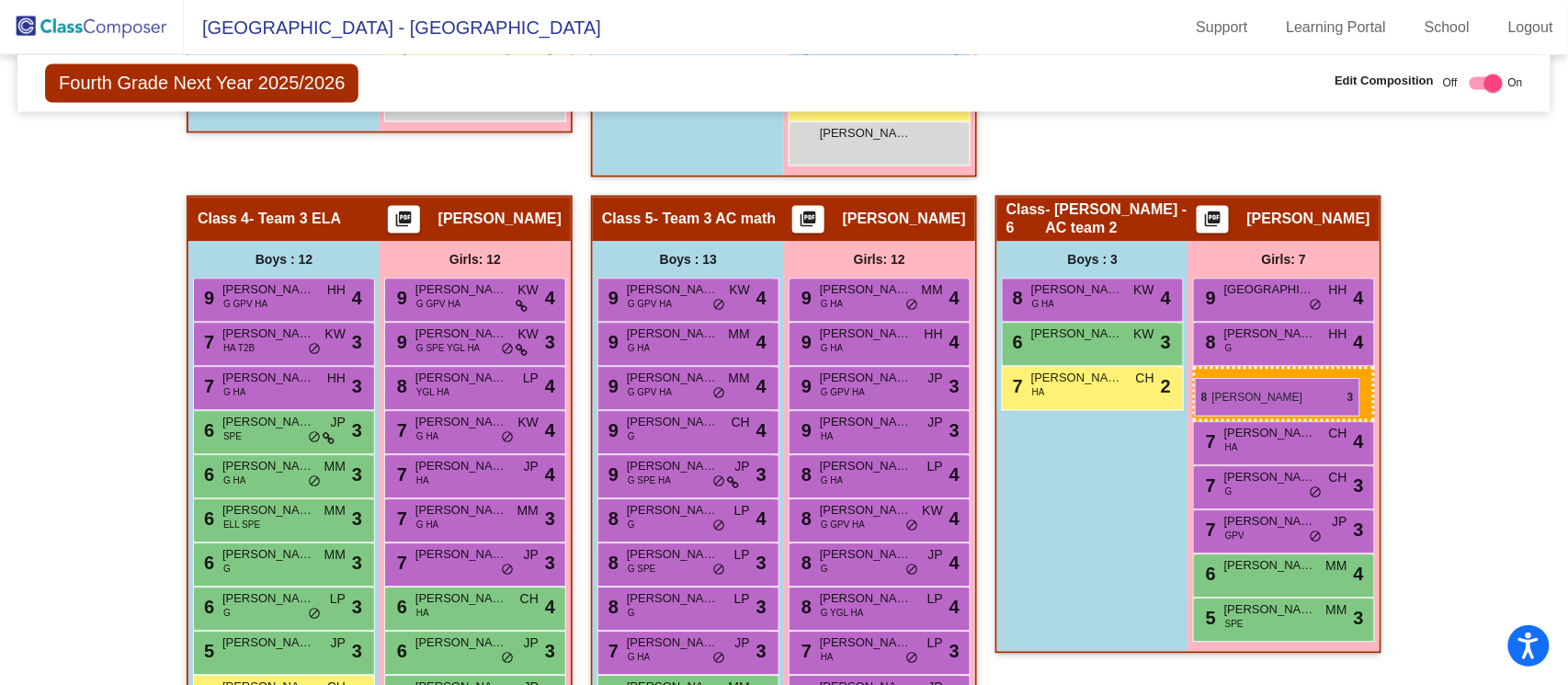 drag, startPoint x: 1267, startPoint y: 197, endPoint x: 1197, endPoint y: 376, distance: 192.2004 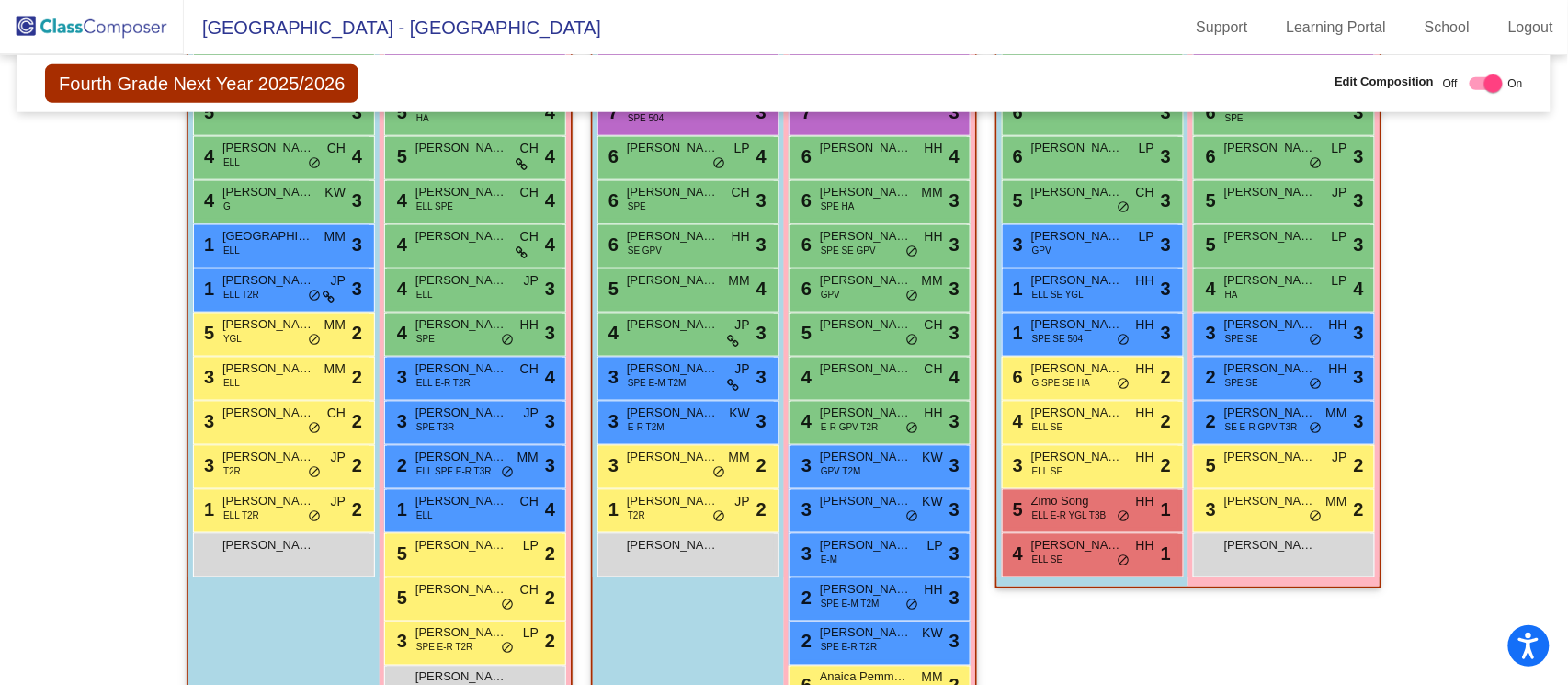 scroll, scrollTop: 608, scrollLeft: 0, axis: vertical 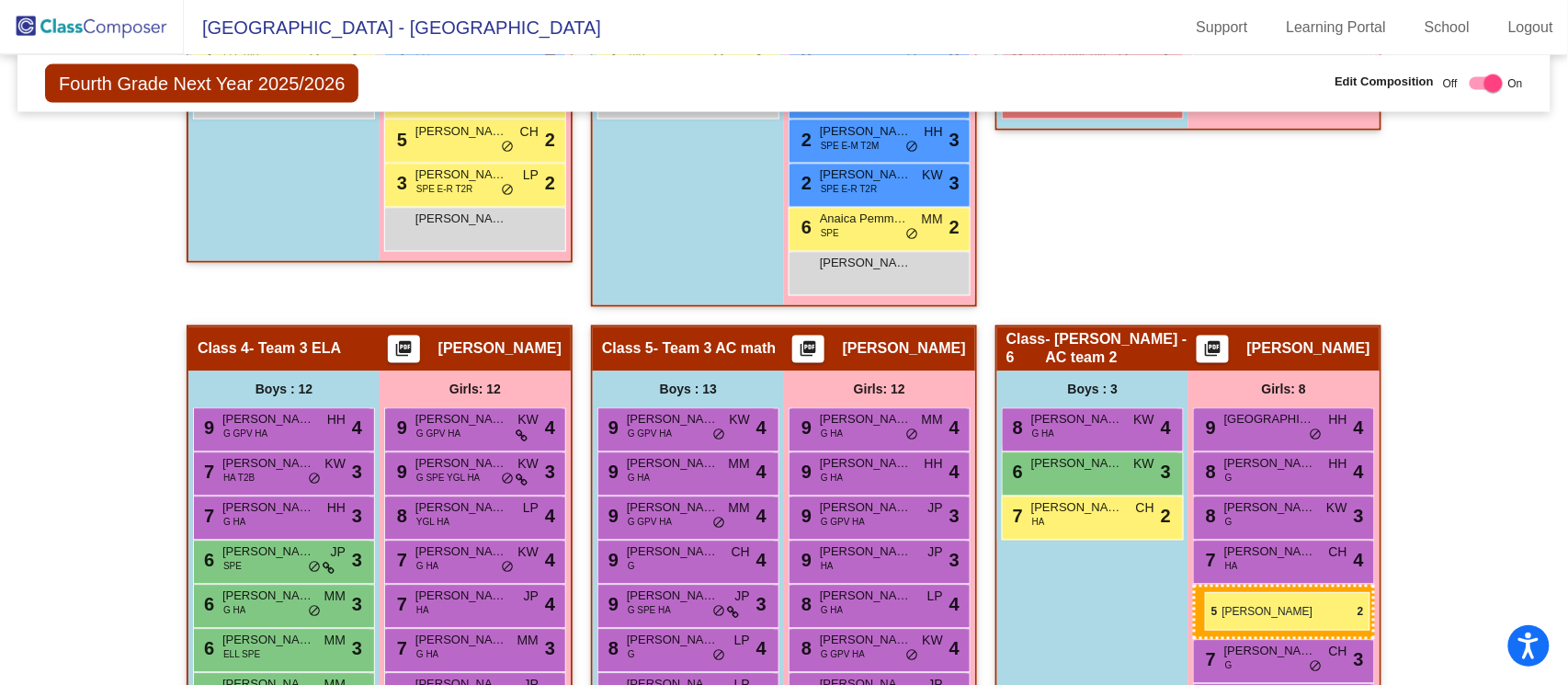 drag, startPoint x: 1259, startPoint y: 461, endPoint x: 1205, endPoint y: 592, distance: 141.69333 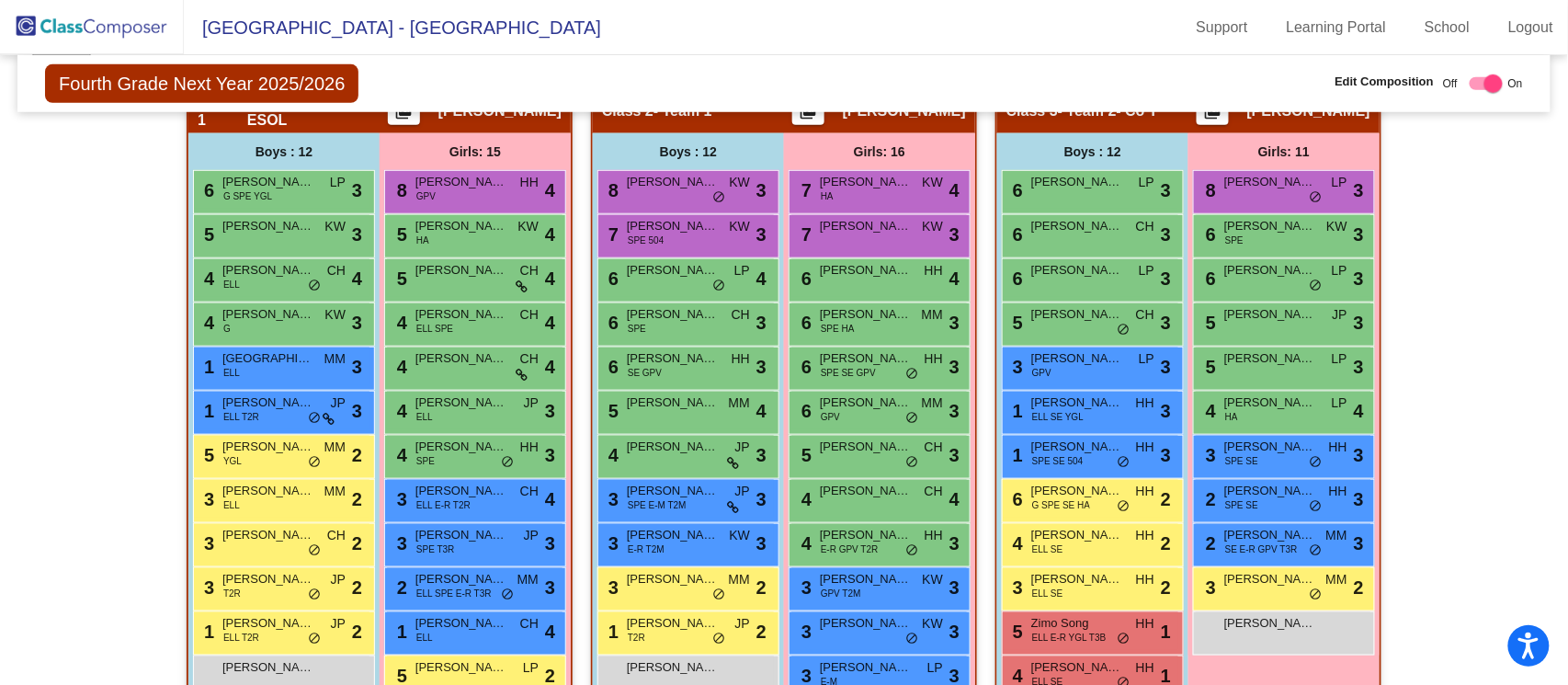 scroll, scrollTop: 478, scrollLeft: 0, axis: vertical 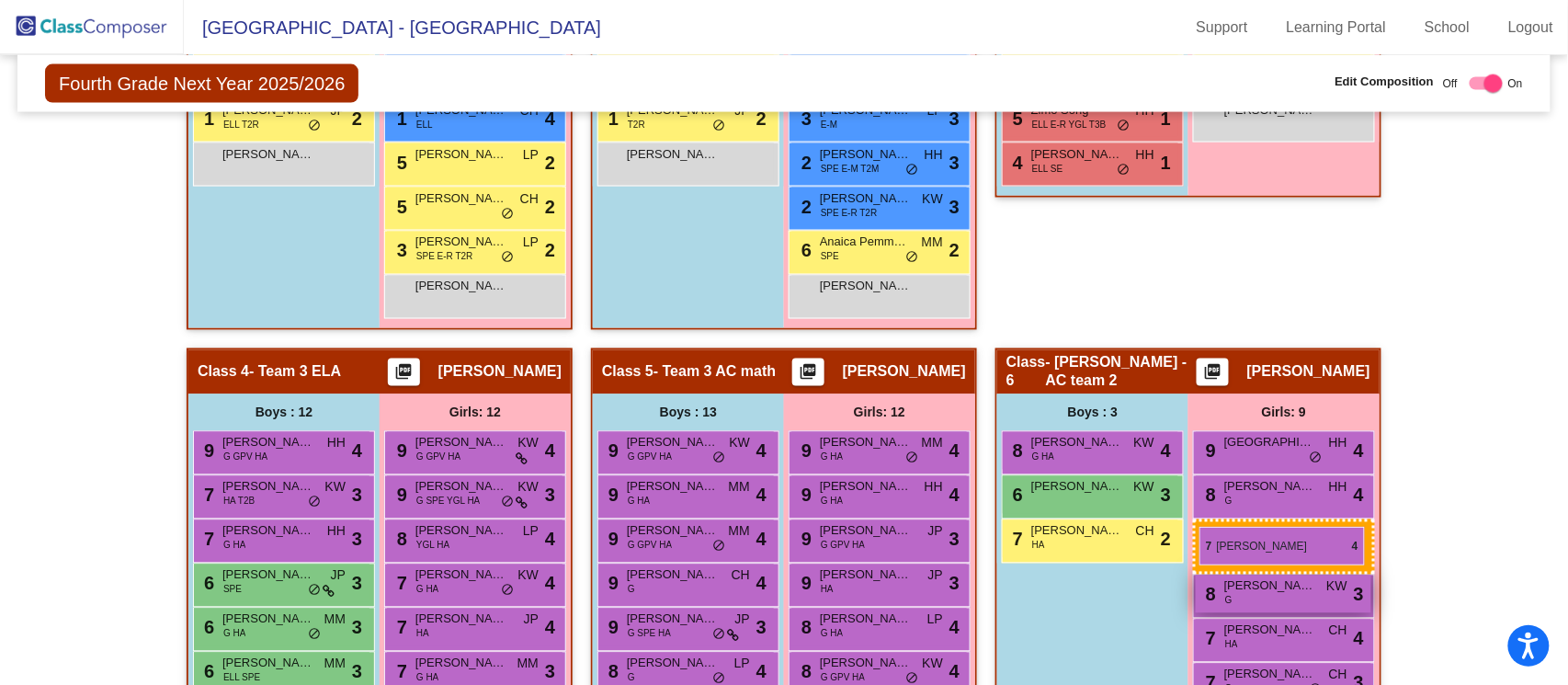 drag, startPoint x: 855, startPoint y: 185, endPoint x: 1210, endPoint y: 526, distance: 492.2459 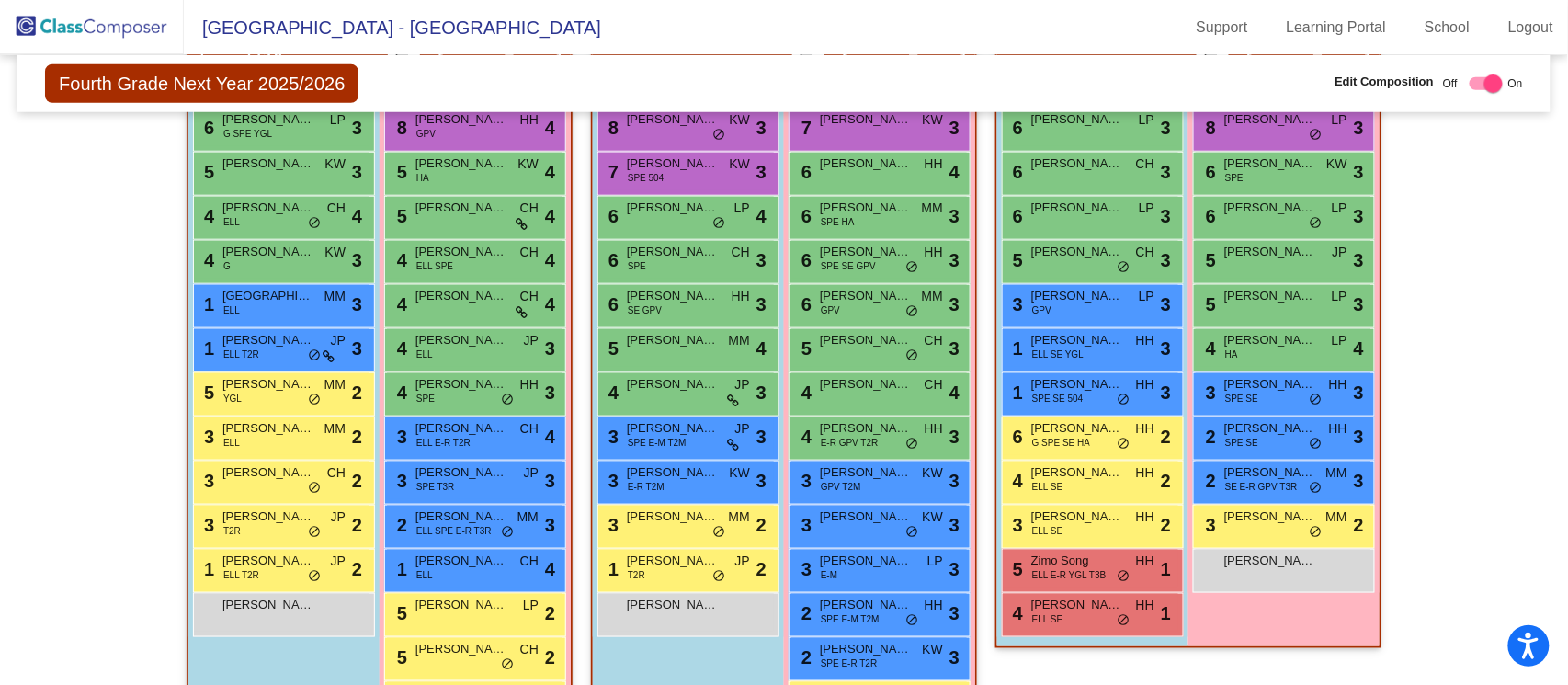 scroll, scrollTop: 511, scrollLeft: 0, axis: vertical 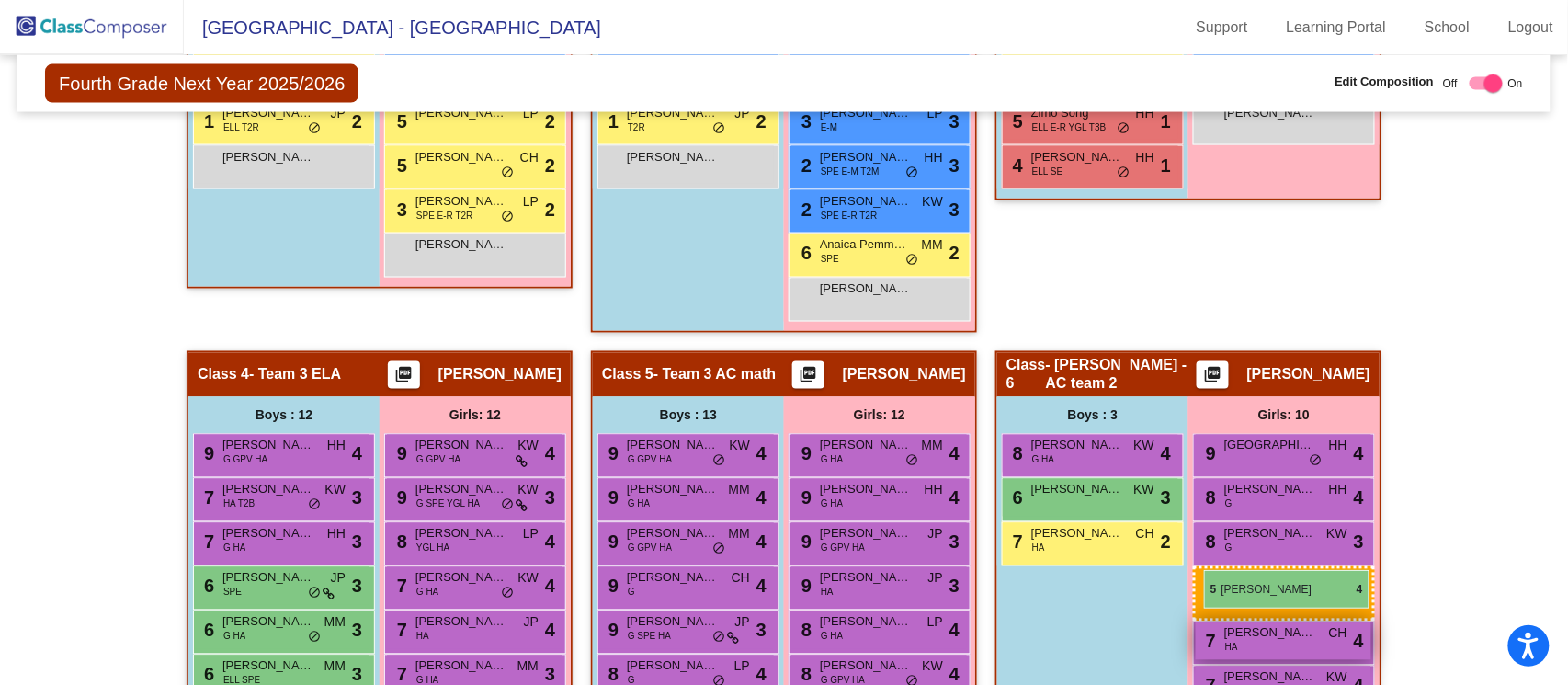 drag, startPoint x: 450, startPoint y: 202, endPoint x: 1204, endPoint y: 570, distance: 839.01132 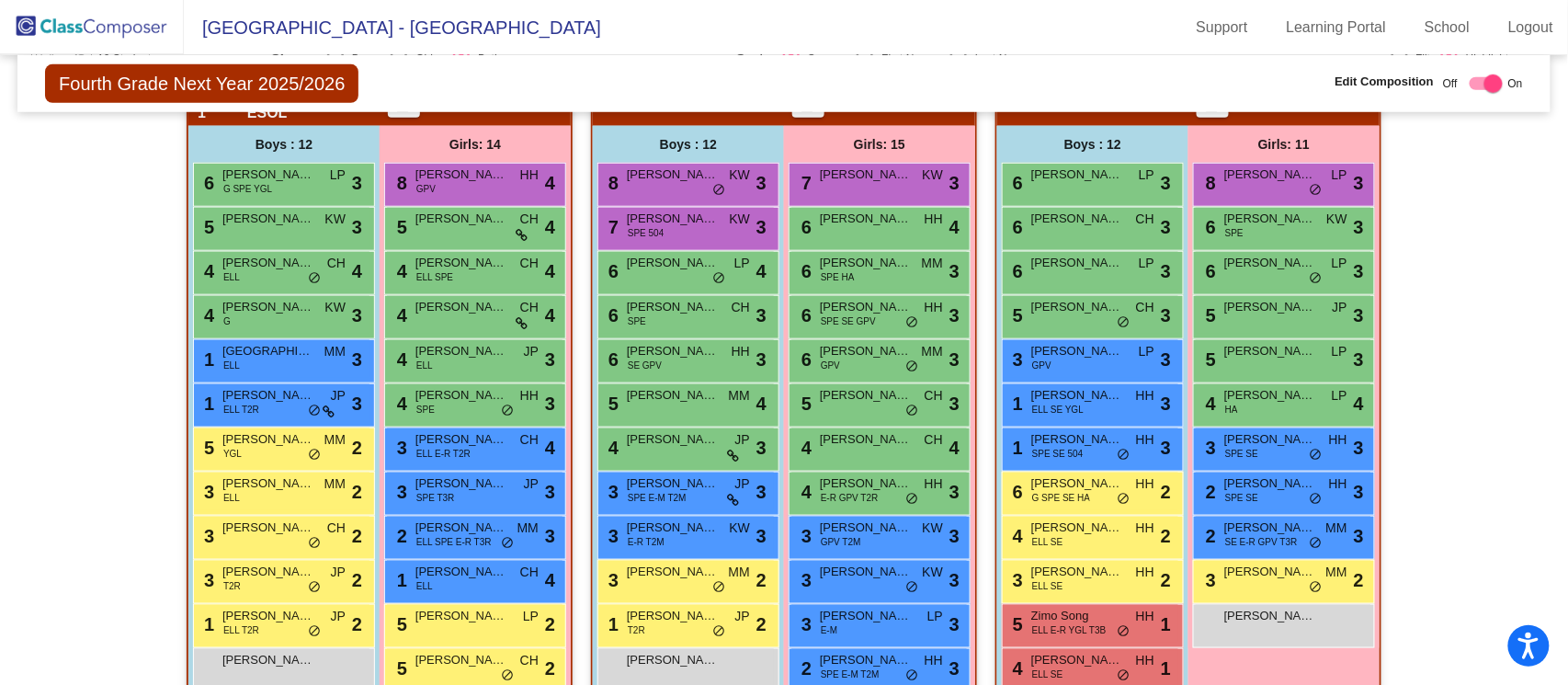 scroll, scrollTop: 531, scrollLeft: 0, axis: vertical 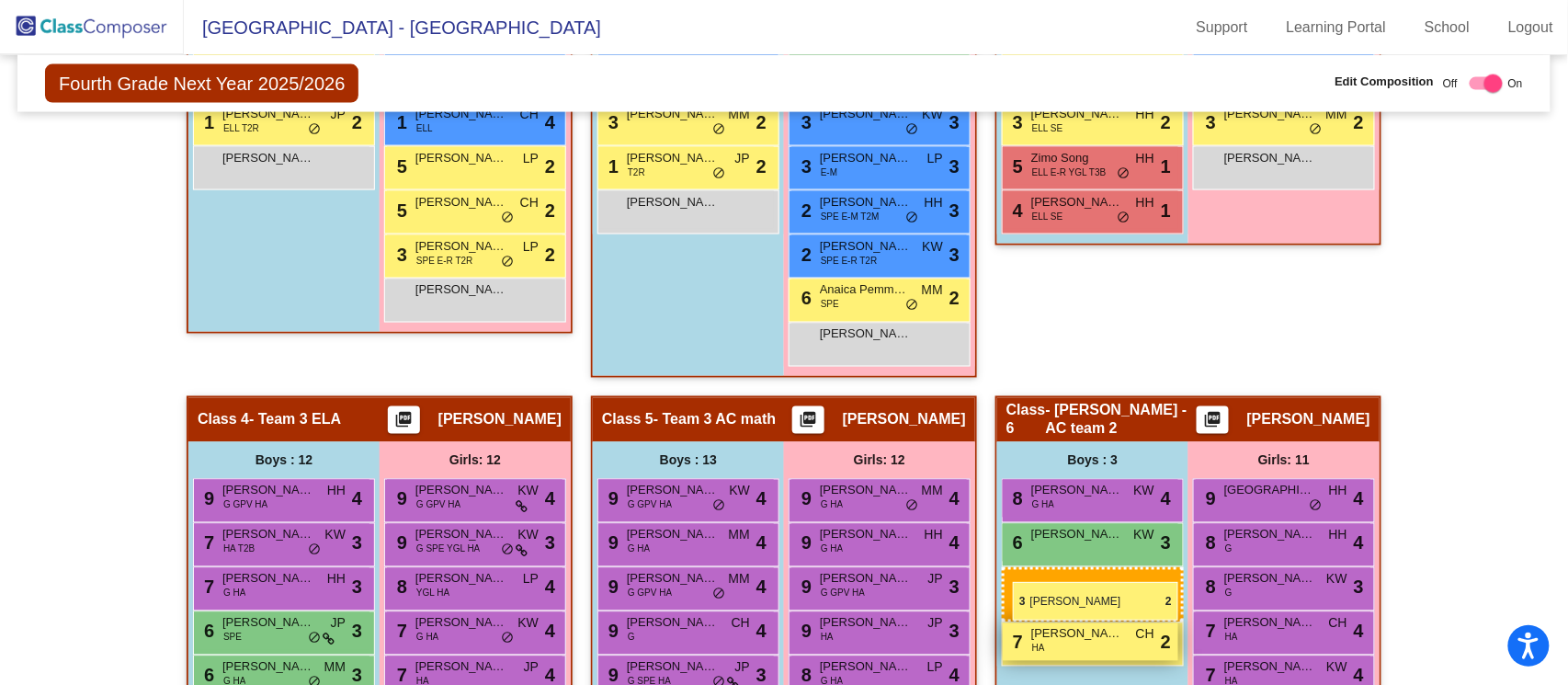 drag, startPoint x: 287, startPoint y: 530, endPoint x: 1009, endPoint y: 582, distance: 723.8702 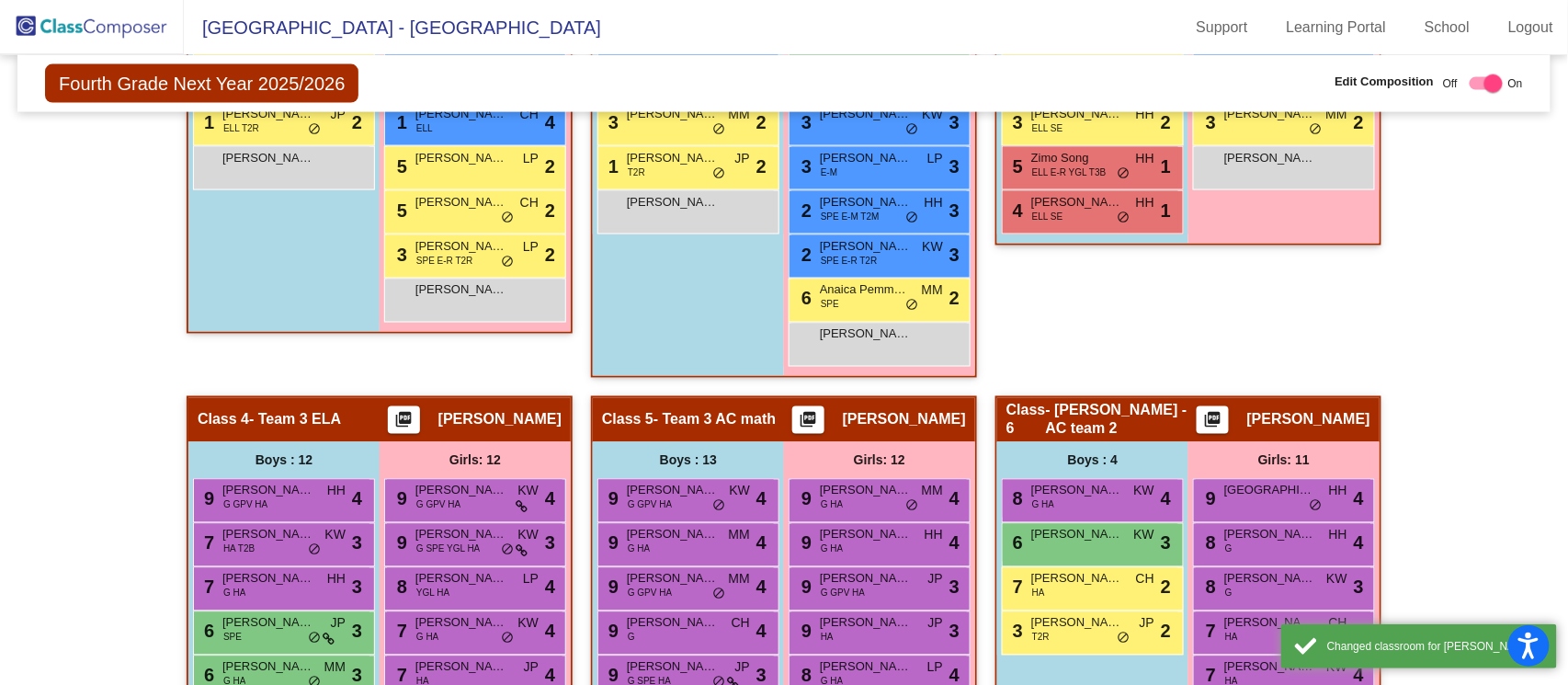 scroll, scrollTop: 1341, scrollLeft: 0, axis: vertical 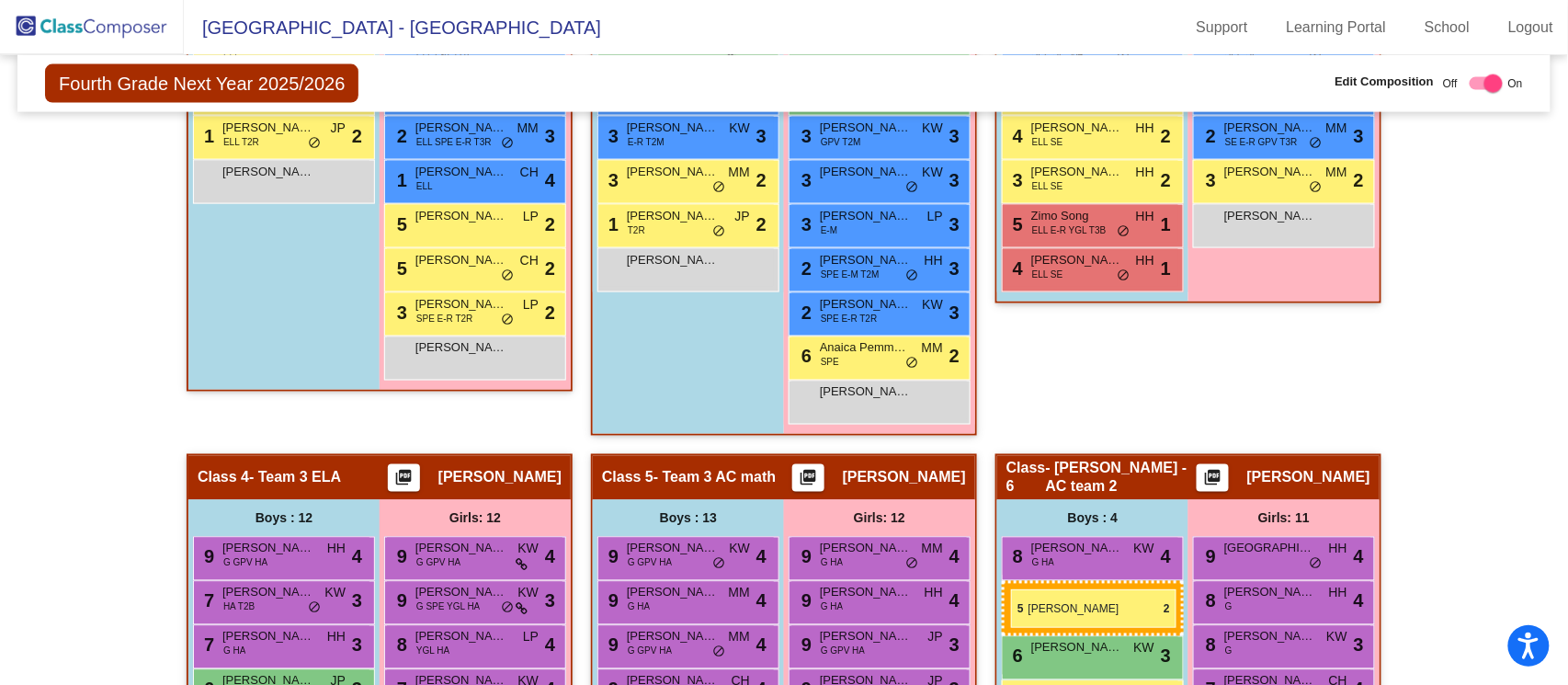 drag, startPoint x: 253, startPoint y: 486, endPoint x: 1011, endPoint y: 588, distance: 764.832 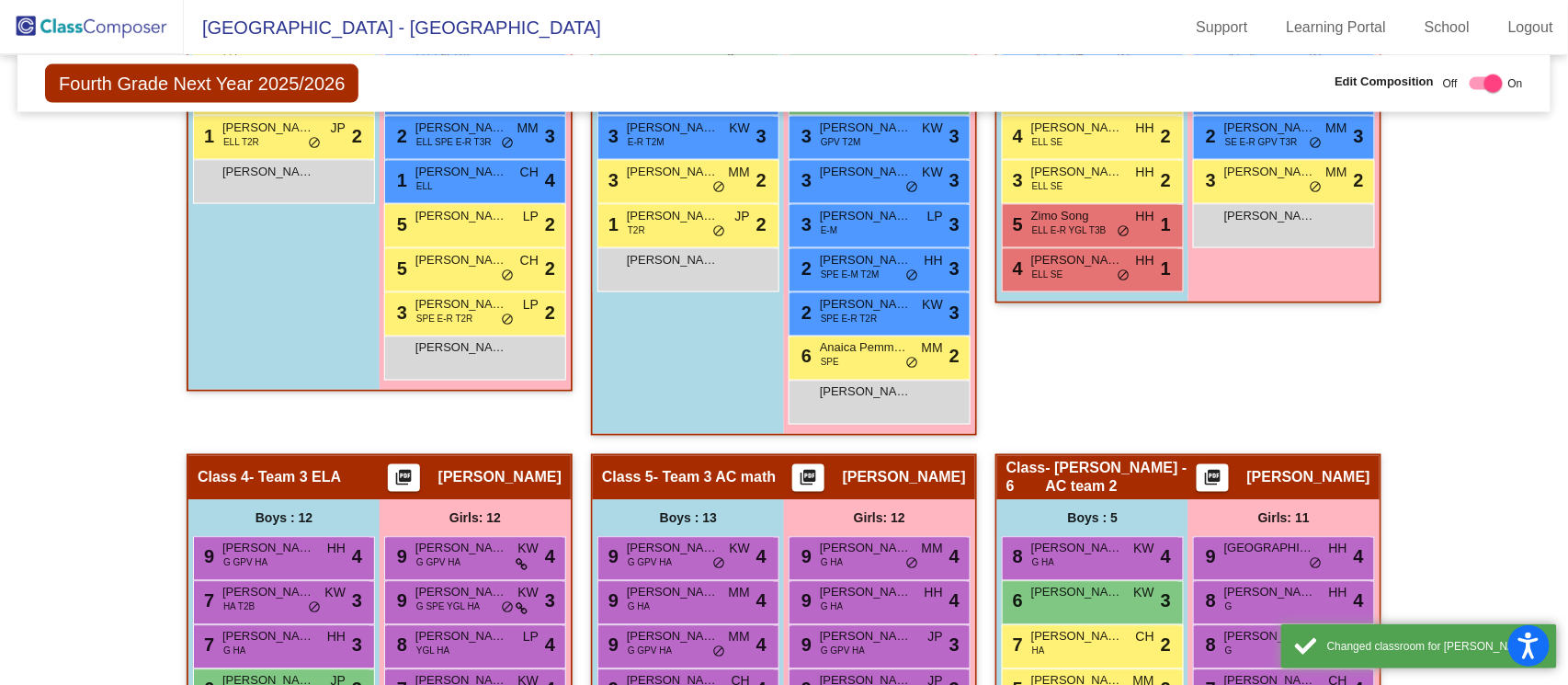 scroll, scrollTop: 1341, scrollLeft: 0, axis: vertical 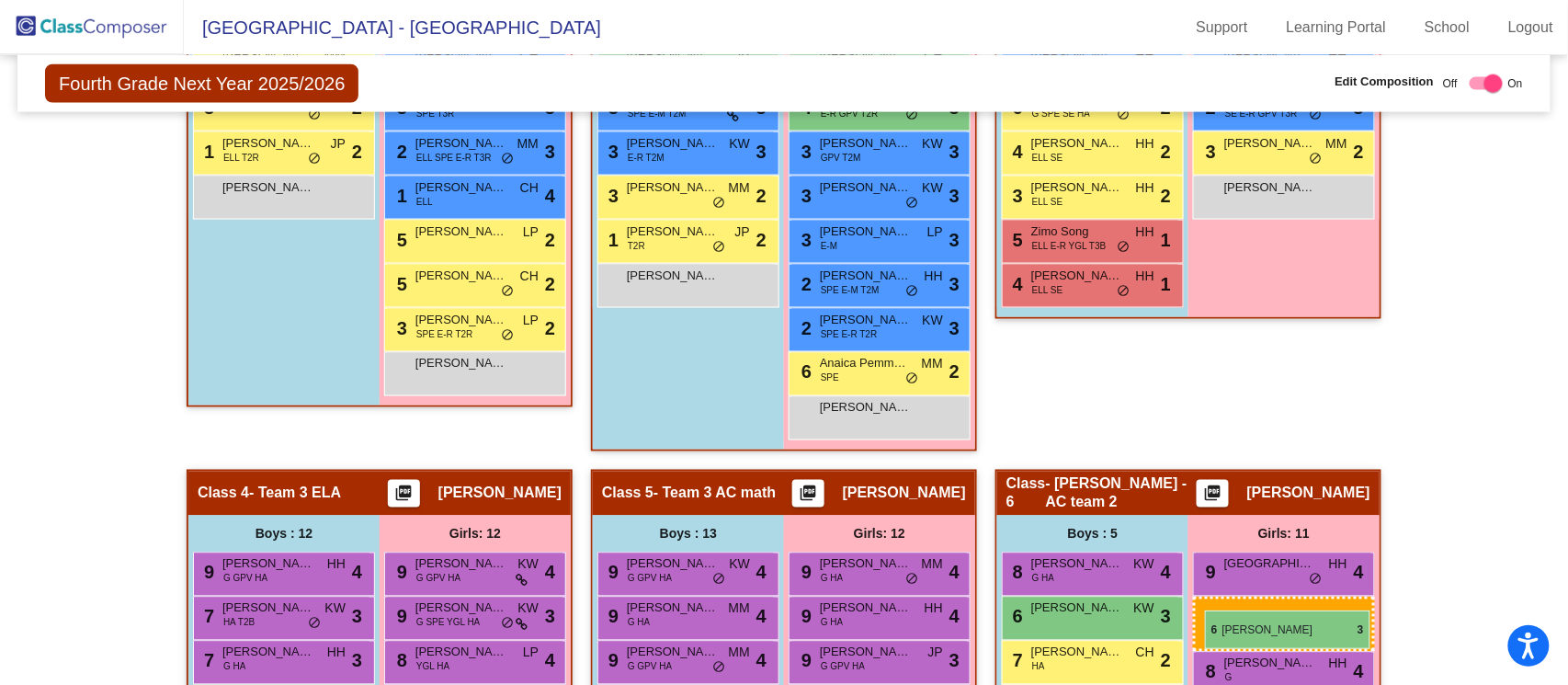 drag, startPoint x: 1276, startPoint y: 243, endPoint x: 1205, endPoint y: 611, distance: 374.78661 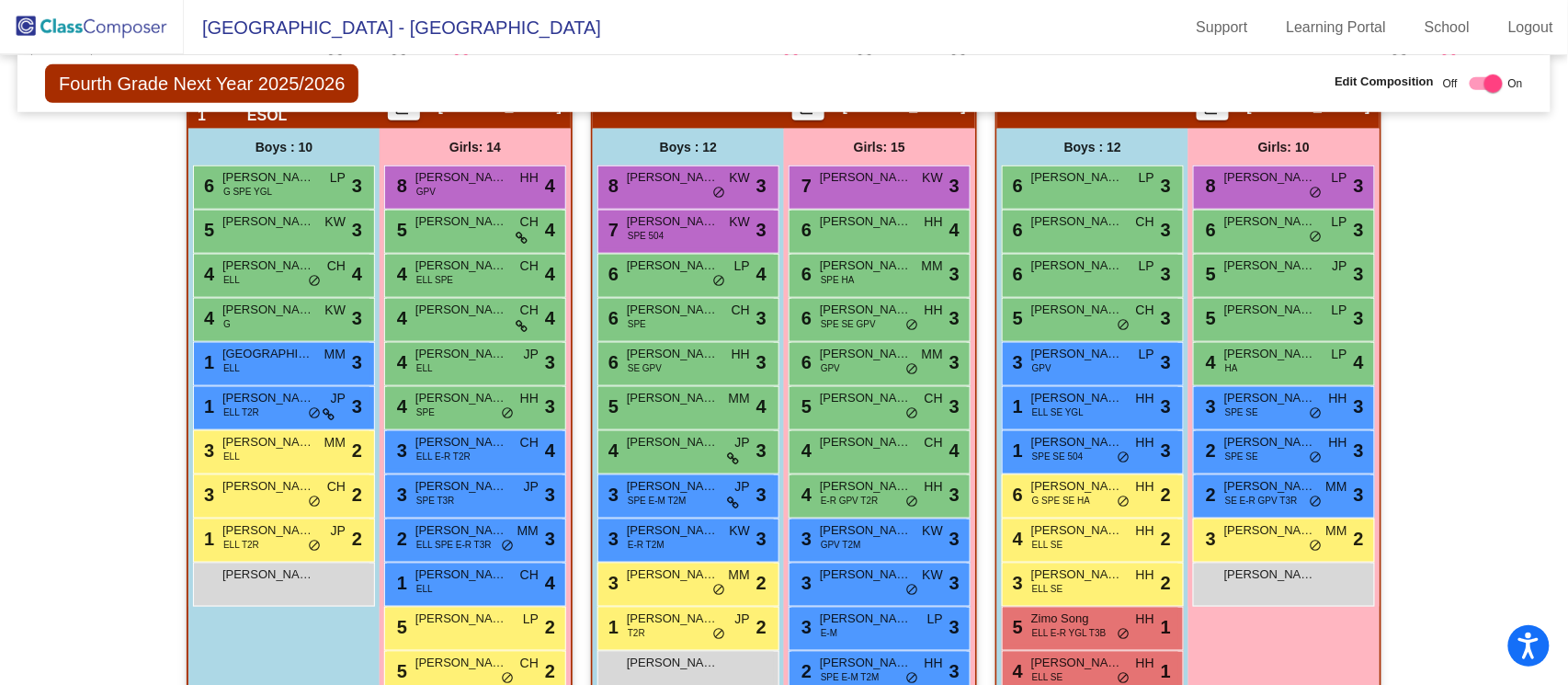 scroll, scrollTop: 484, scrollLeft: 0, axis: vertical 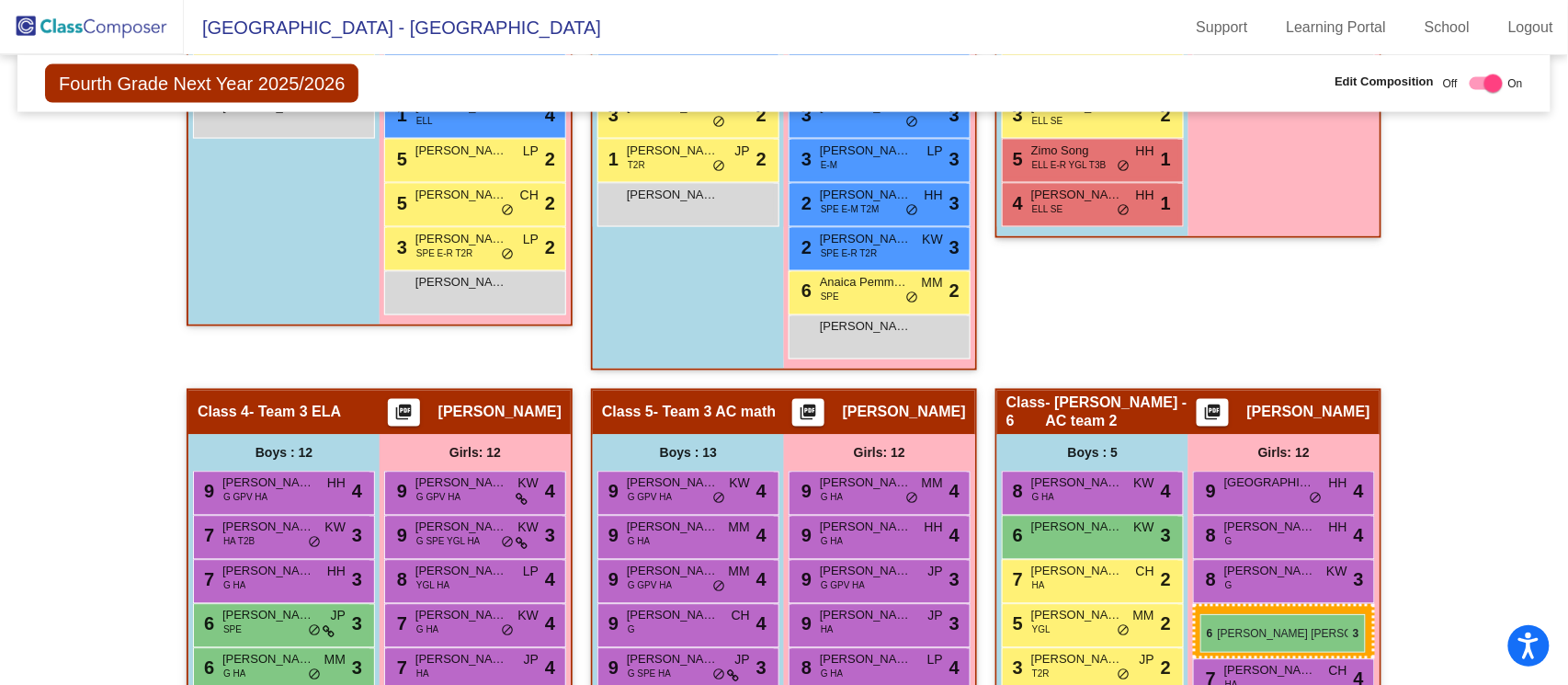 drag, startPoint x: 1268, startPoint y: 232, endPoint x: 1200, endPoint y: 614, distance: 388.0052 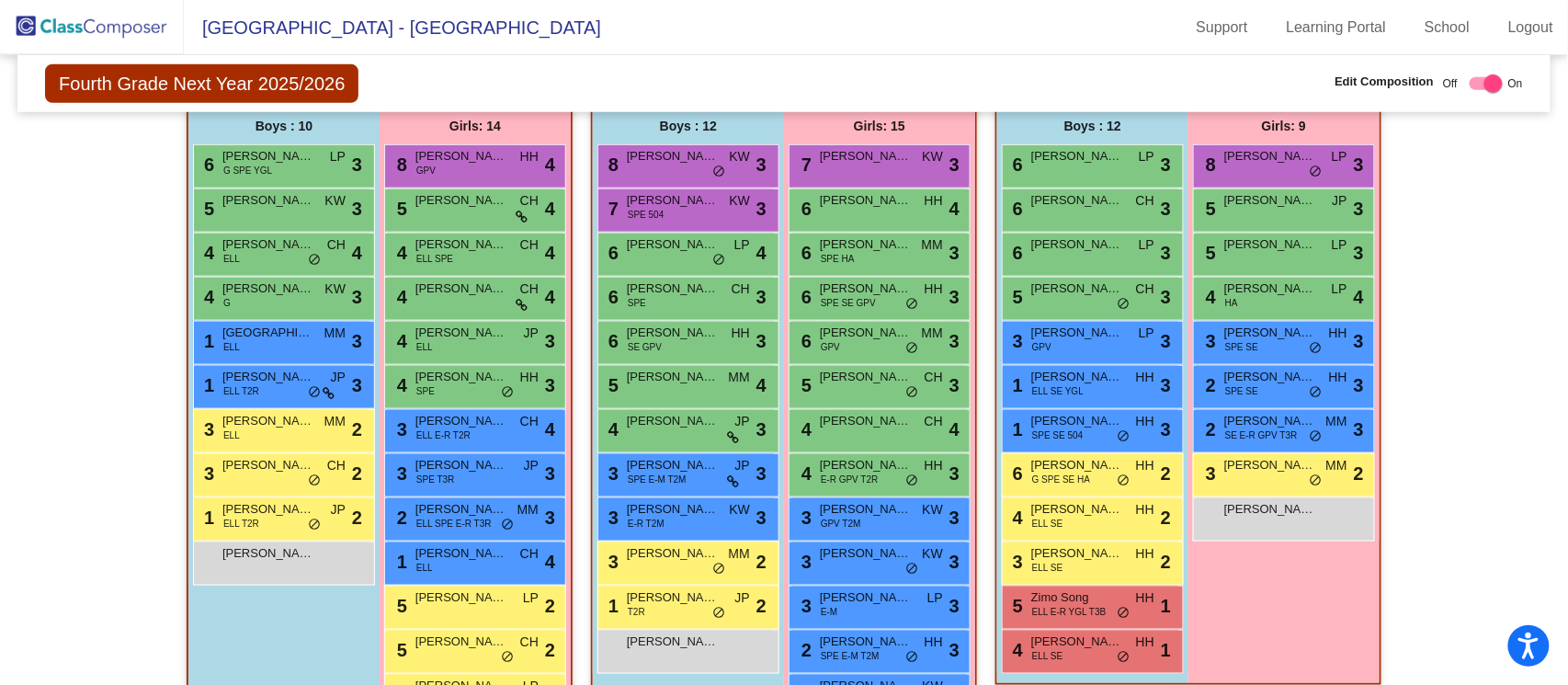 scroll, scrollTop: 508, scrollLeft: 0, axis: vertical 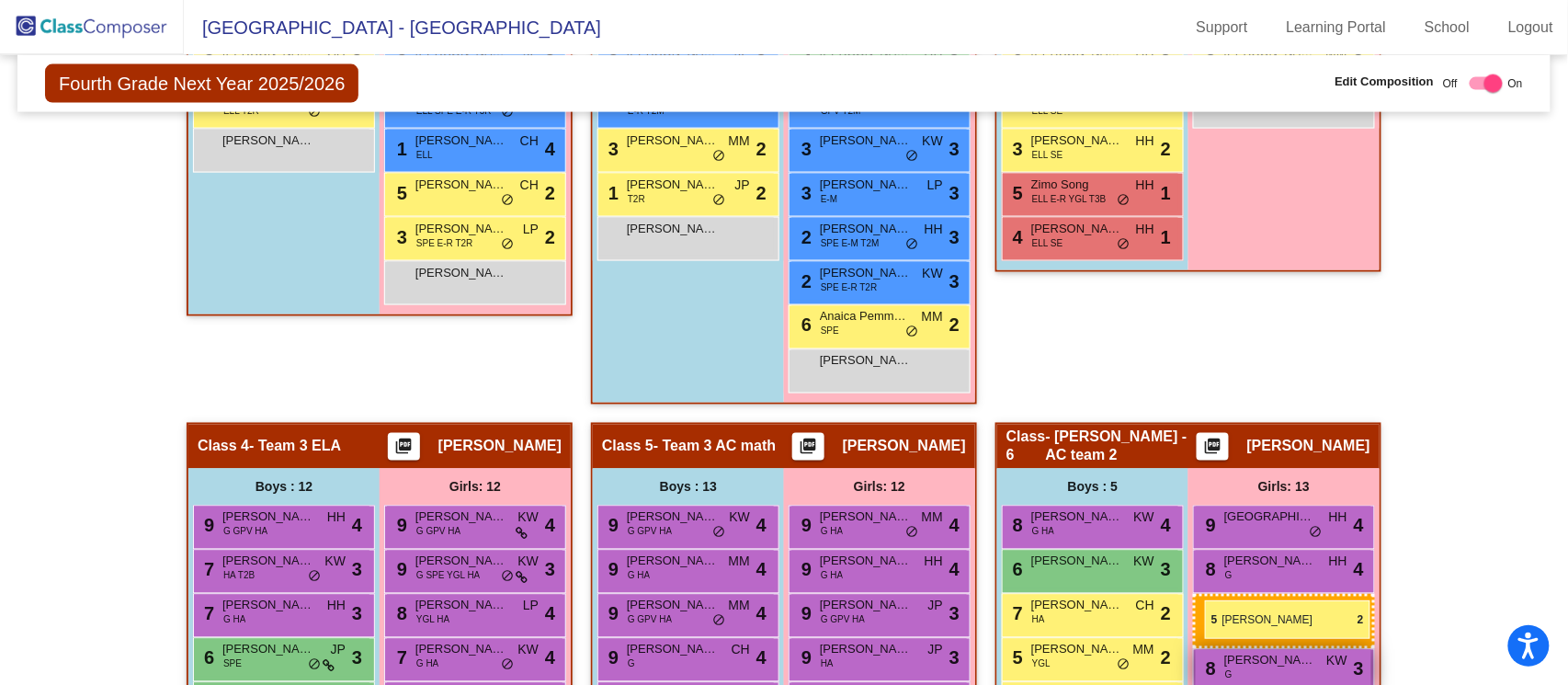 drag, startPoint x: 442, startPoint y: 603, endPoint x: 1203, endPoint y: 599, distance: 761.01051 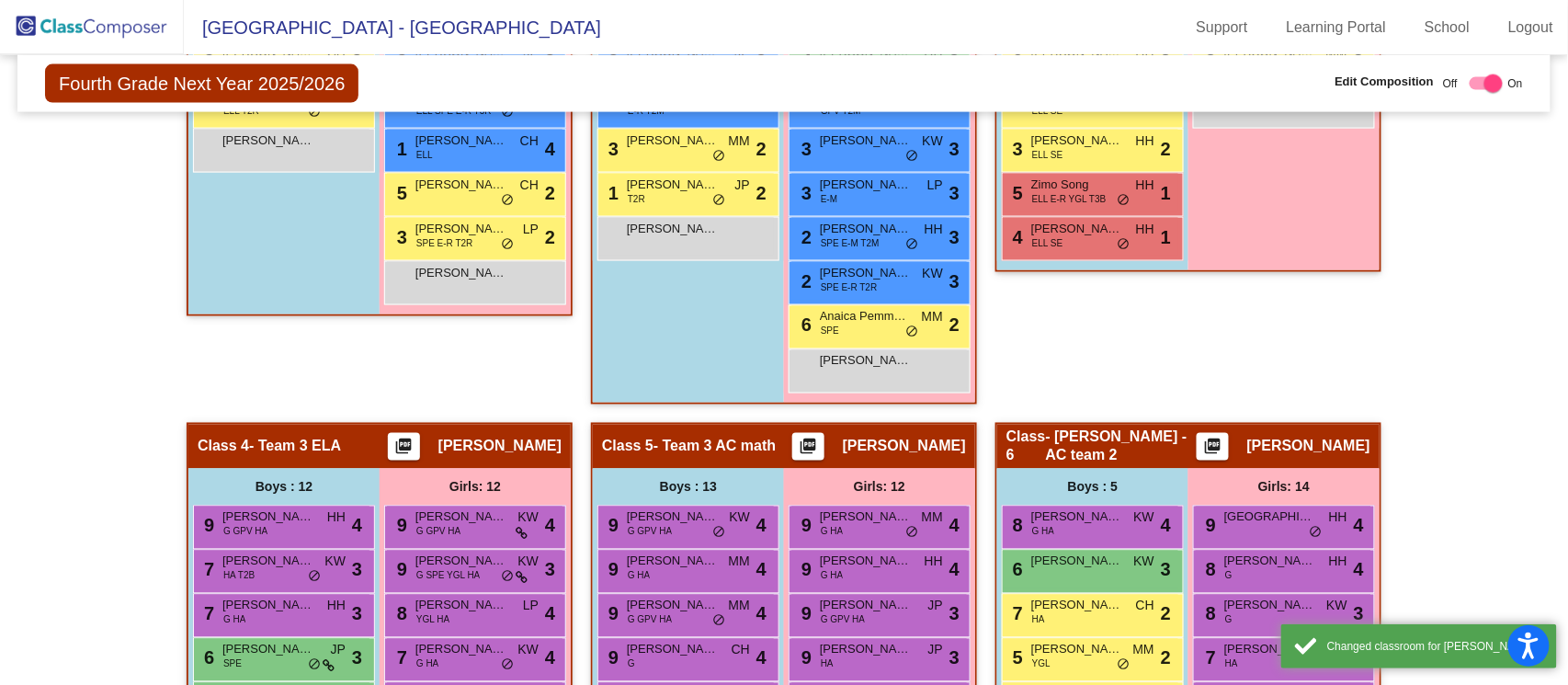 scroll, scrollTop: 1386, scrollLeft: 0, axis: vertical 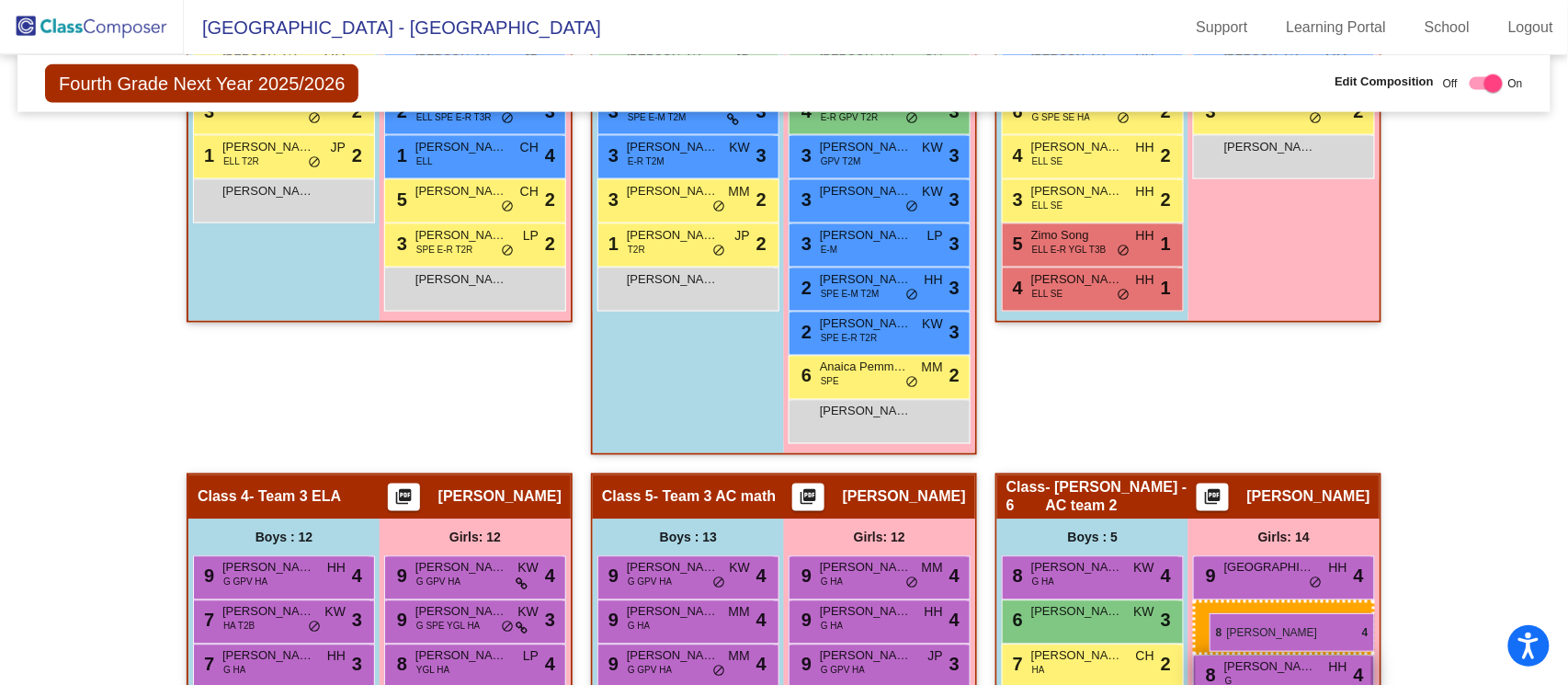 drag, startPoint x: 478, startPoint y: 157, endPoint x: 1210, endPoint y: 613, distance: 862.41521 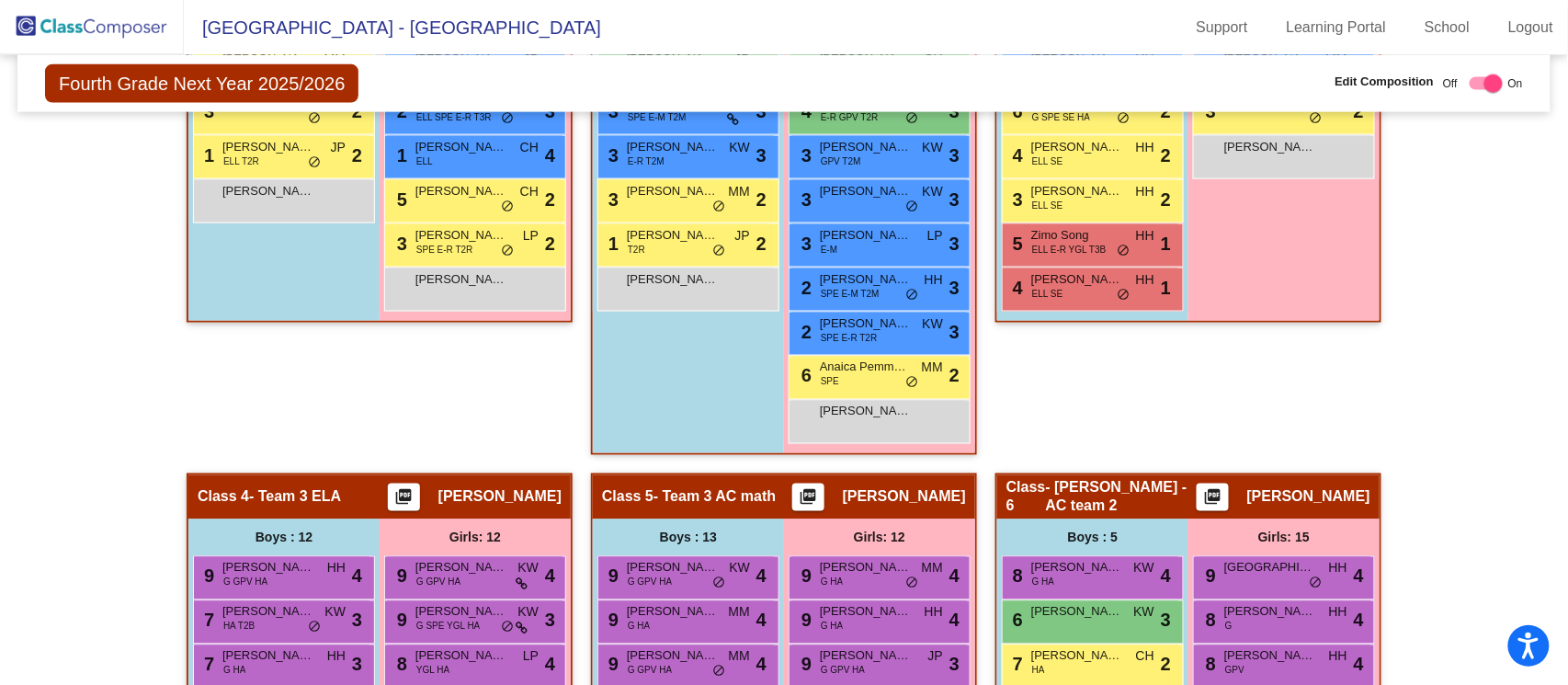 scroll, scrollTop: 1421, scrollLeft: 0, axis: vertical 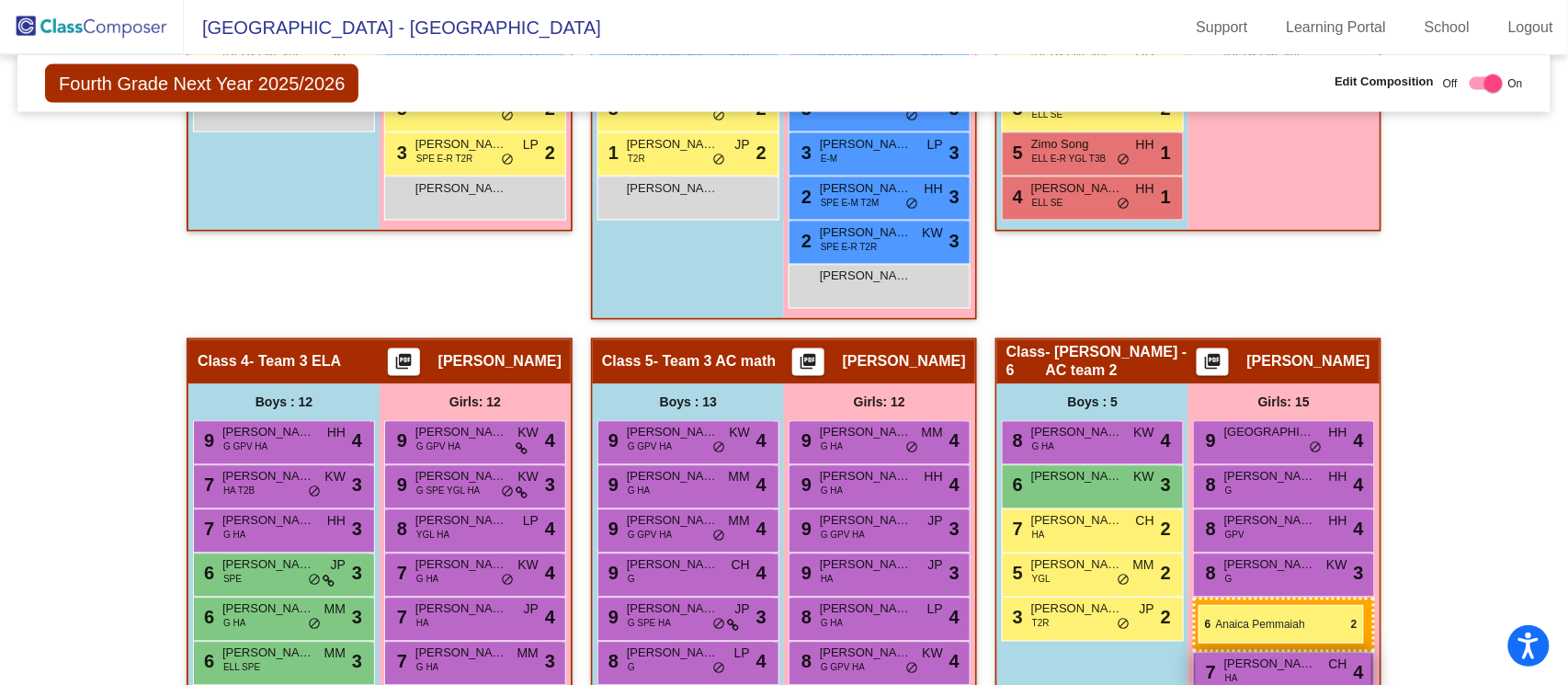 drag, startPoint x: 884, startPoint y: 606, endPoint x: 1238, endPoint y: 604, distance: 354.0056 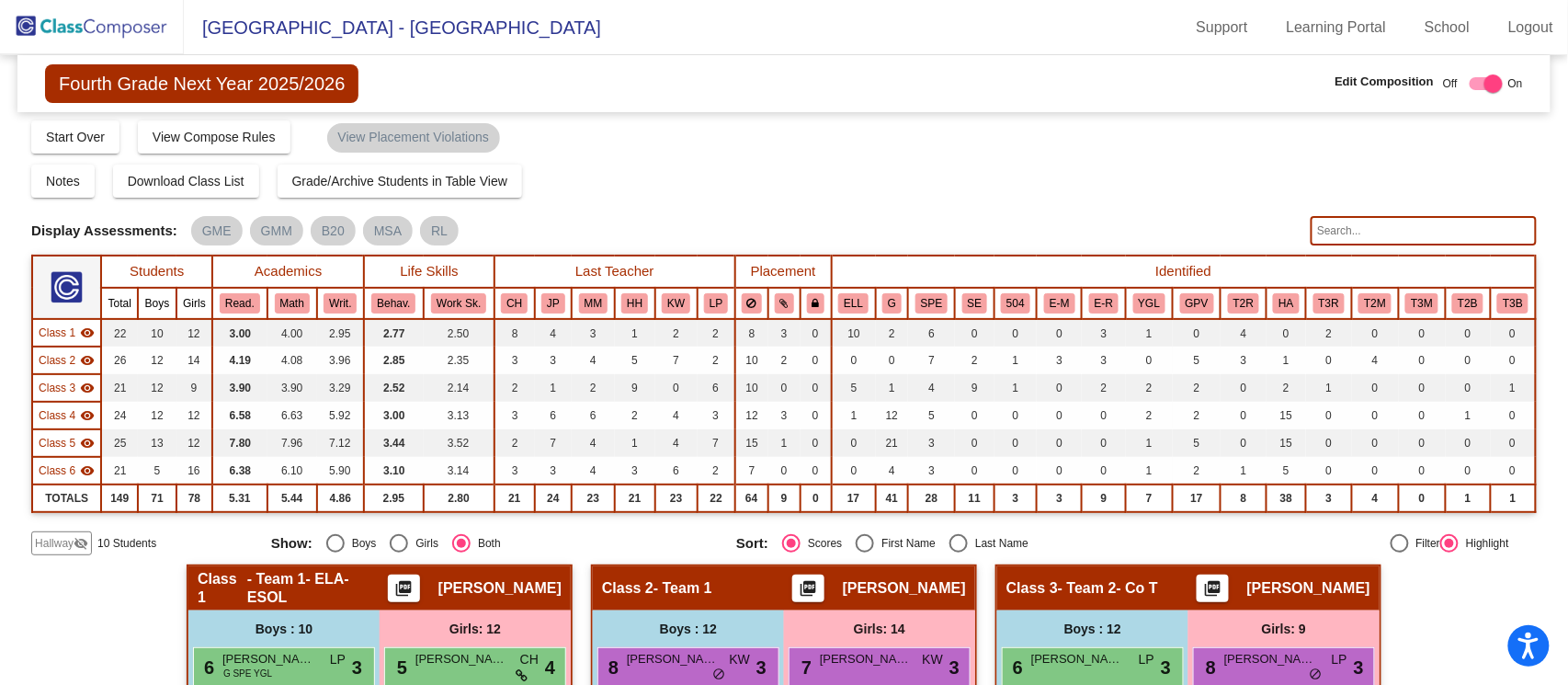scroll, scrollTop: 0, scrollLeft: 0, axis: both 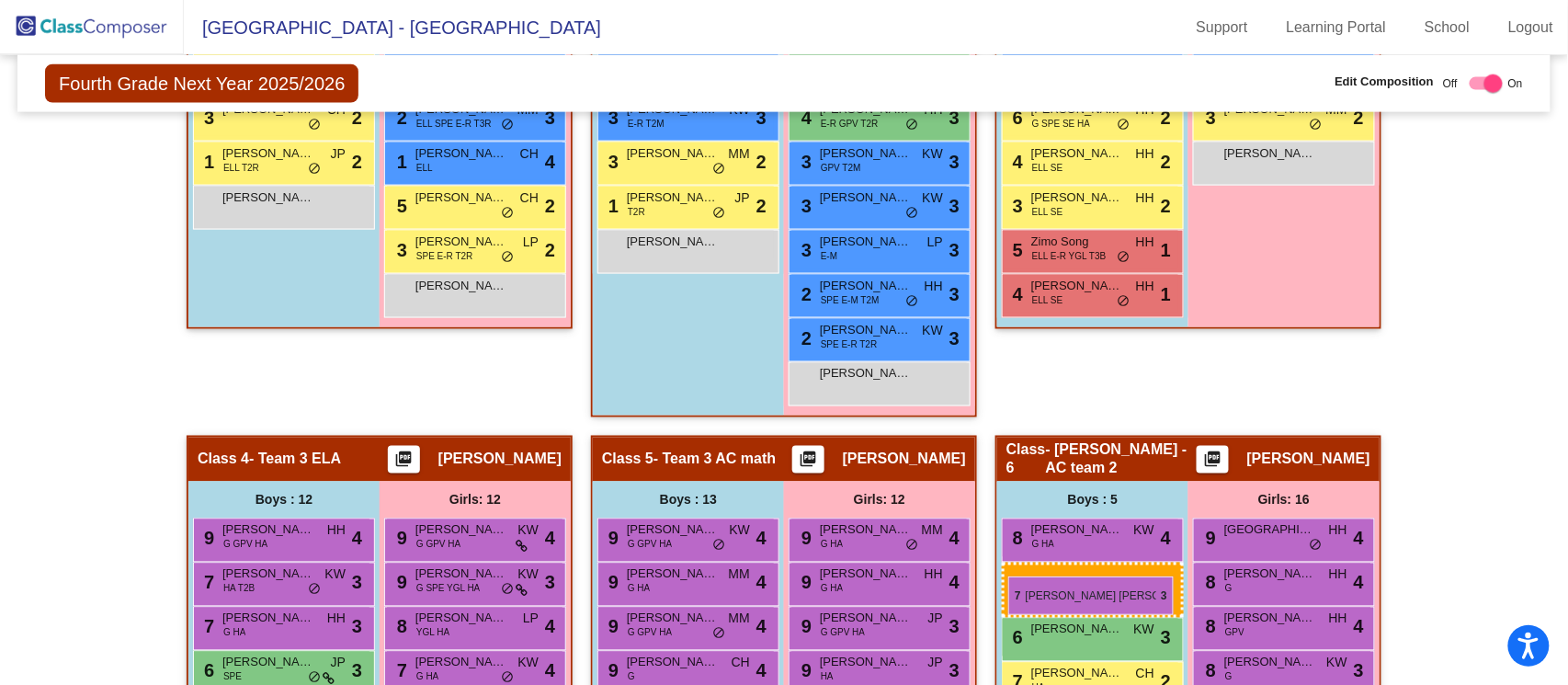 drag, startPoint x: 699, startPoint y: 413, endPoint x: 1008, endPoint y: 577, distance: 349.82424 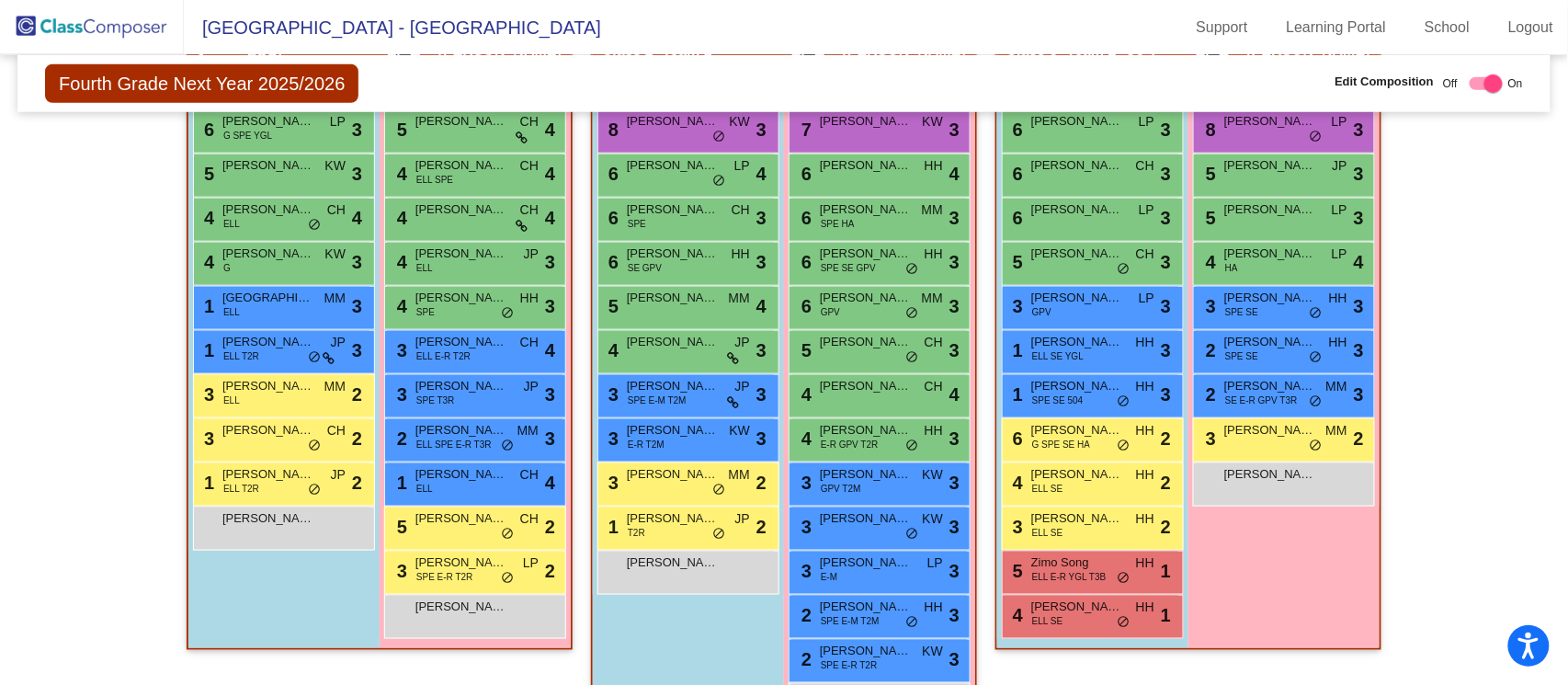 scroll, scrollTop: 487, scrollLeft: 0, axis: vertical 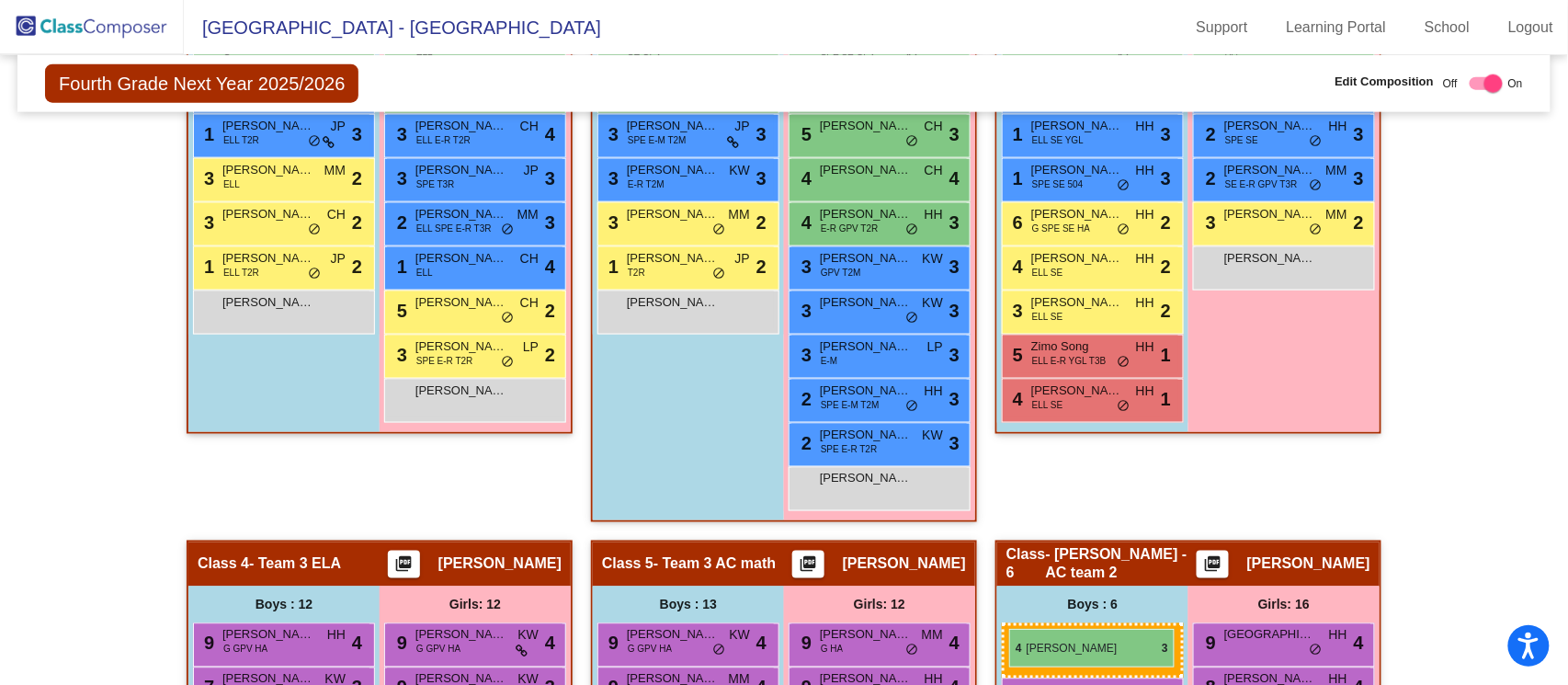 drag, startPoint x: 641, startPoint y: 411, endPoint x: 1009, endPoint y: 629, distance: 427.72421 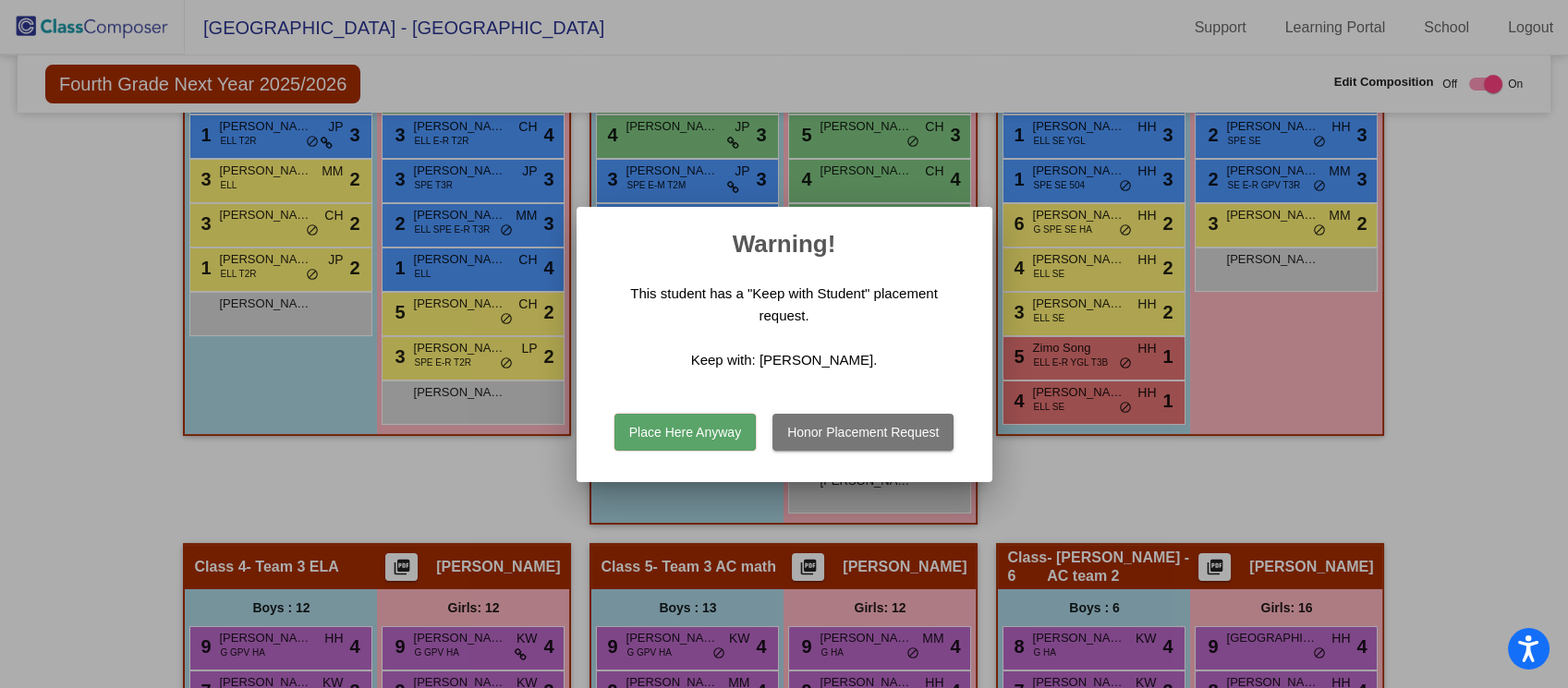 click on "Place Here Anyway" at bounding box center (685, 432) 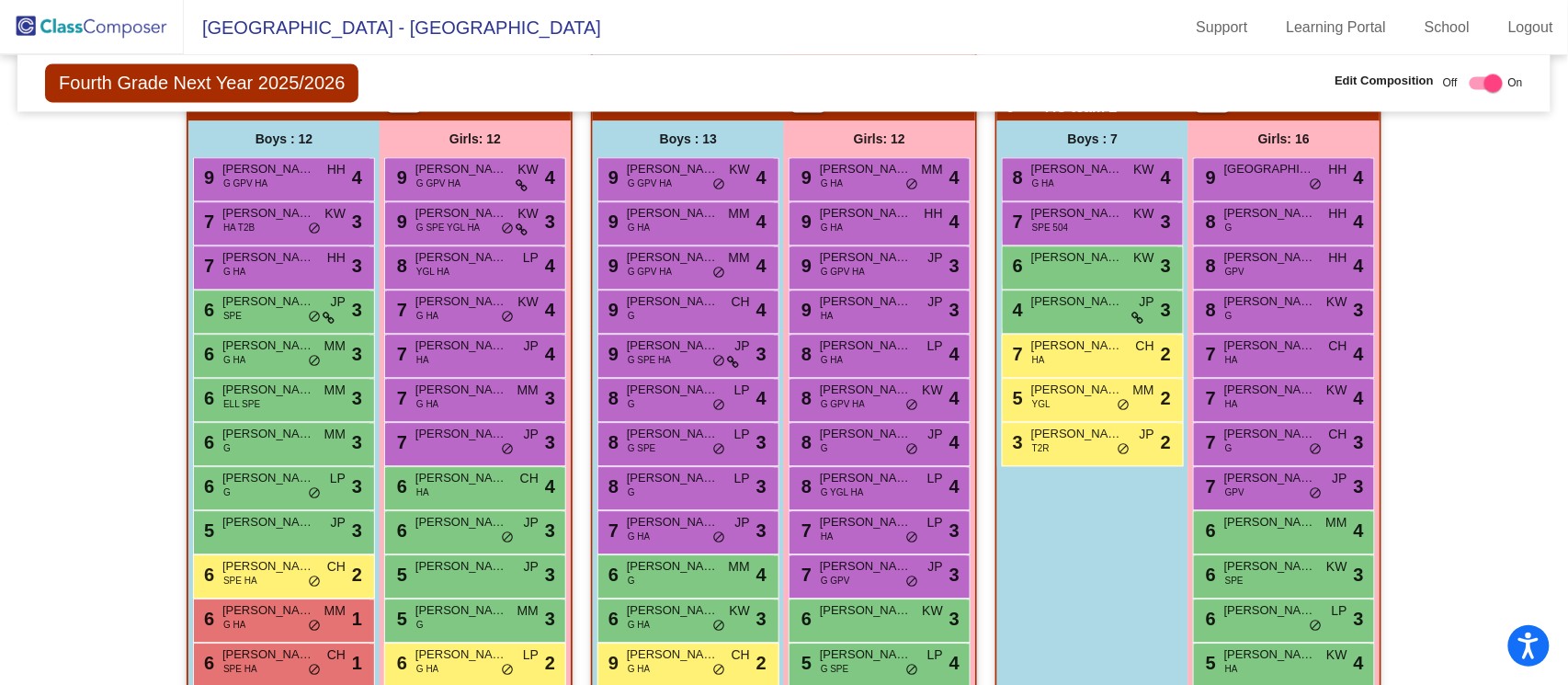 scroll, scrollTop: 1220, scrollLeft: 0, axis: vertical 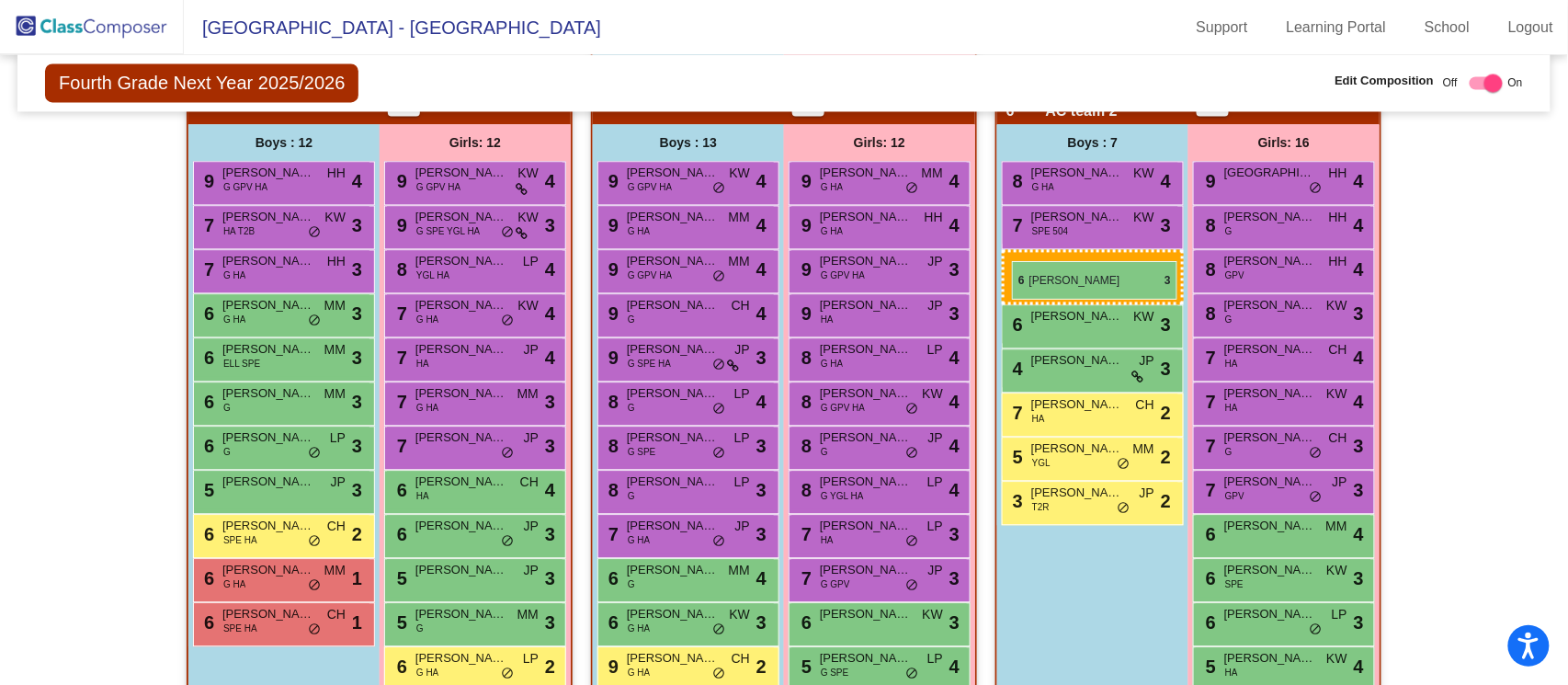 drag, startPoint x: 265, startPoint y: 303, endPoint x: 1014, endPoint y: 261, distance: 750.1766 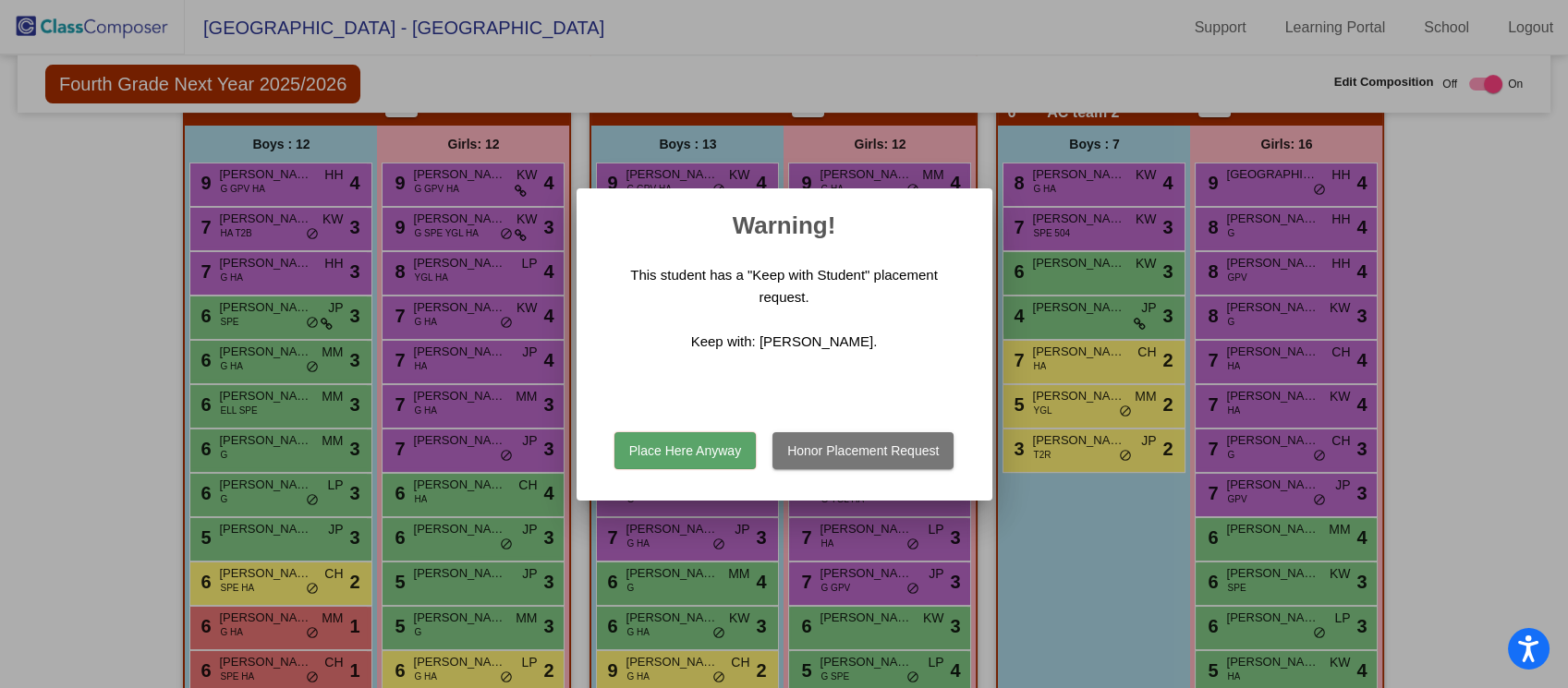 click on "Place Here Anyway" at bounding box center [685, 451] 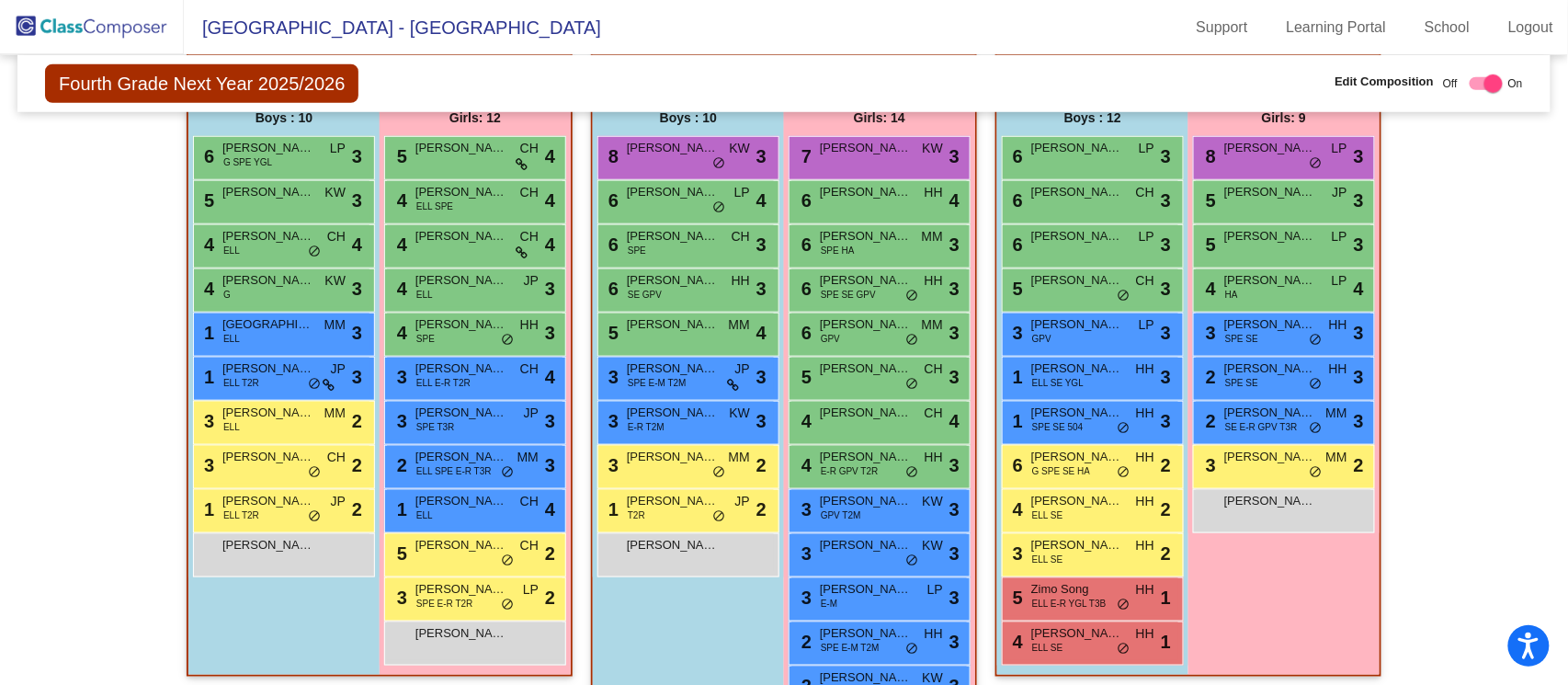 scroll, scrollTop: 511, scrollLeft: 0, axis: vertical 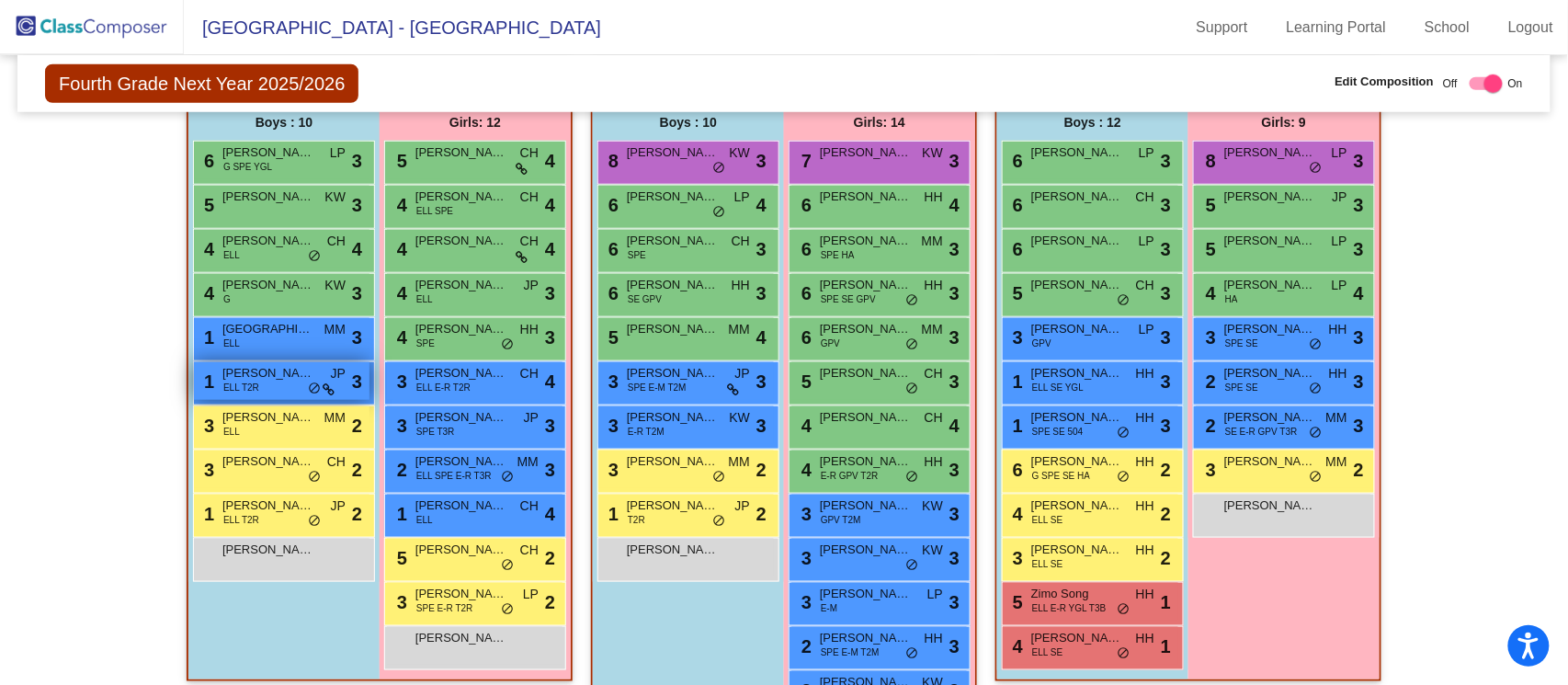 click on "1 [PERSON_NAME] [PERSON_NAME] T2R JP lock do_not_disturb_alt 3" at bounding box center (281, 381) 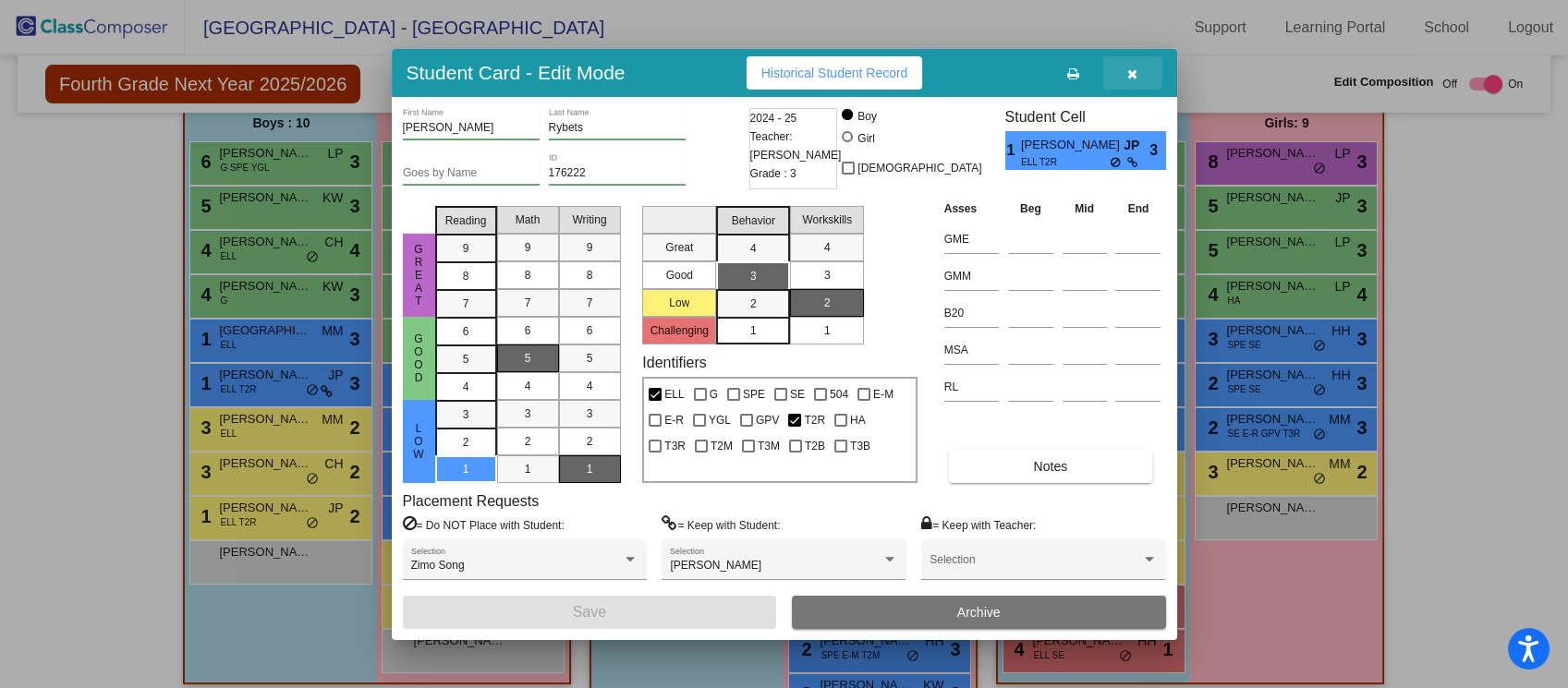 click at bounding box center (1133, 73) 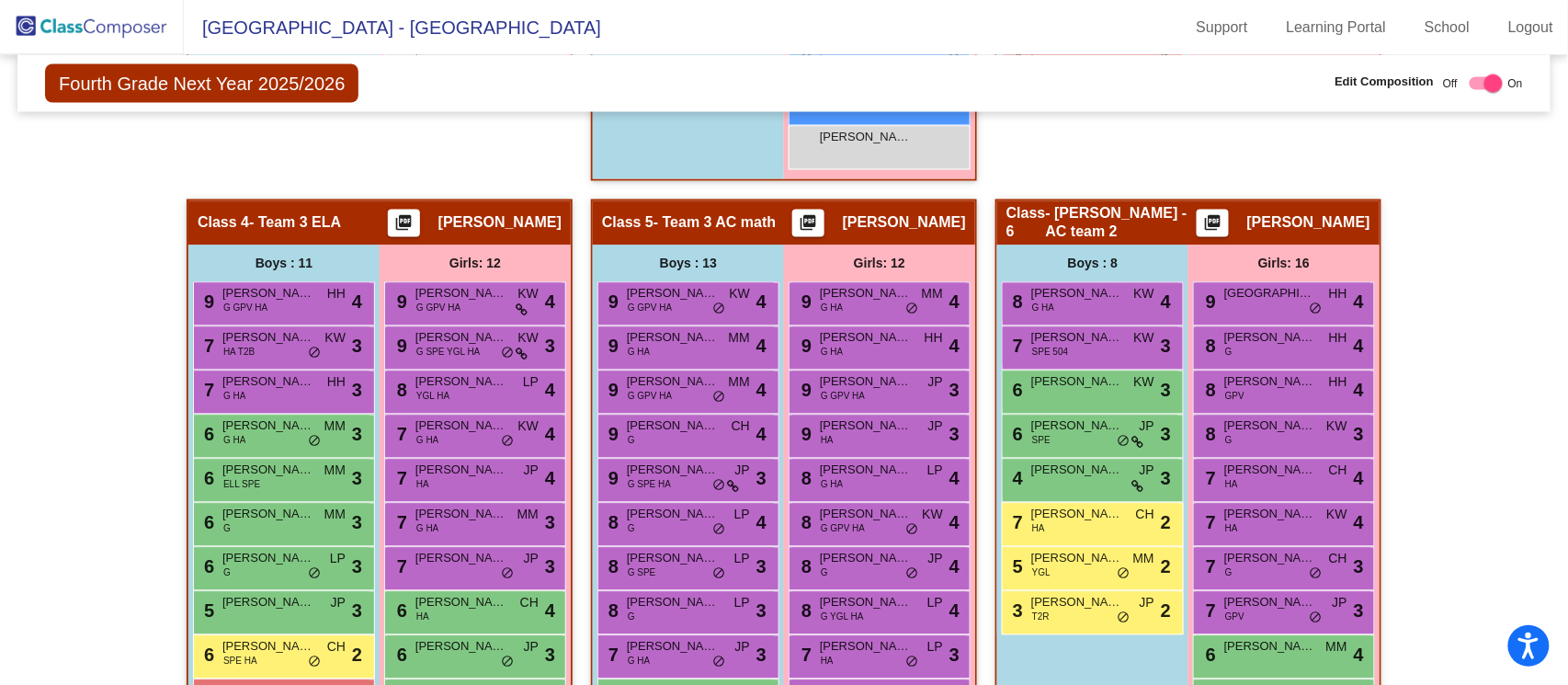 scroll, scrollTop: 1122, scrollLeft: 0, axis: vertical 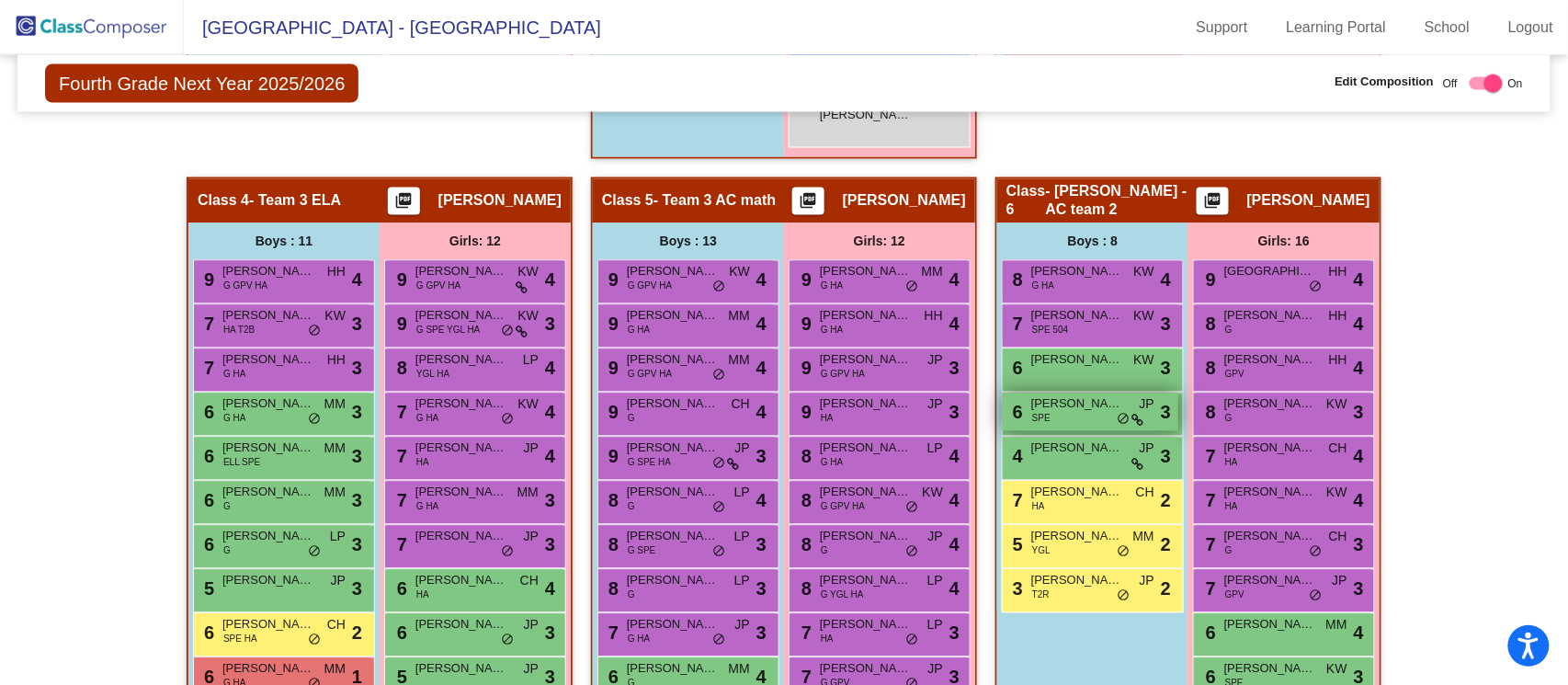 click on "[PERSON_NAME]" at bounding box center (1077, 405) 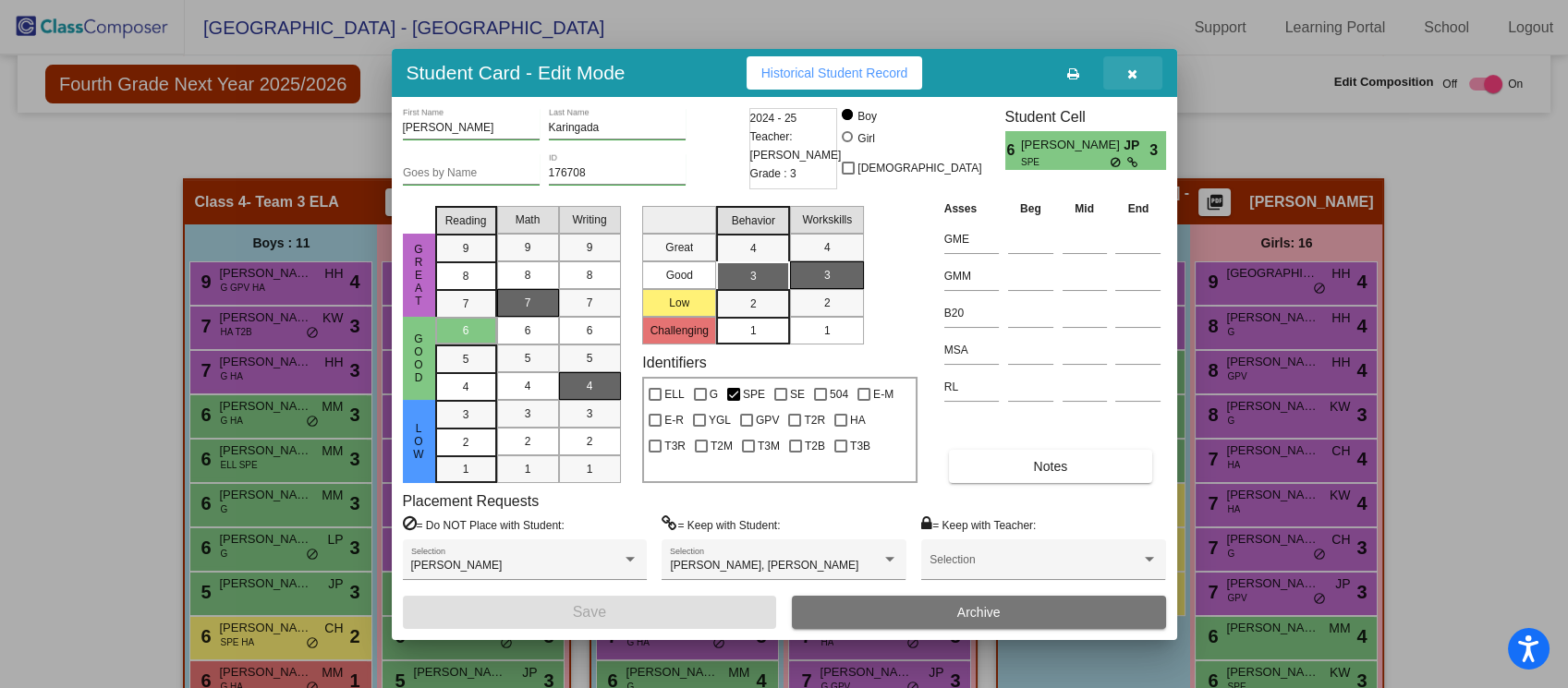 click at bounding box center (1132, 74) 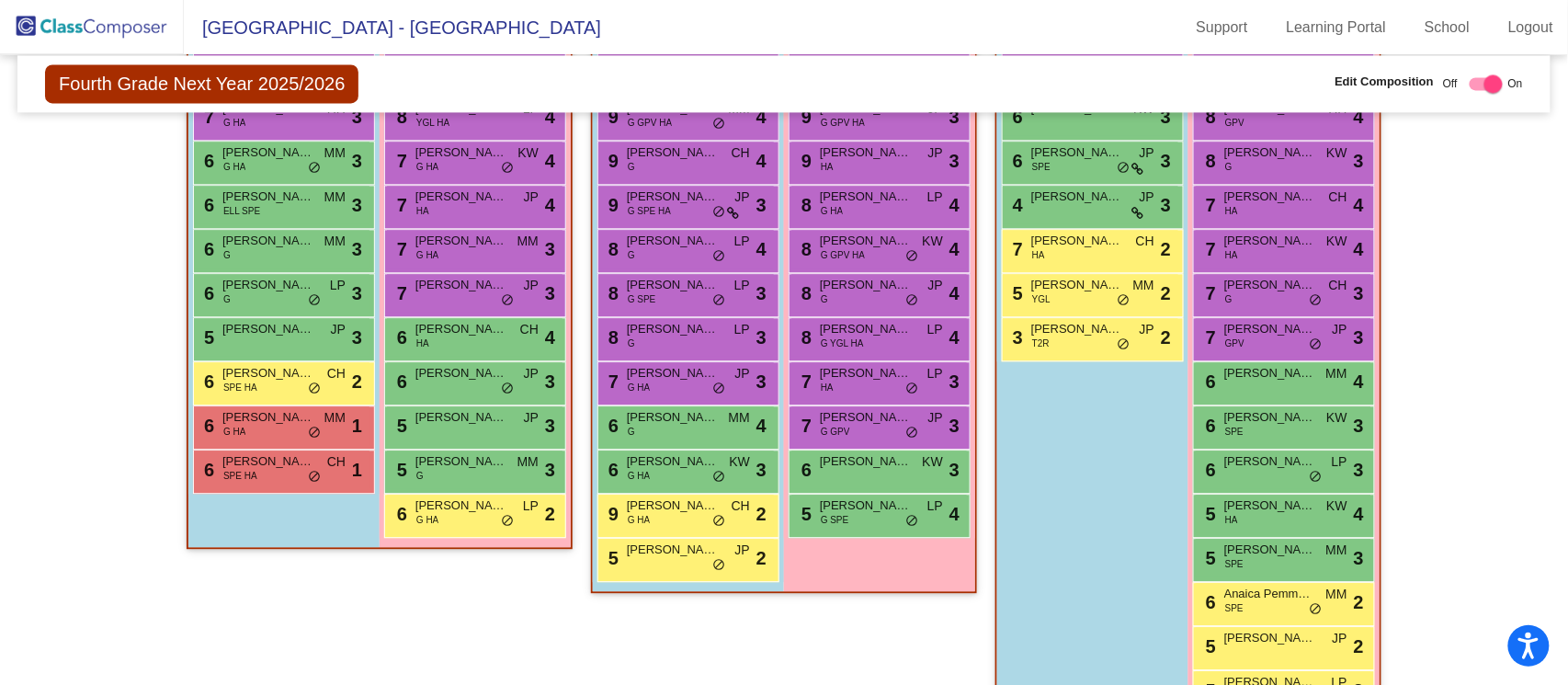 scroll, scrollTop: 1122, scrollLeft: 0, axis: vertical 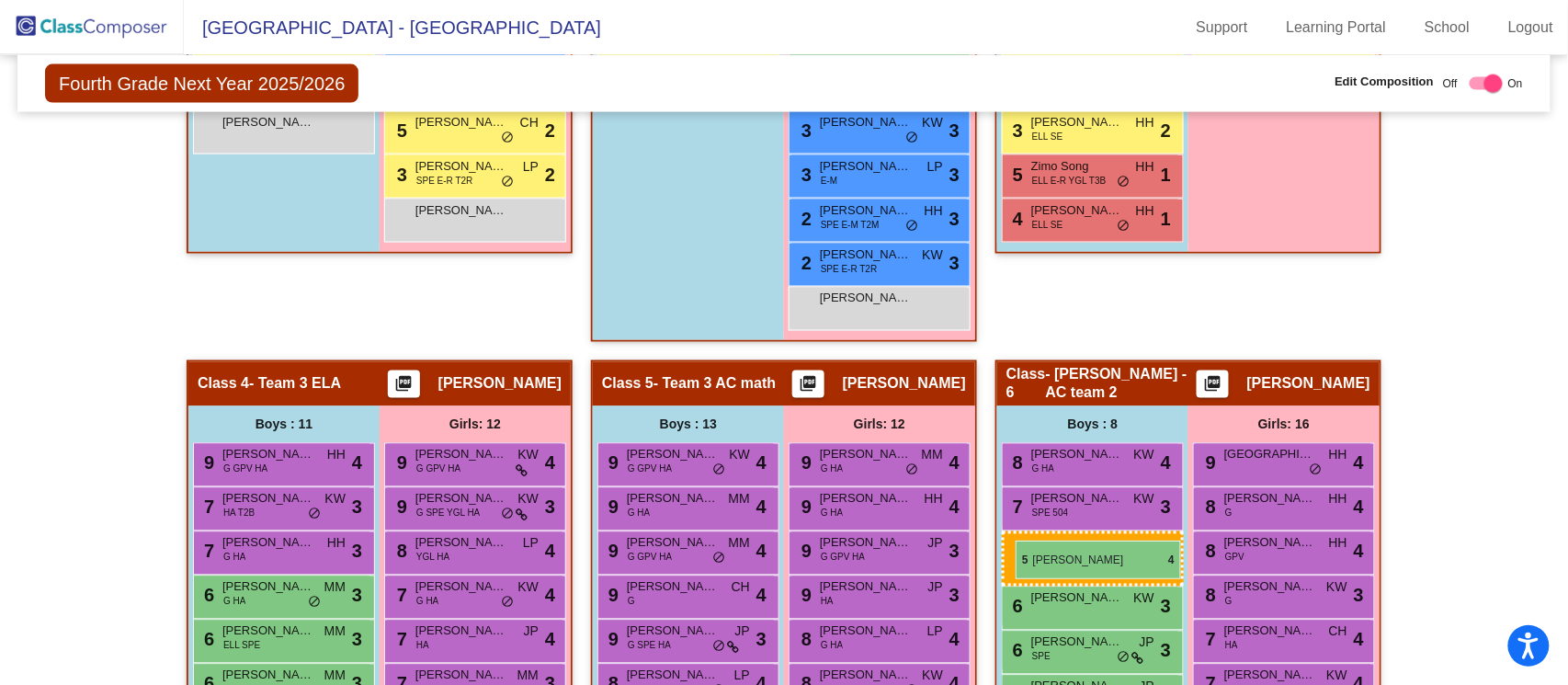 drag, startPoint x: 691, startPoint y: 272, endPoint x: 1015, endPoint y: 541, distance: 421.114 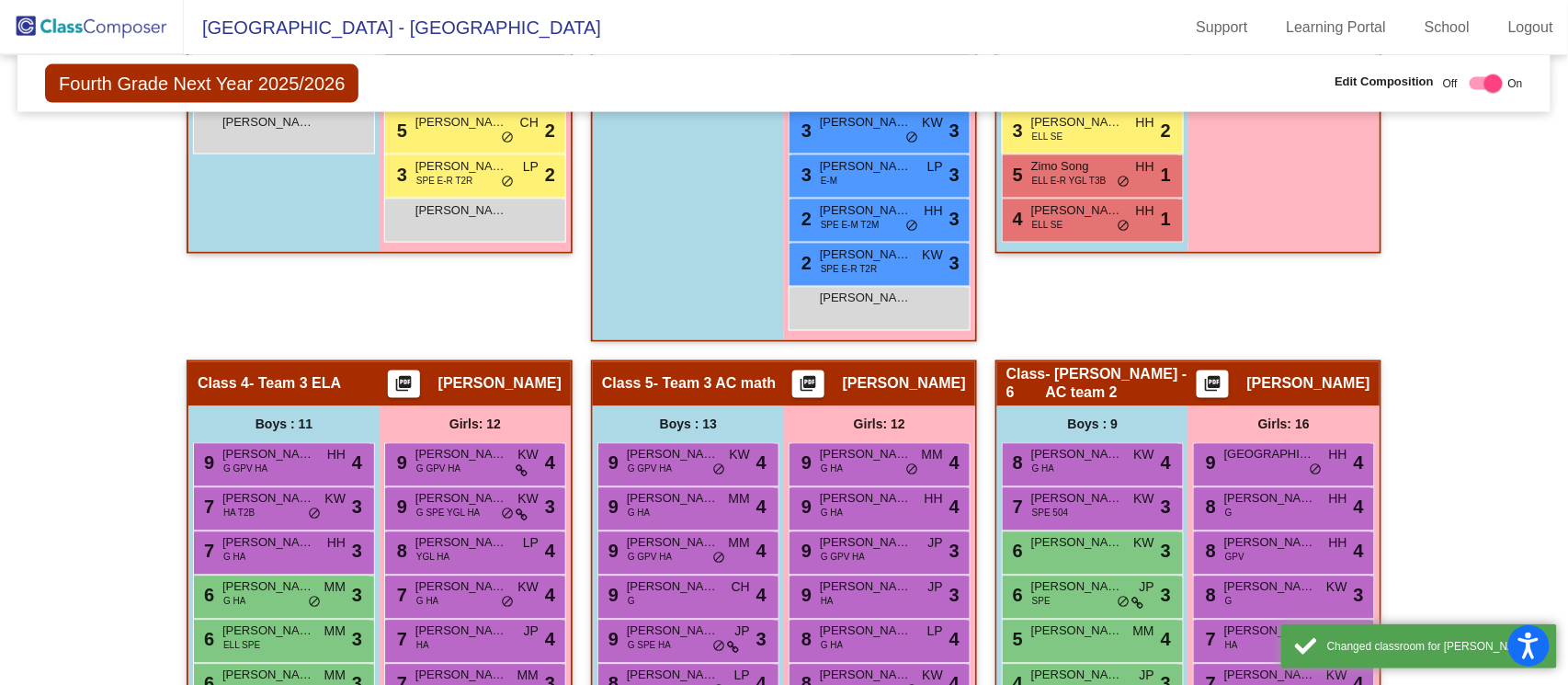 scroll, scrollTop: 1430, scrollLeft: 0, axis: vertical 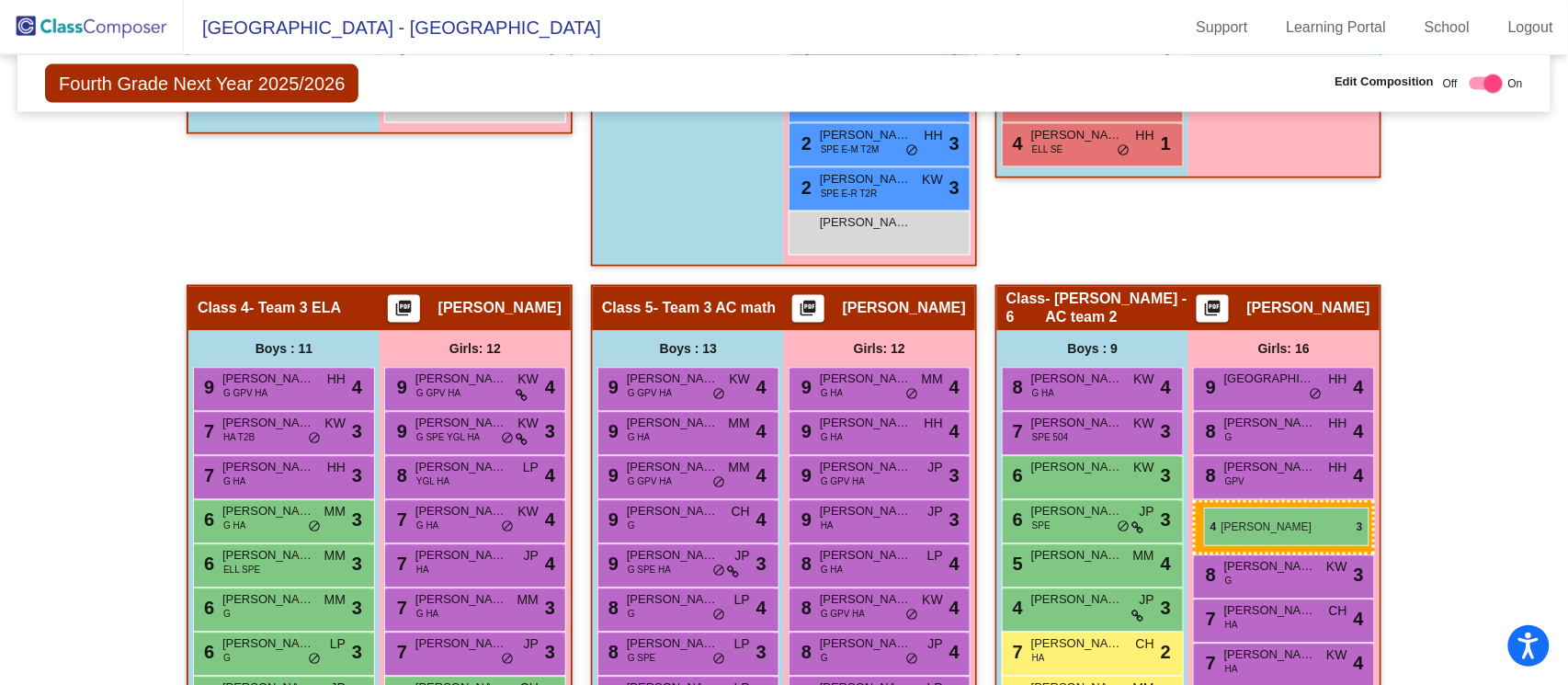 drag, startPoint x: 440, startPoint y: 357, endPoint x: 1204, endPoint y: 508, distance: 778.7792 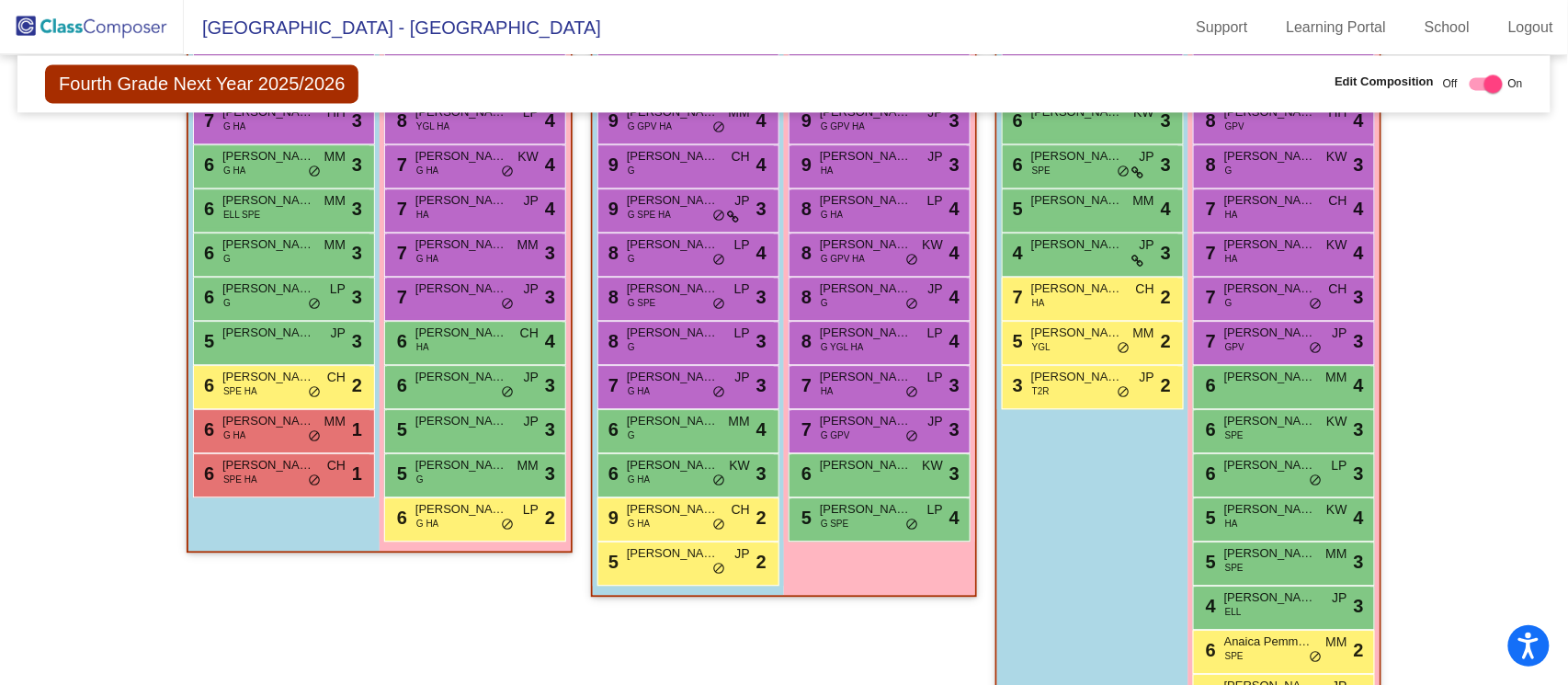 scroll, scrollTop: 1373, scrollLeft: 0, axis: vertical 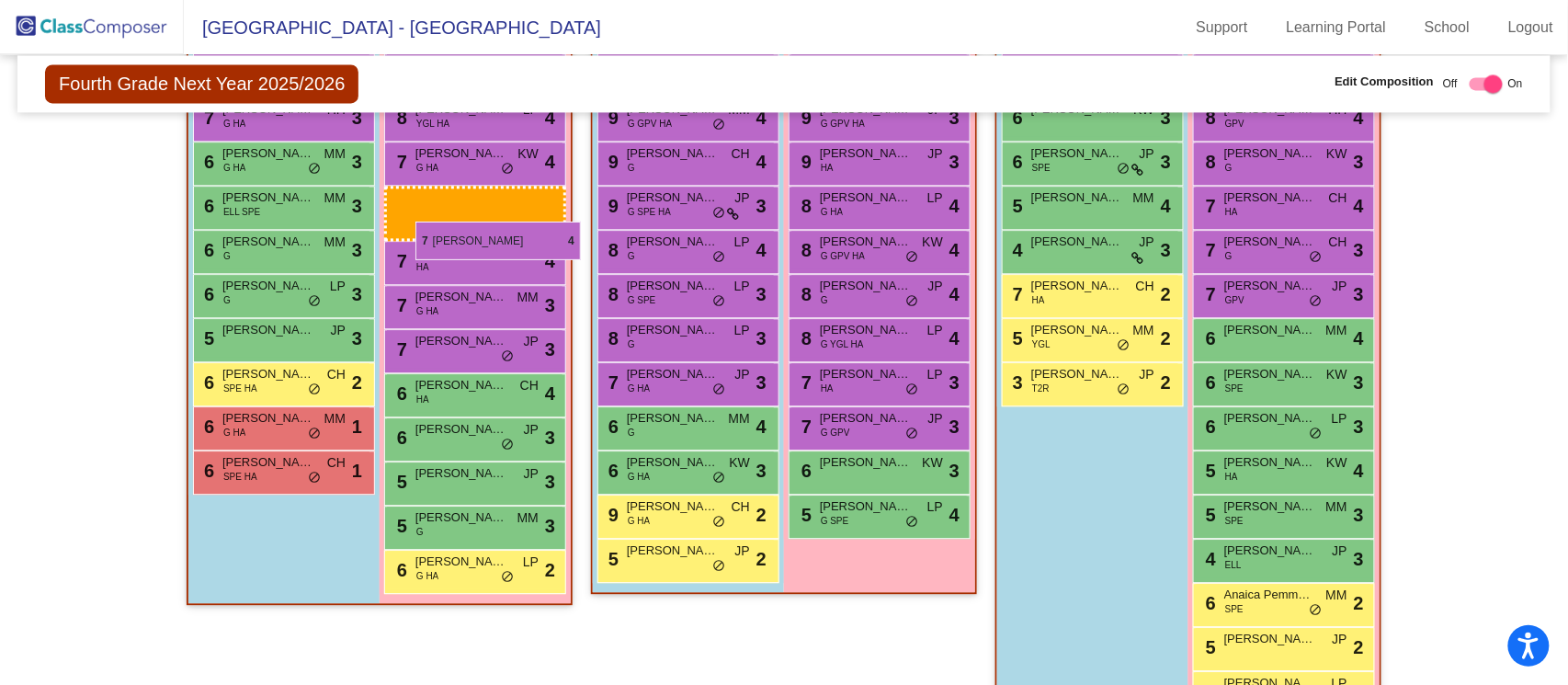 drag, startPoint x: 1281, startPoint y: 238, endPoint x: 422, endPoint y: 223, distance: 859.131 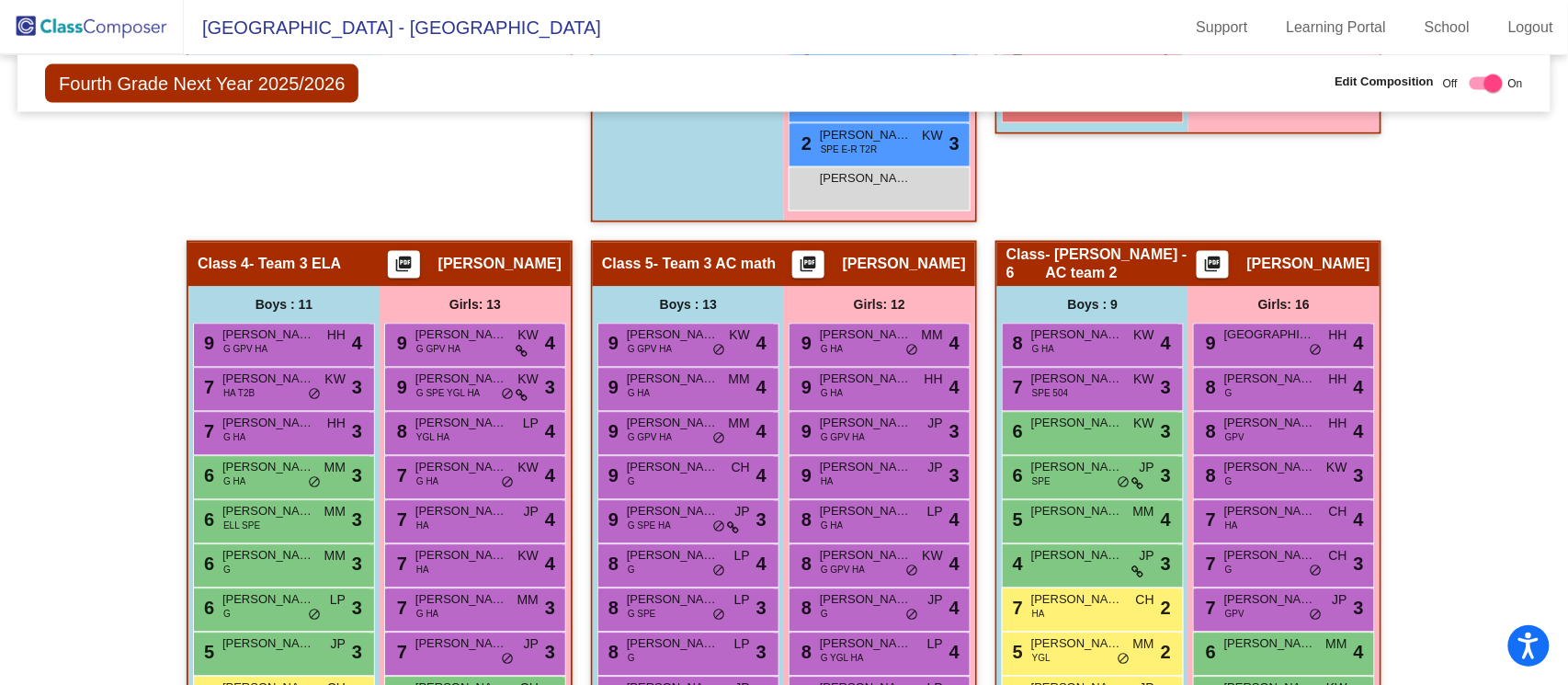 scroll, scrollTop: 1058, scrollLeft: 0, axis: vertical 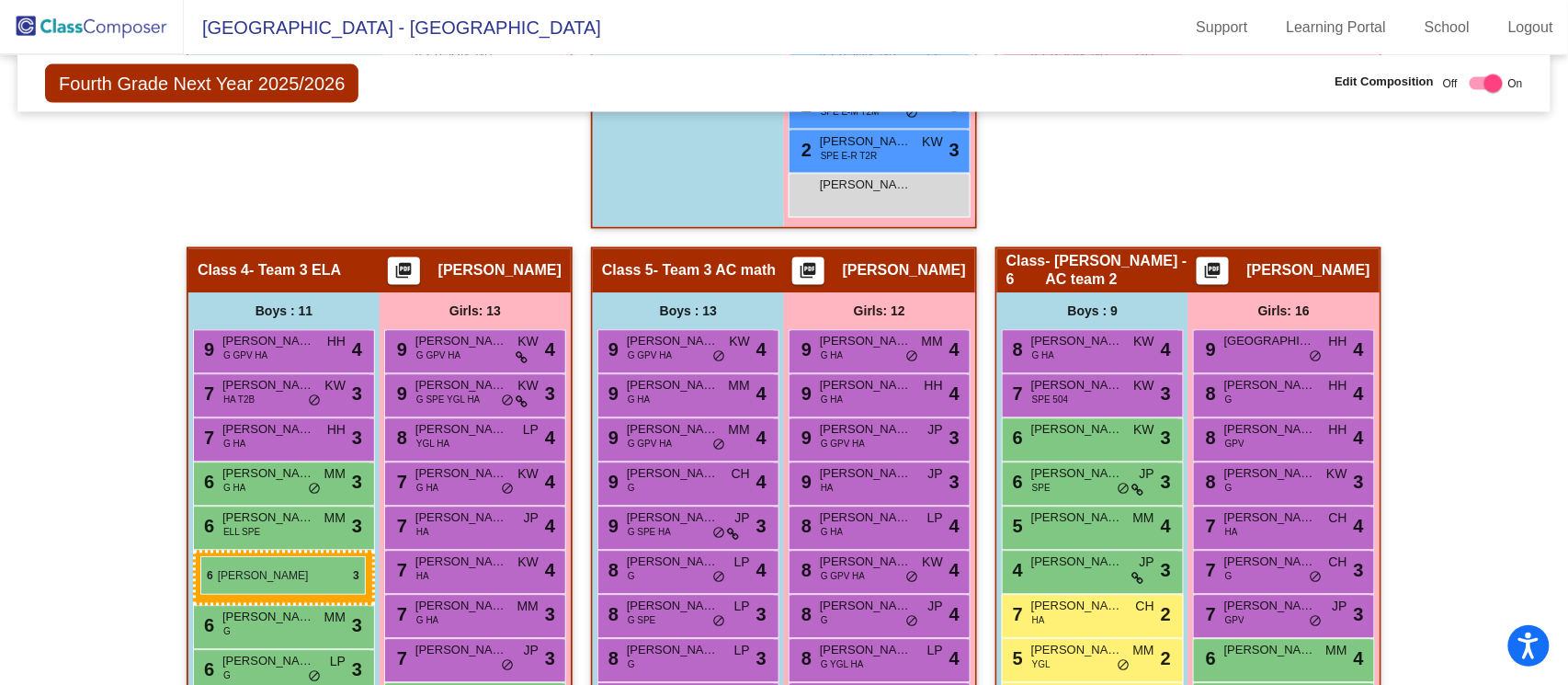 drag, startPoint x: 1049, startPoint y: 257, endPoint x: 200, endPoint y: 556, distance: 900.1122 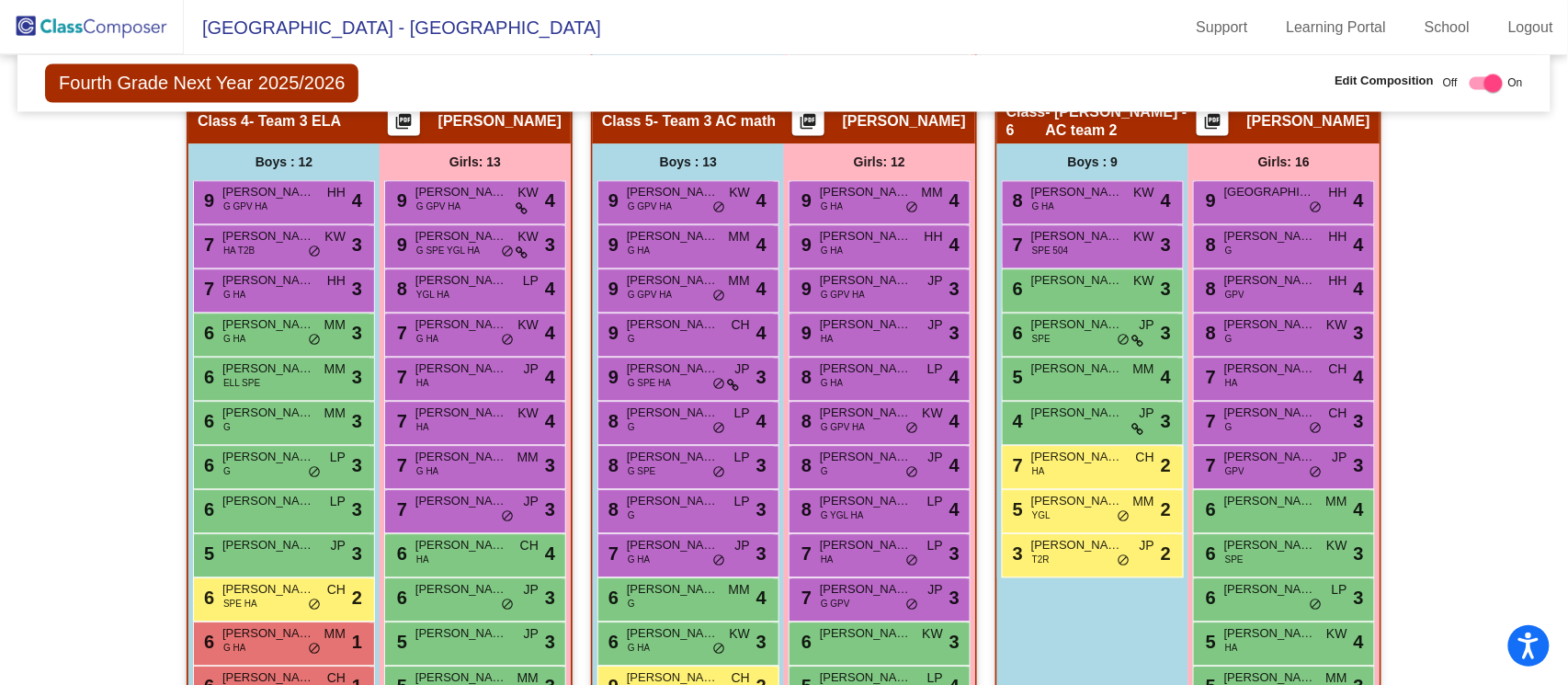 scroll, scrollTop: 1203, scrollLeft: 0, axis: vertical 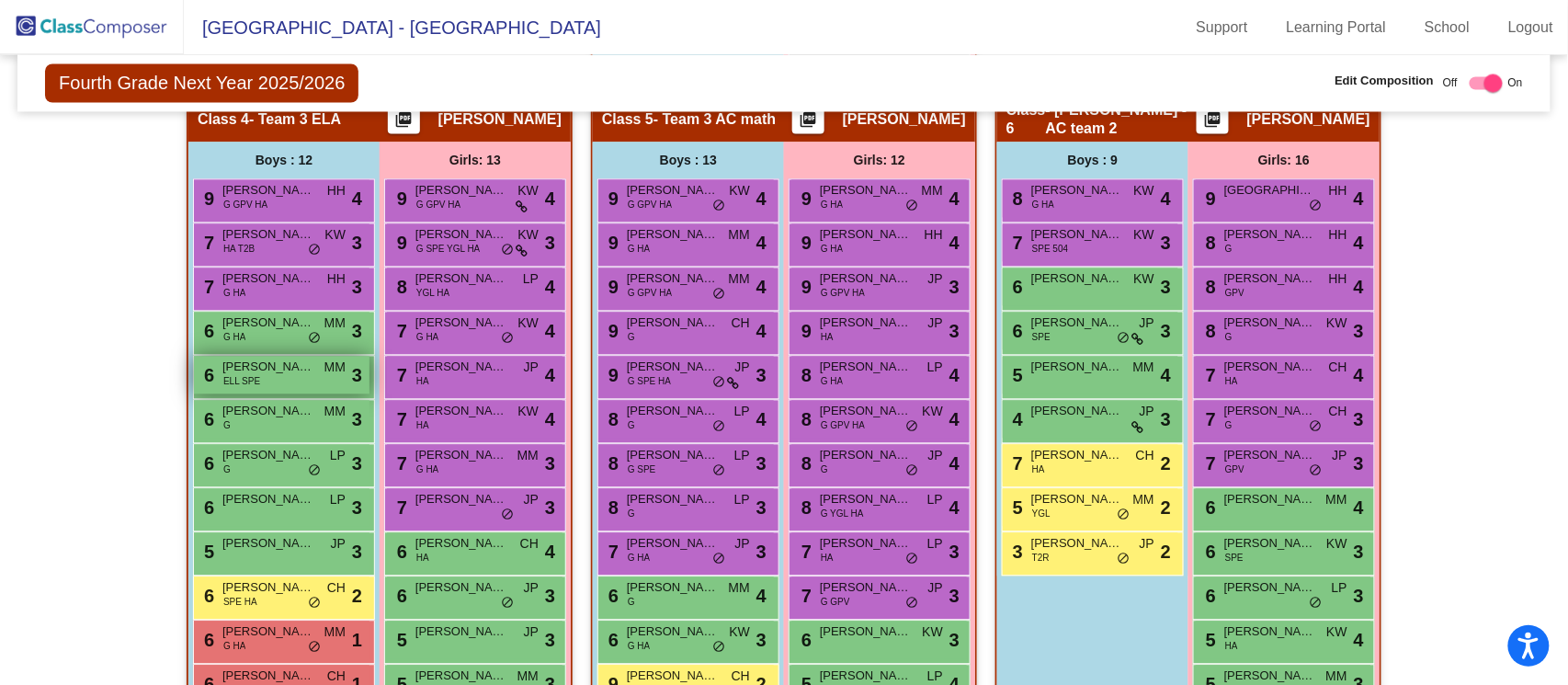 click on "6 [PERSON_NAME] ELL SPE MM lock do_not_disturb_alt 3" at bounding box center (281, 375) 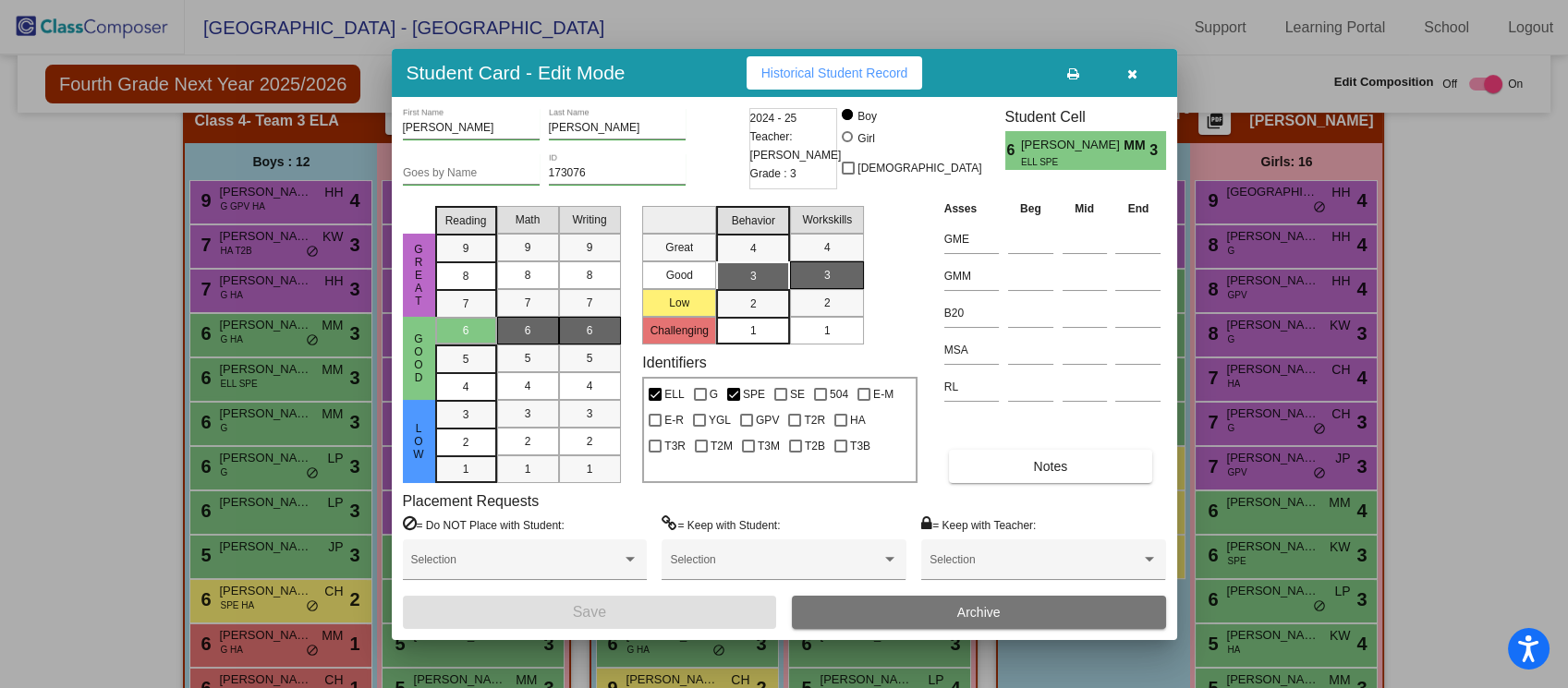click at bounding box center [1133, 73] 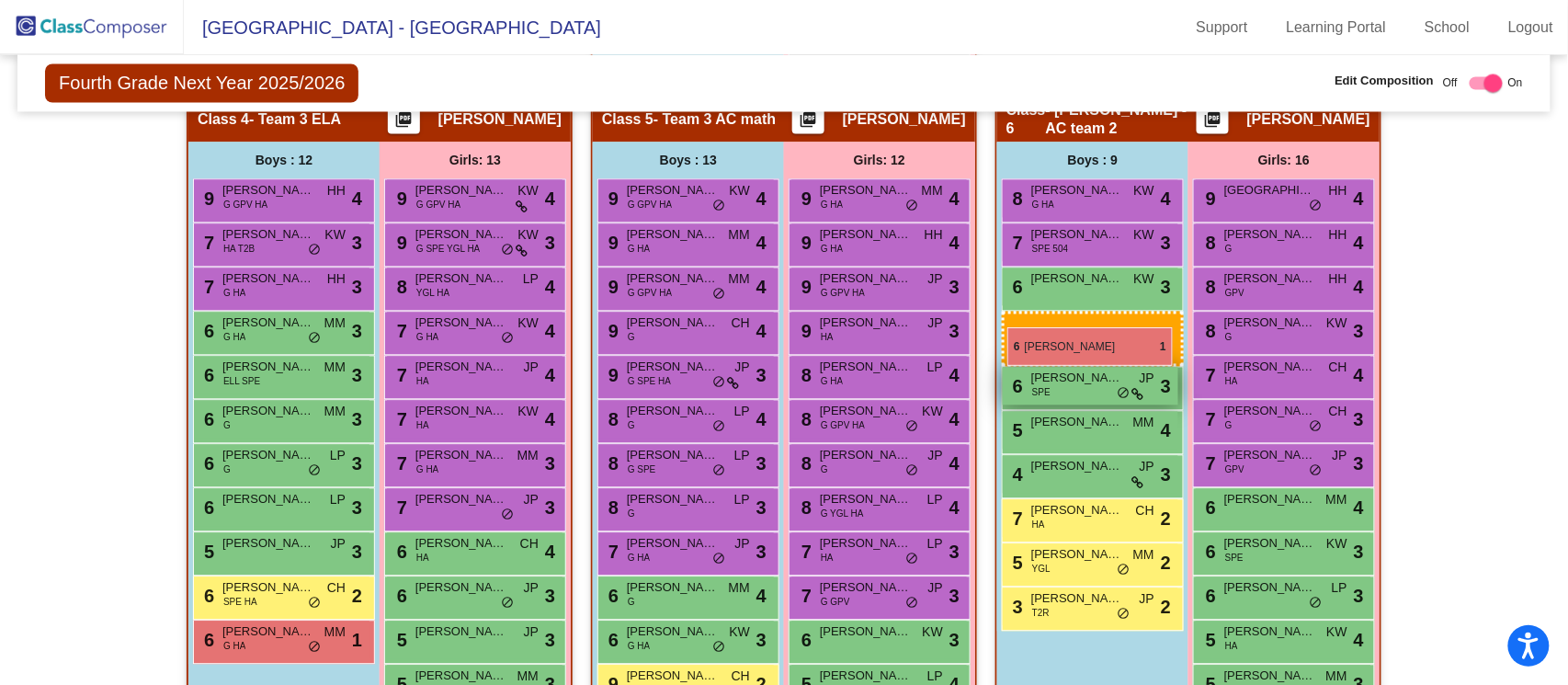 drag, startPoint x: 243, startPoint y: 670, endPoint x: 1008, endPoint y: 327, distance: 838.3758 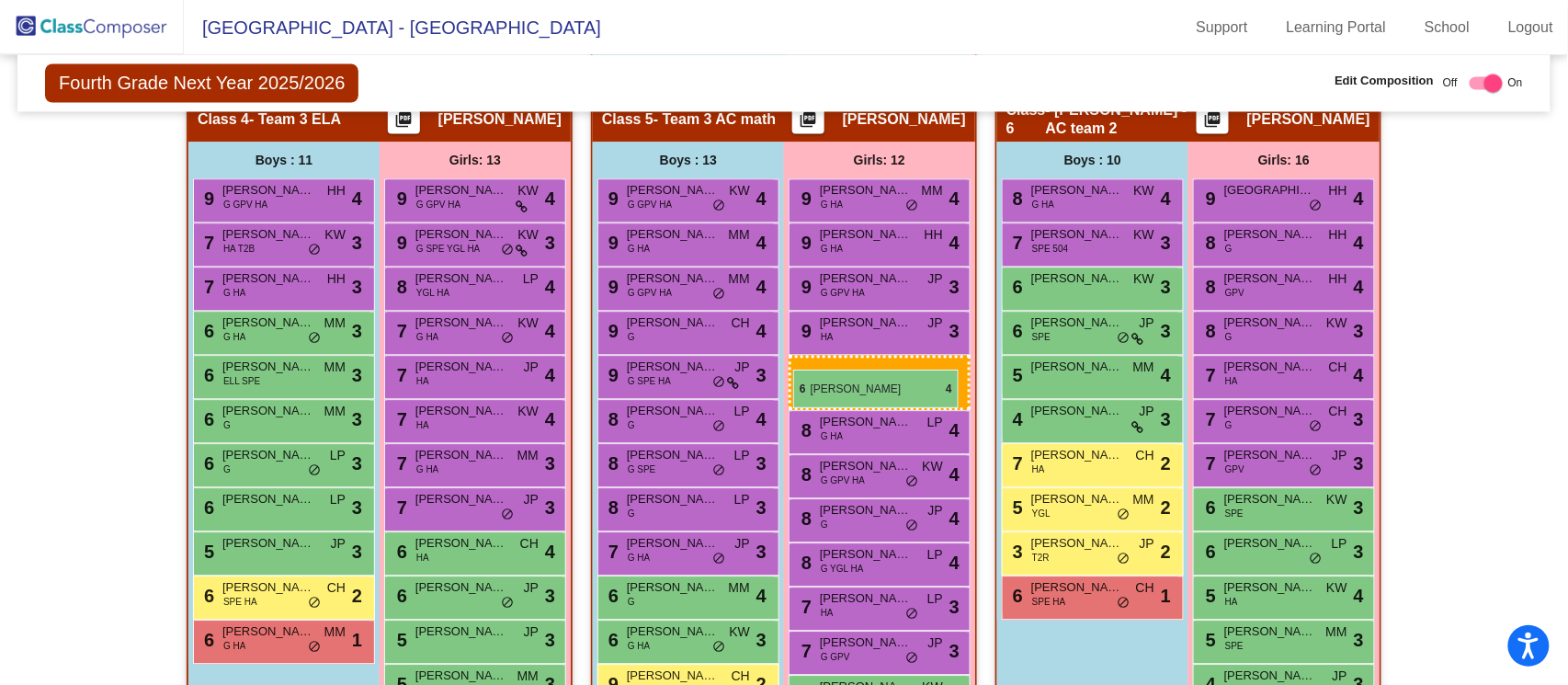 drag, startPoint x: 1312, startPoint y: 510, endPoint x: 793, endPoint y: 370, distance: 537.5509 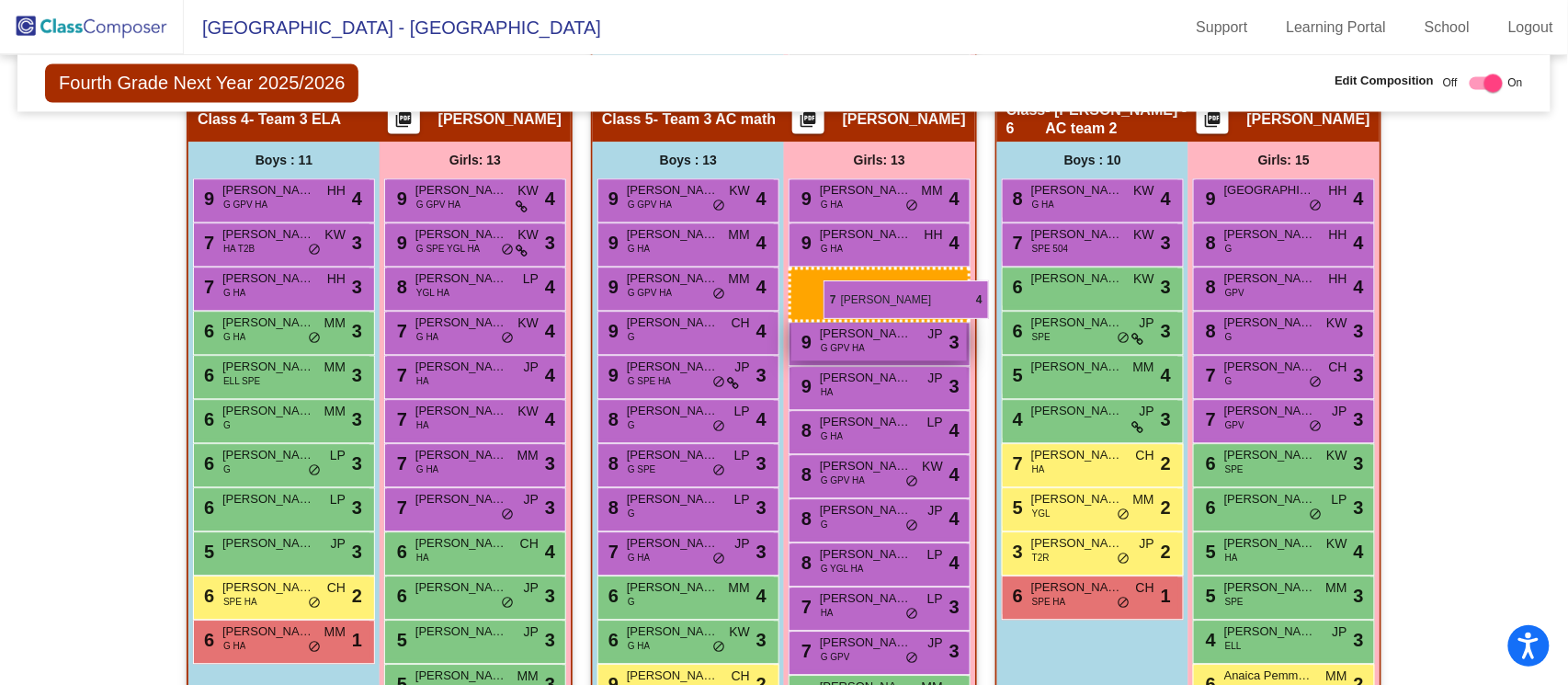 drag, startPoint x: 1268, startPoint y: 367, endPoint x: 823, endPoint y: 280, distance: 453.4247 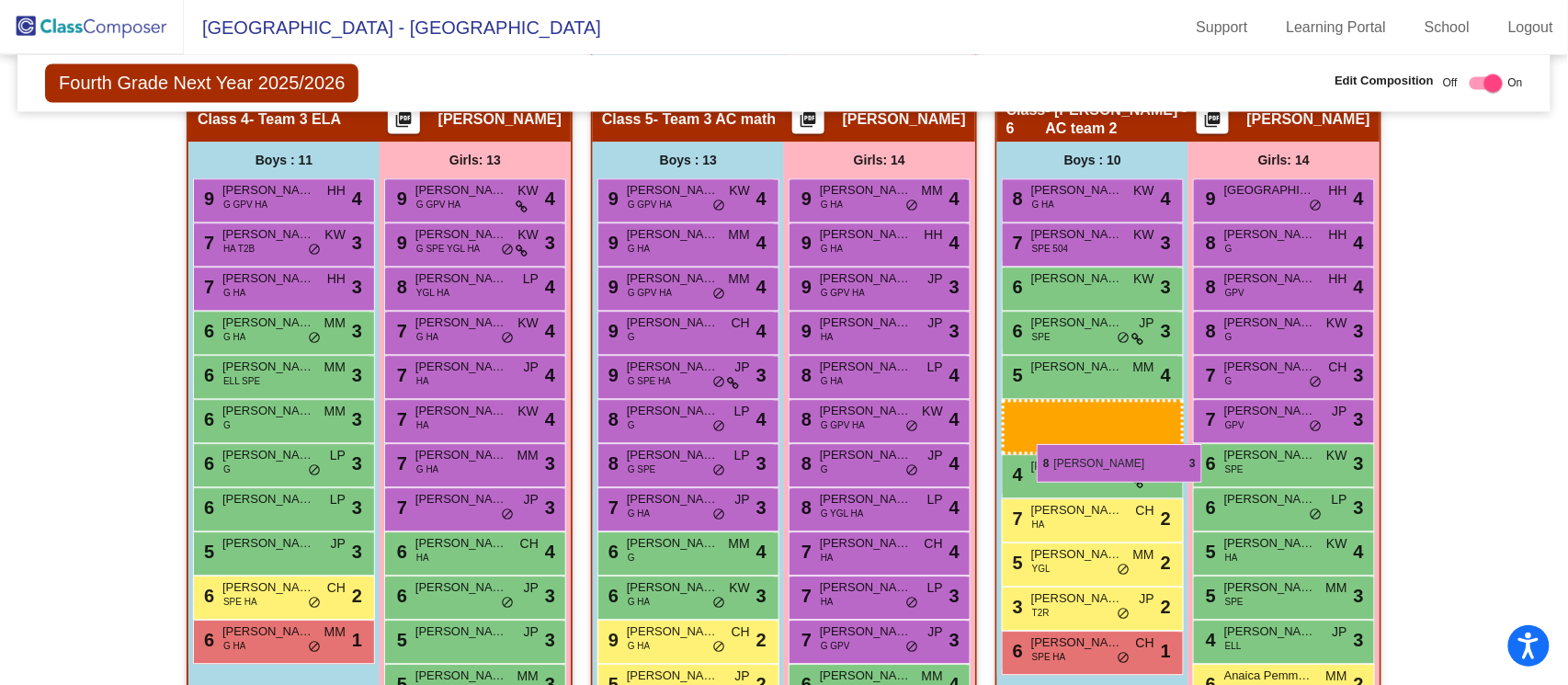 drag, startPoint x: 657, startPoint y: 499, endPoint x: 1037, endPoint y: 444, distance: 383.9596 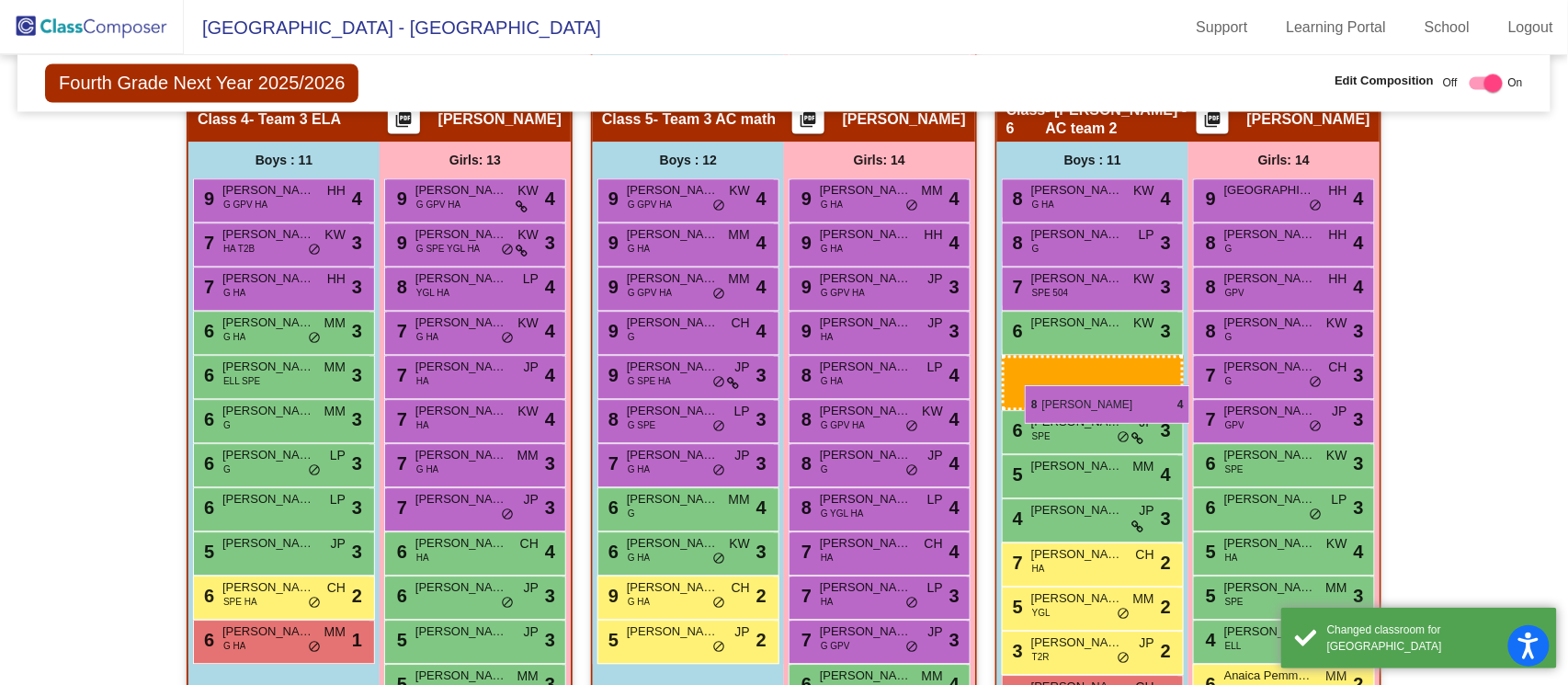 drag, startPoint x: 664, startPoint y: 414, endPoint x: 1026, endPoint y: 385, distance: 363.15974 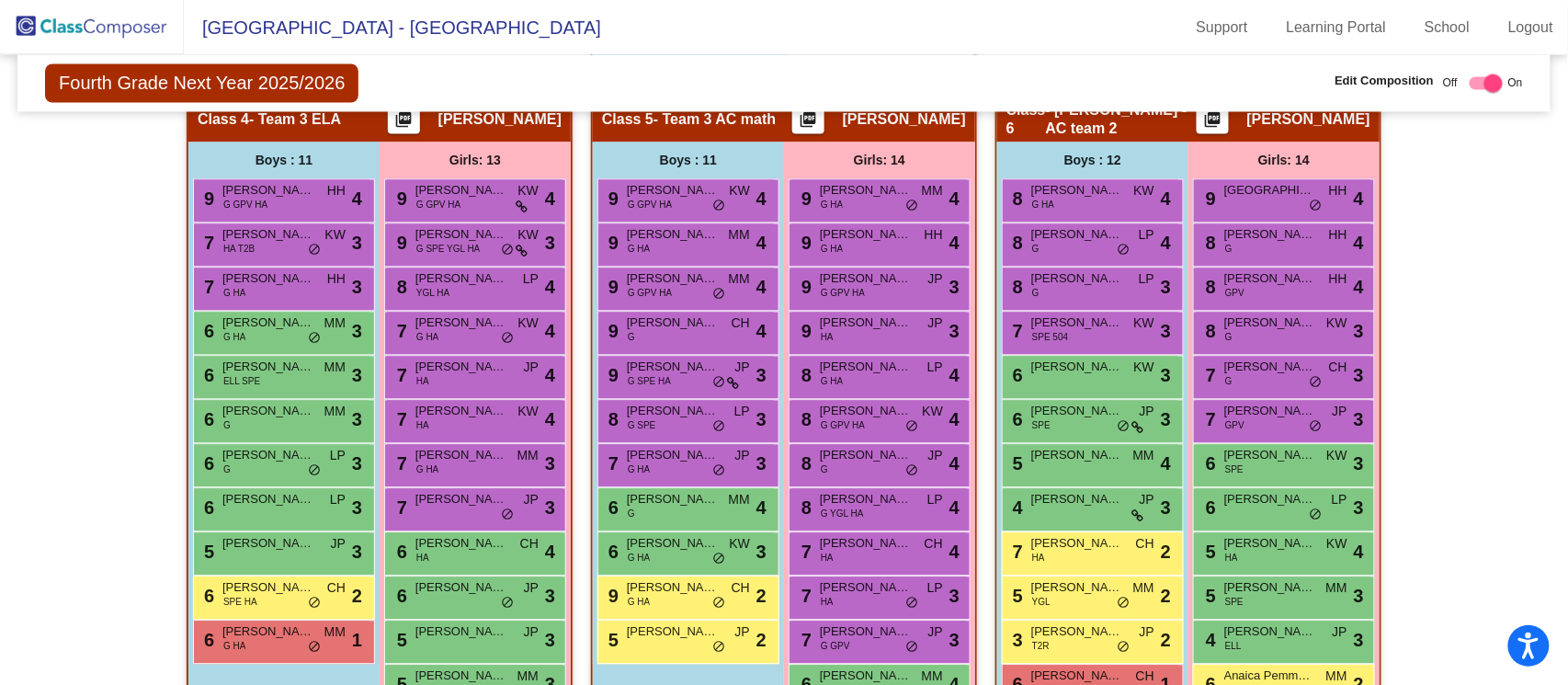 scroll, scrollTop: 1341, scrollLeft: 0, axis: vertical 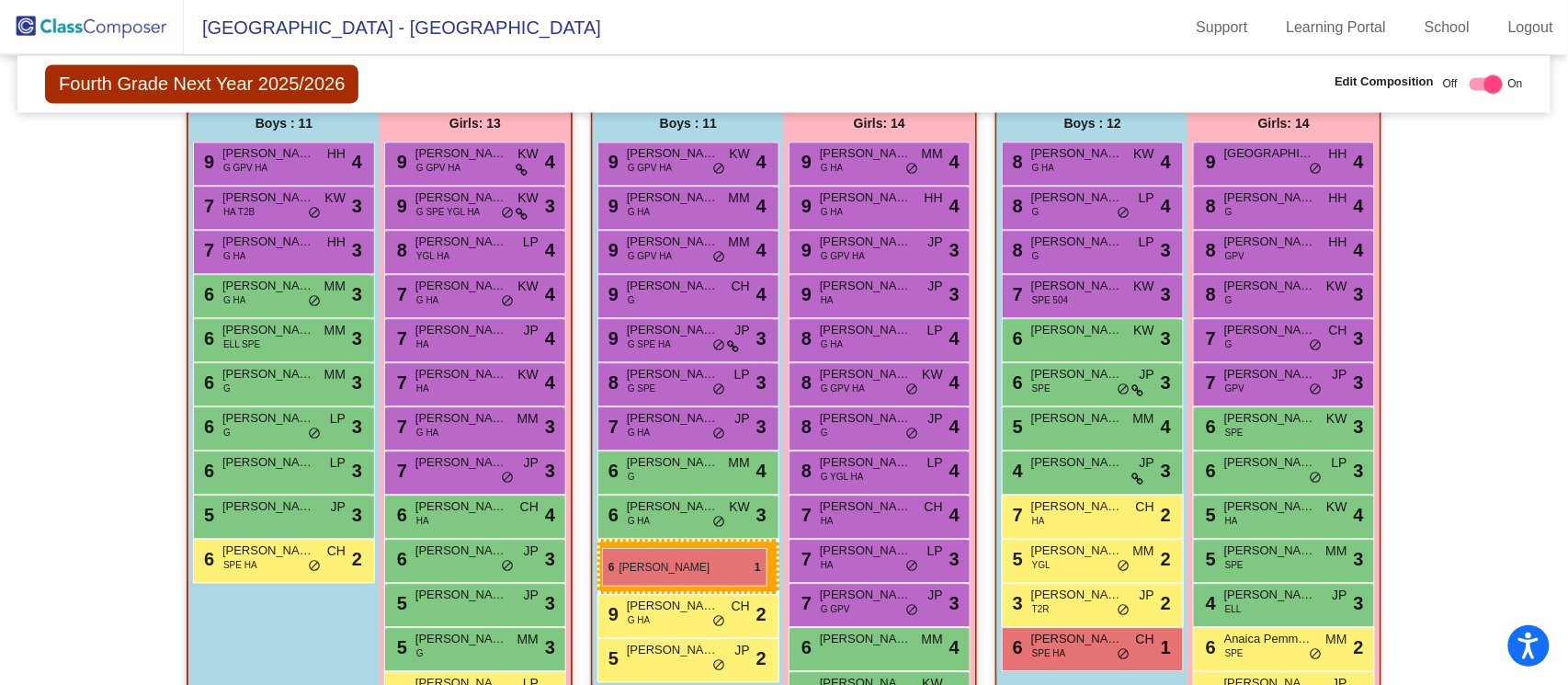 drag, startPoint x: 250, startPoint y: 610, endPoint x: 602, endPoint y: 548, distance: 357.41852 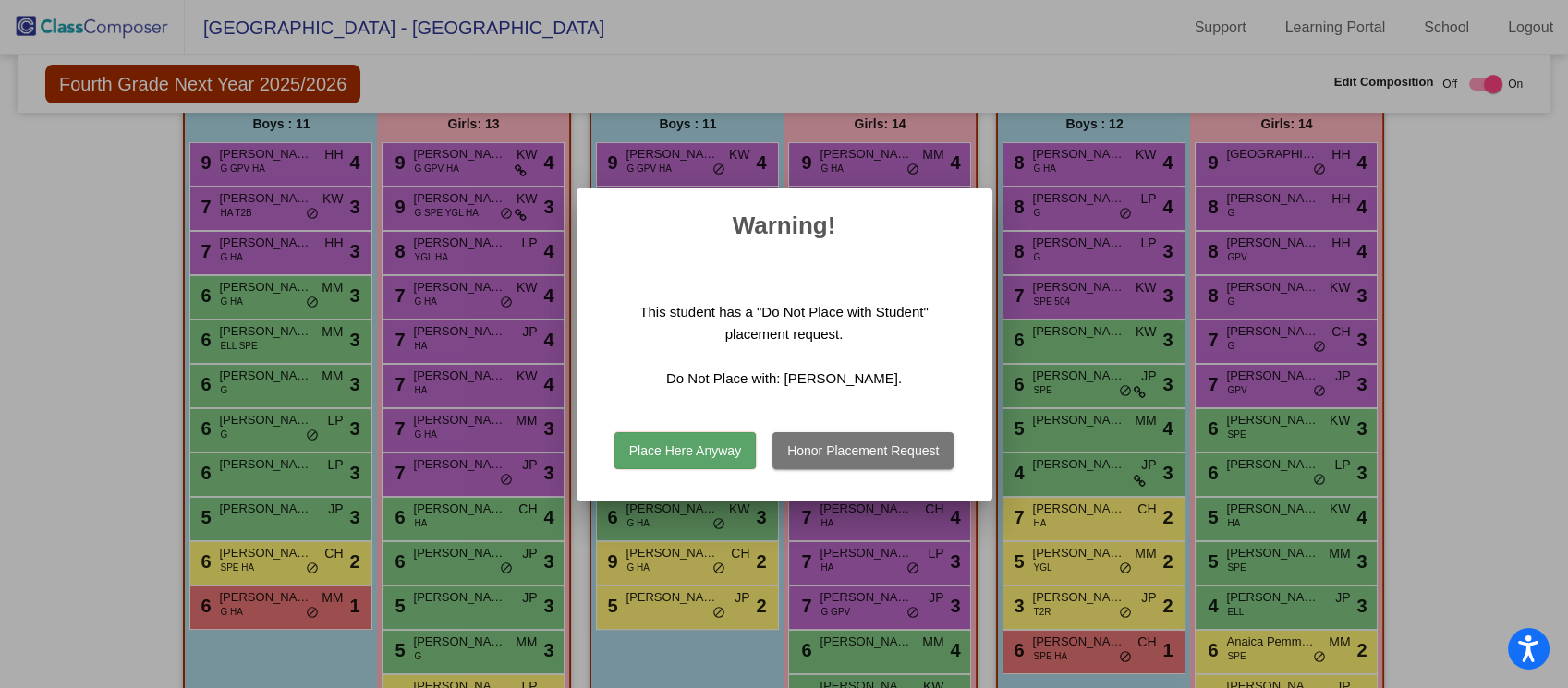 click on "Honor Placement Request" at bounding box center (863, 451) 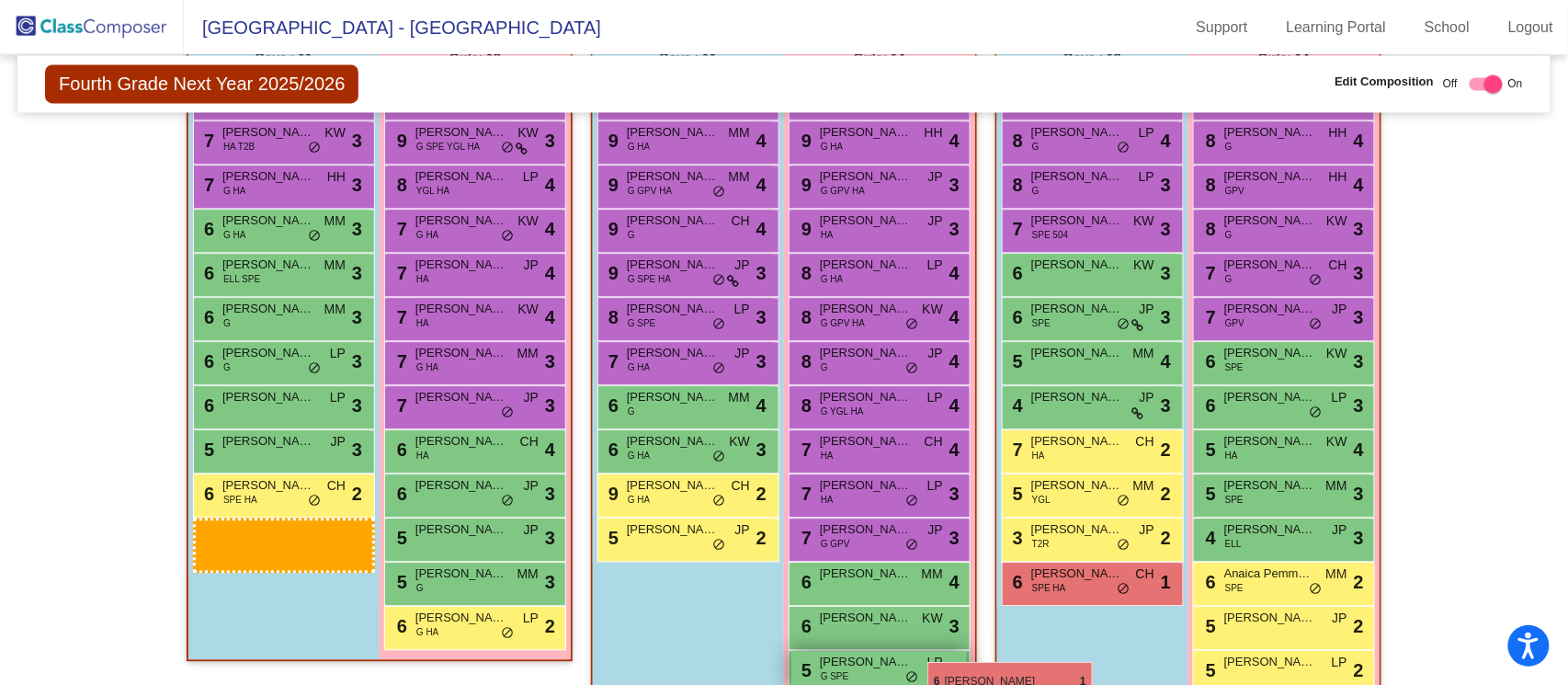 scroll, scrollTop: 1322, scrollLeft: 0, axis: vertical 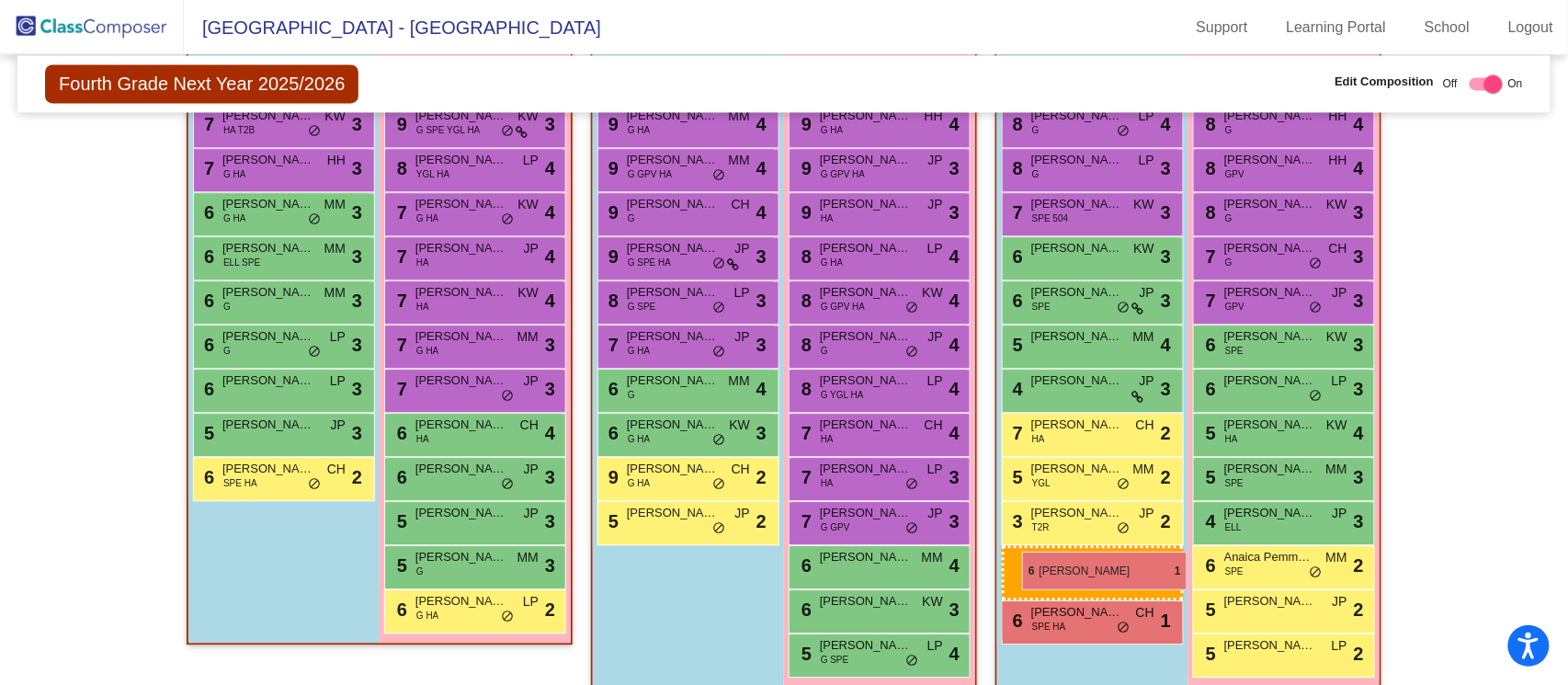 drag, startPoint x: 236, startPoint y: 613, endPoint x: 1021, endPoint y: 549, distance: 787.6046 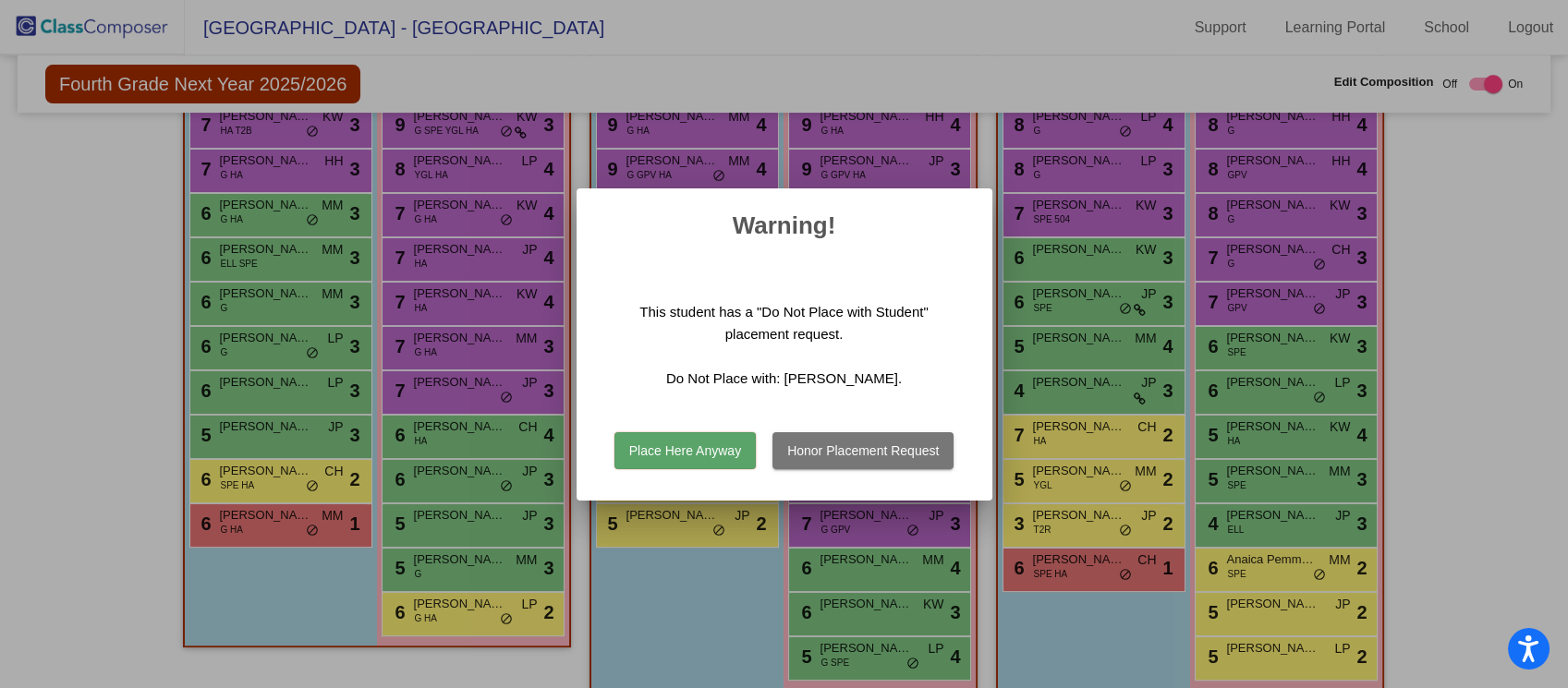 click on "Honor Placement Request" at bounding box center [863, 451] 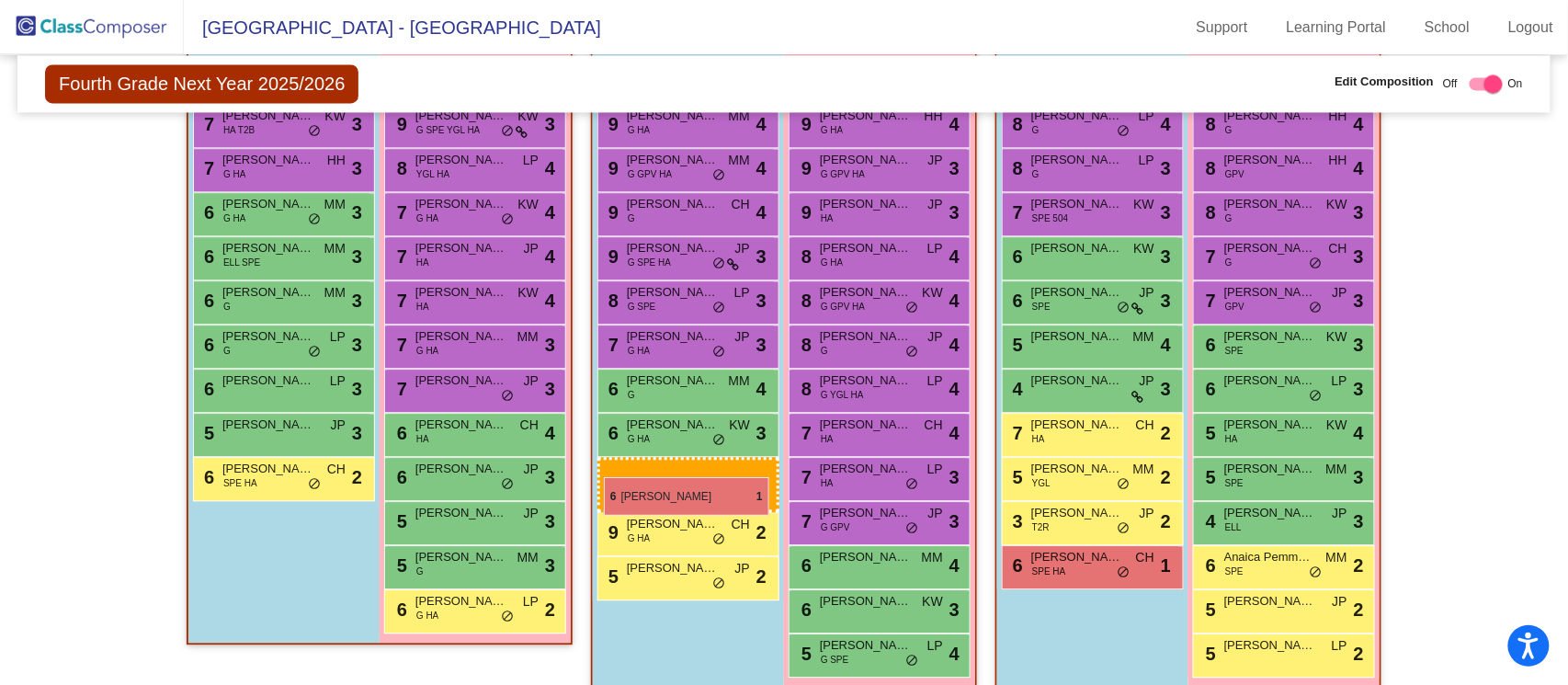 drag, startPoint x: 272, startPoint y: 516, endPoint x: 601, endPoint y: 470, distance: 332.20024 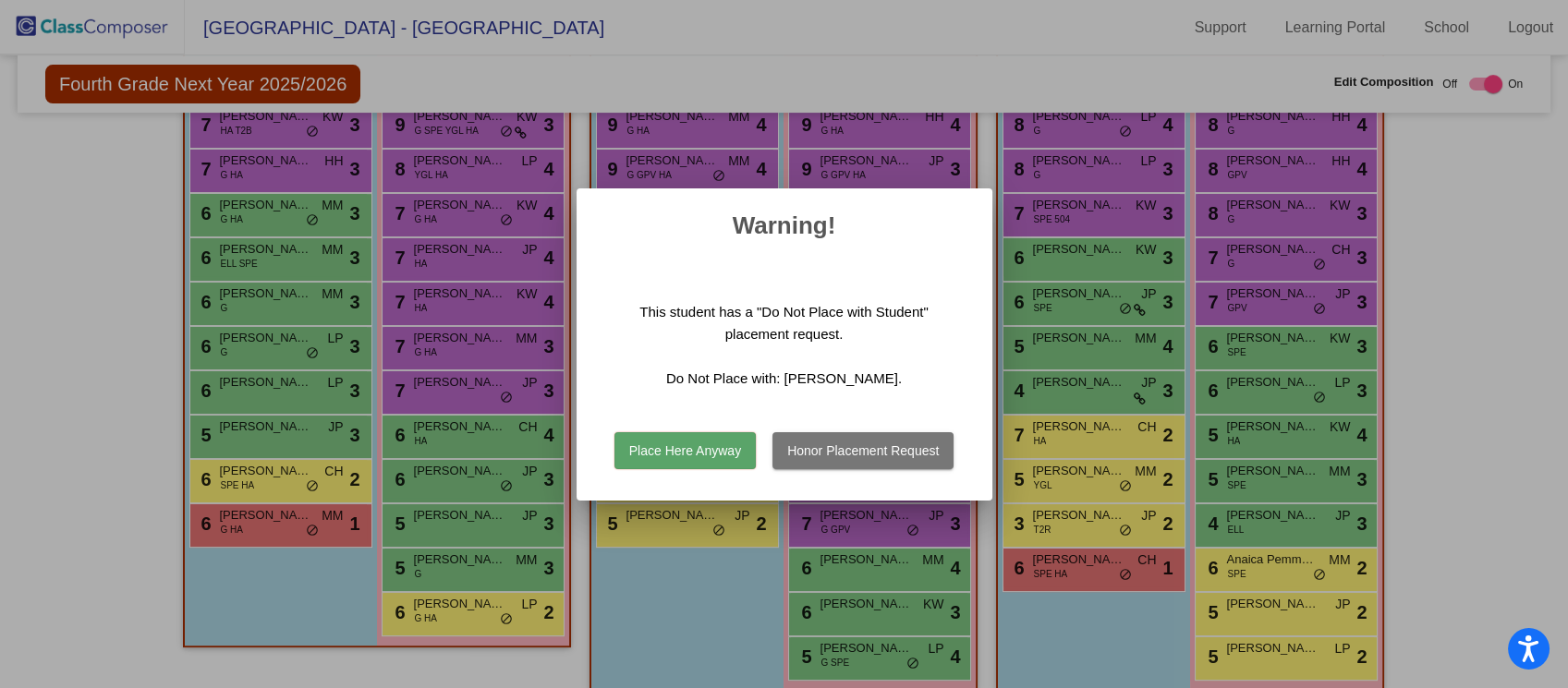 click on "Place Here Anyway" at bounding box center [685, 451] 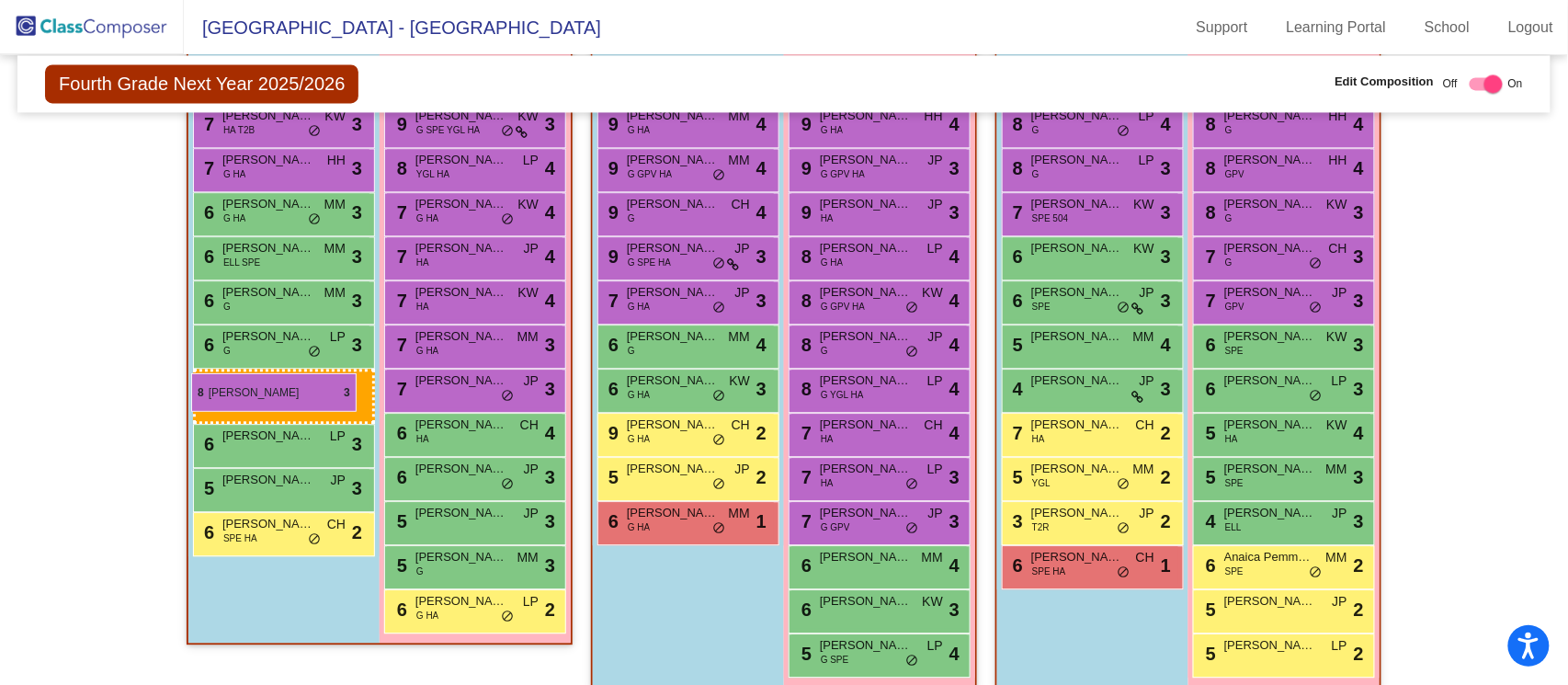 drag, startPoint x: 669, startPoint y: 291, endPoint x: 191, endPoint y: 373, distance: 484.982 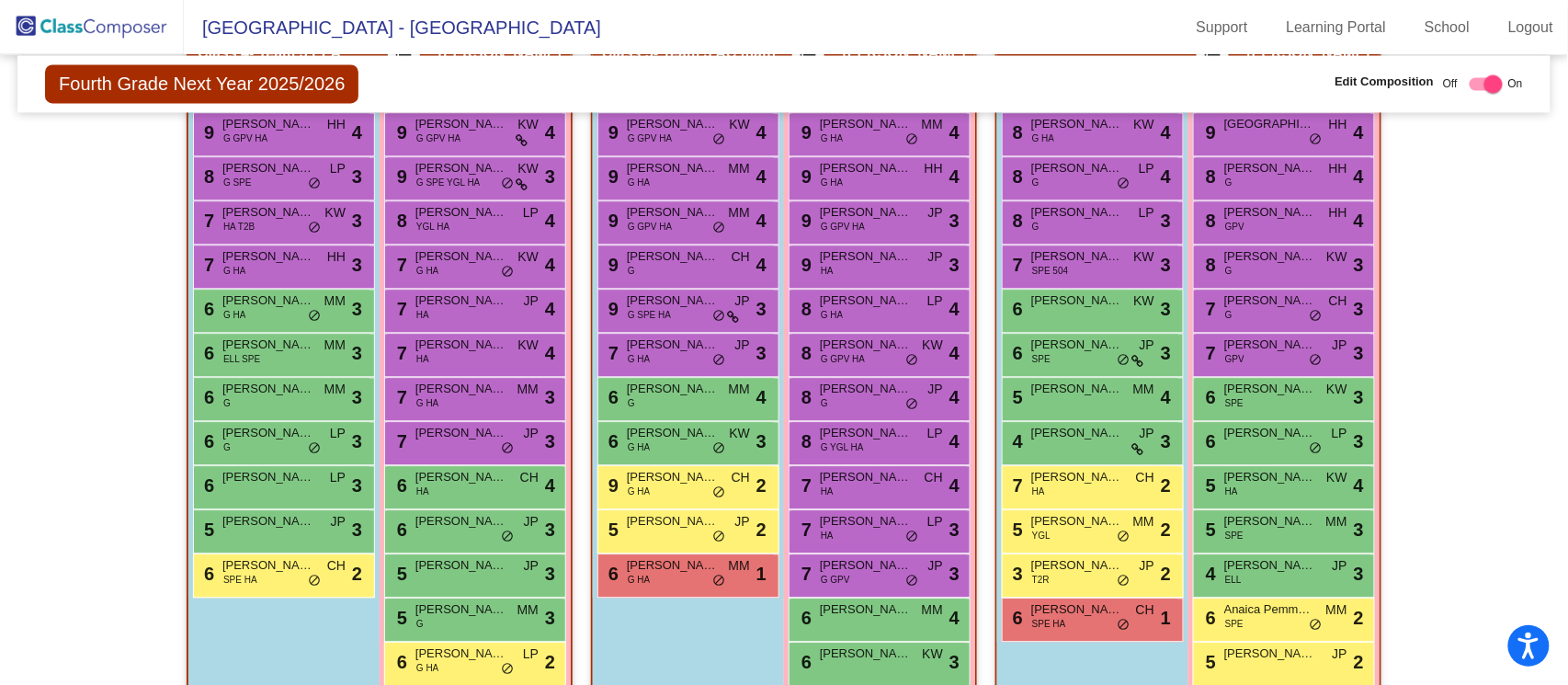 scroll, scrollTop: 1341, scrollLeft: 0, axis: vertical 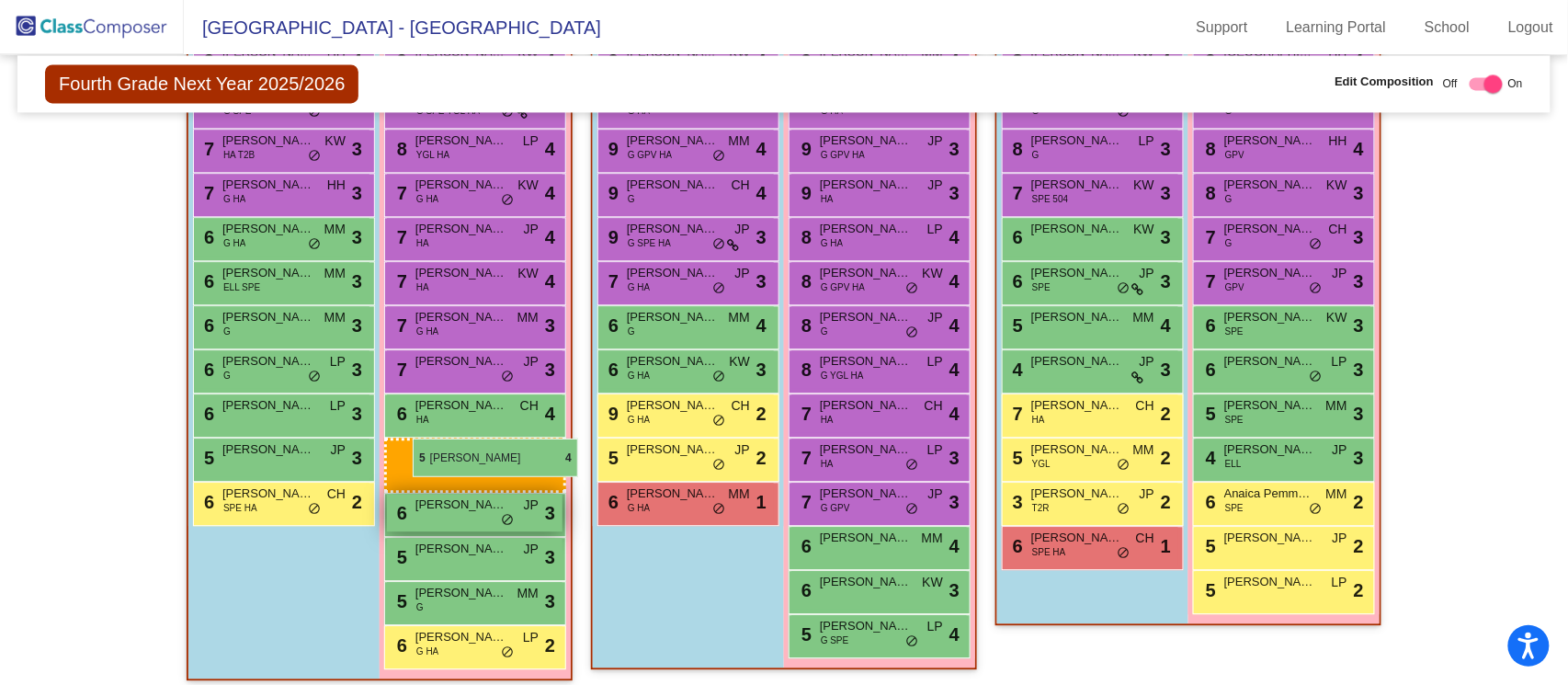 drag, startPoint x: 1290, startPoint y: 413, endPoint x: 414, endPoint y: 439, distance: 876.3858 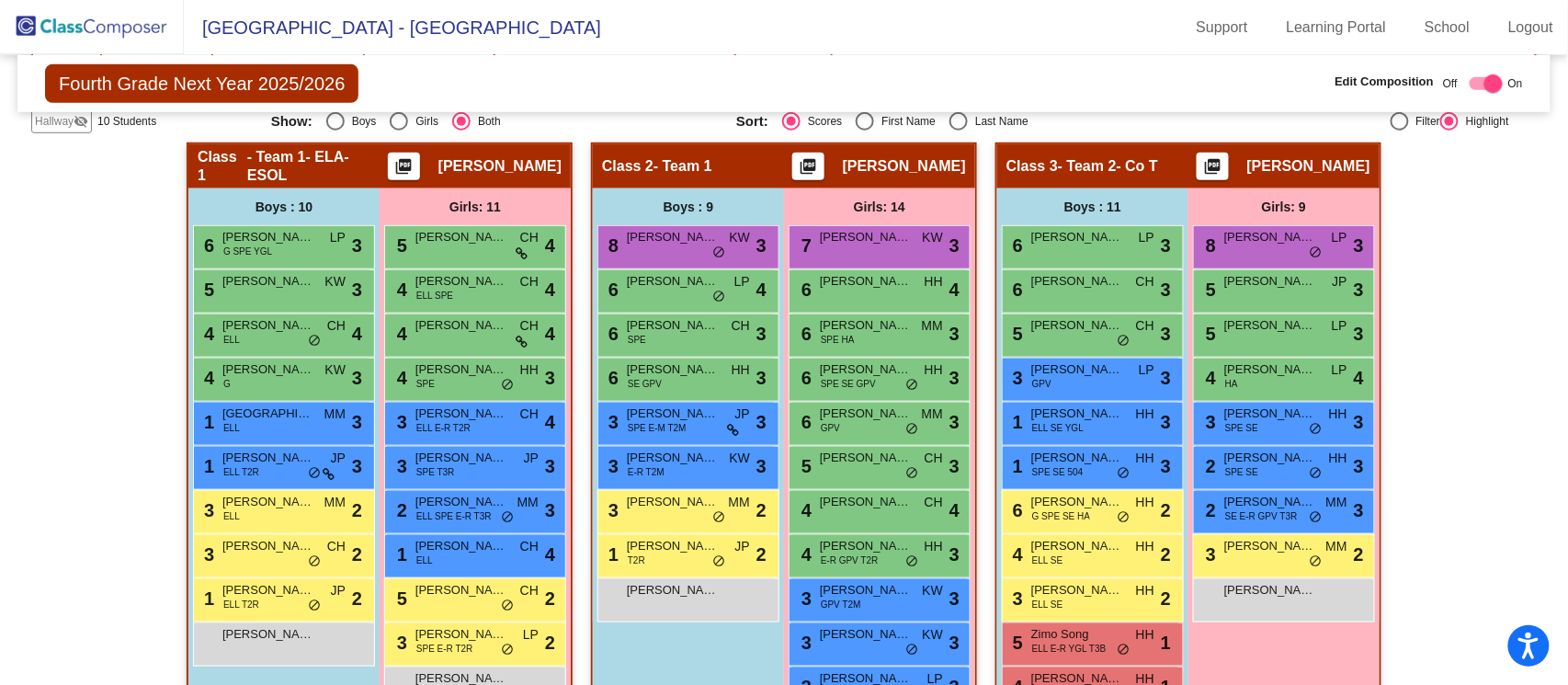 scroll, scrollTop: 0, scrollLeft: 0, axis: both 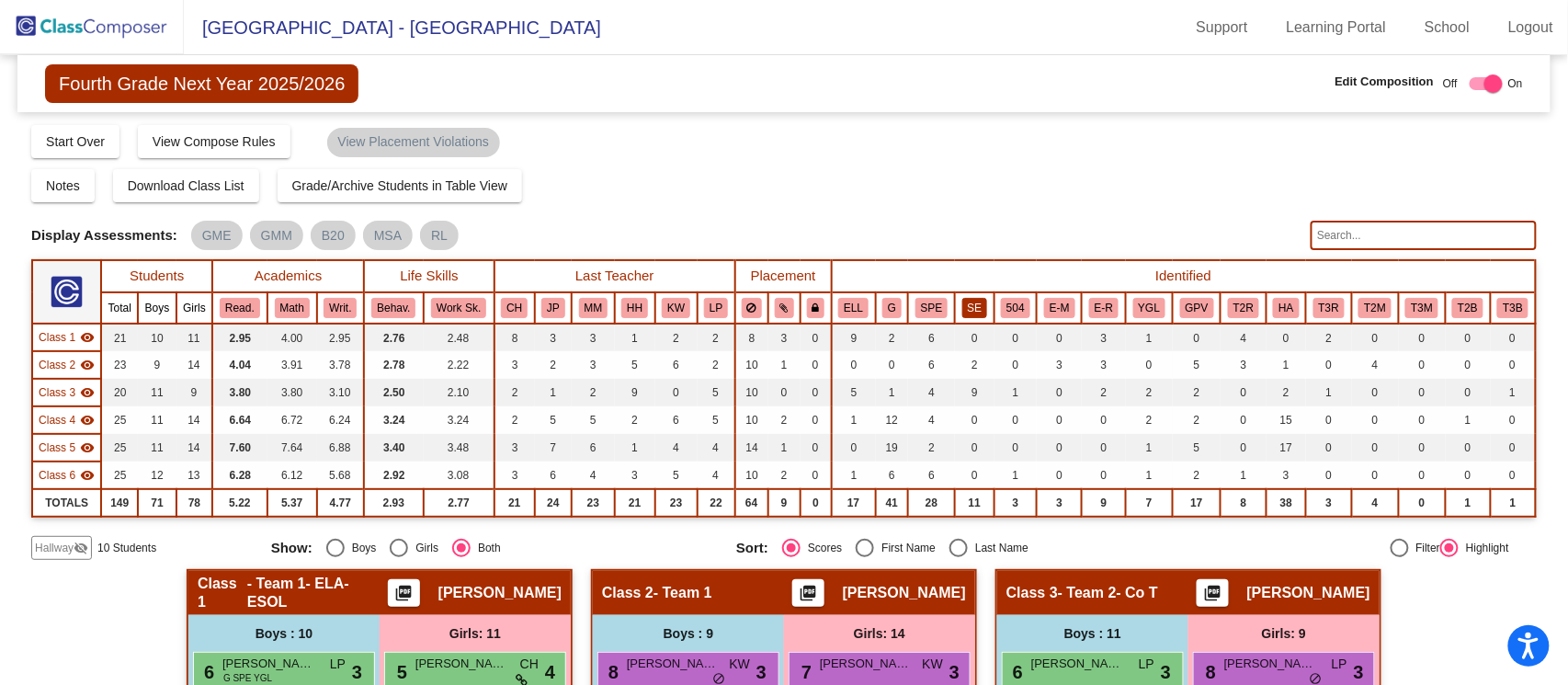 click on "SE" 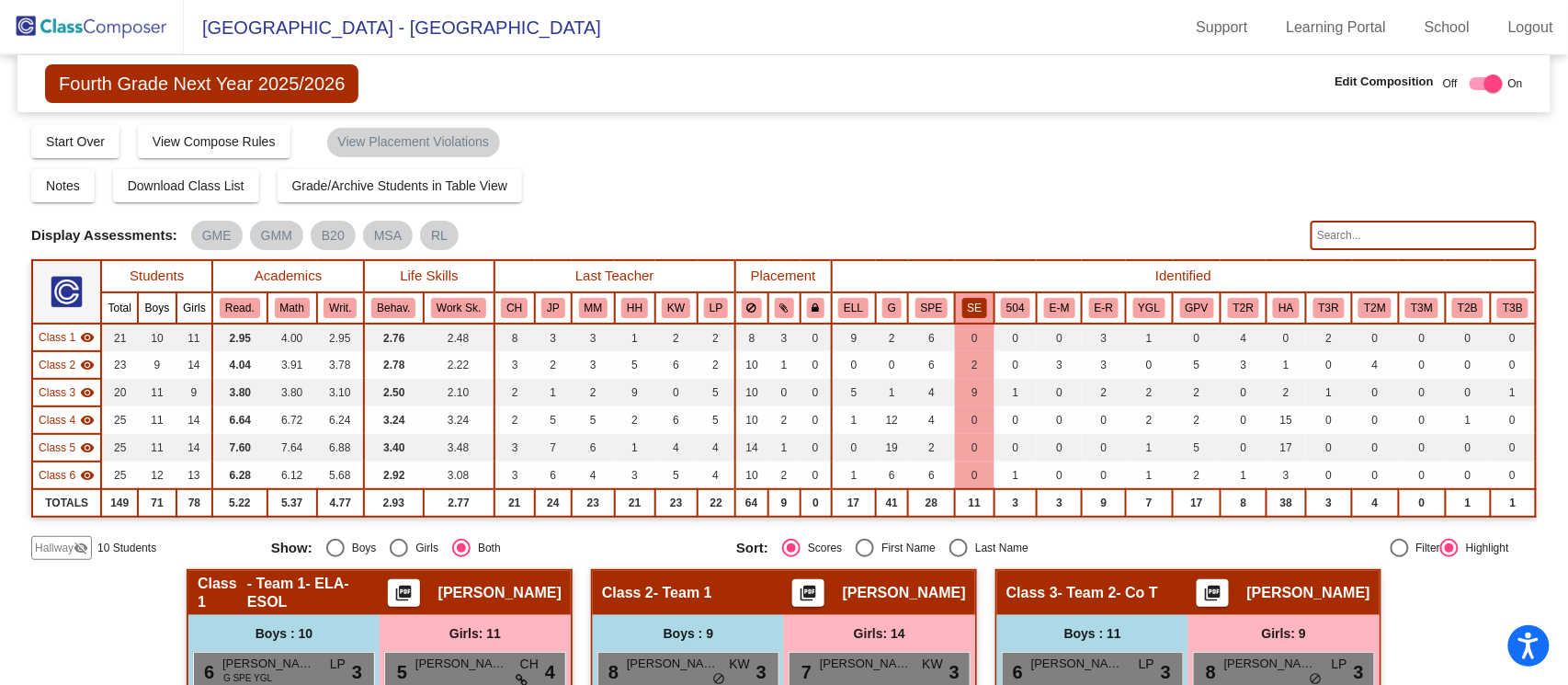 scroll, scrollTop: 101, scrollLeft: 0, axis: vertical 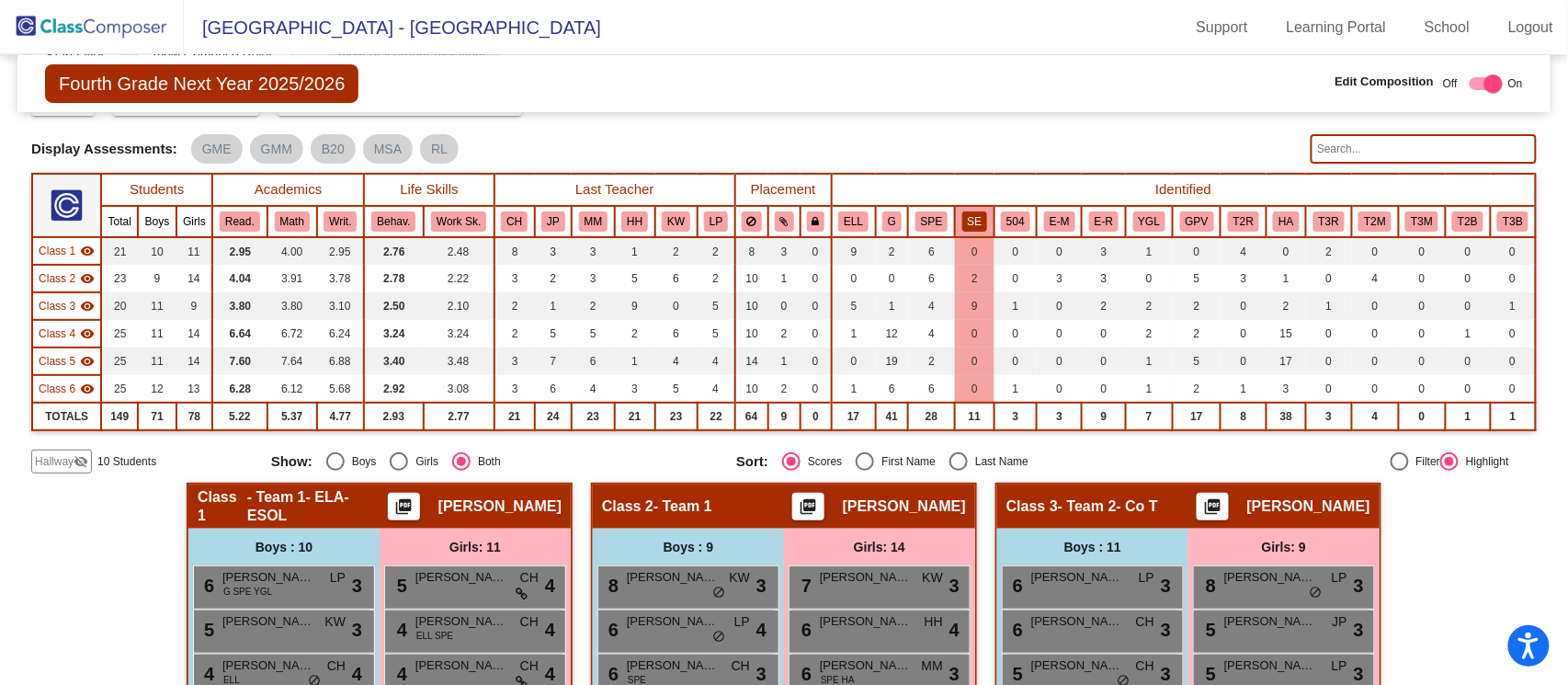 click on "SE" 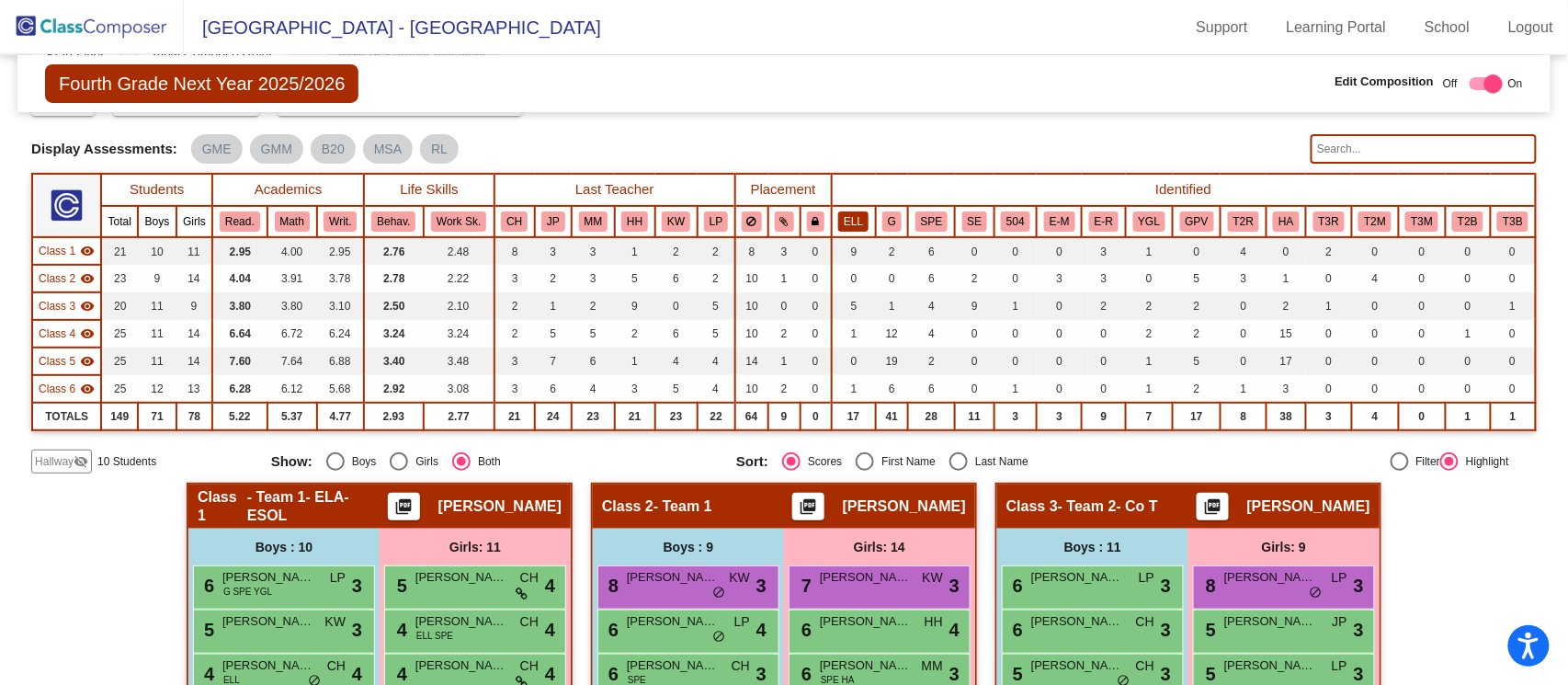 click on "ELL" 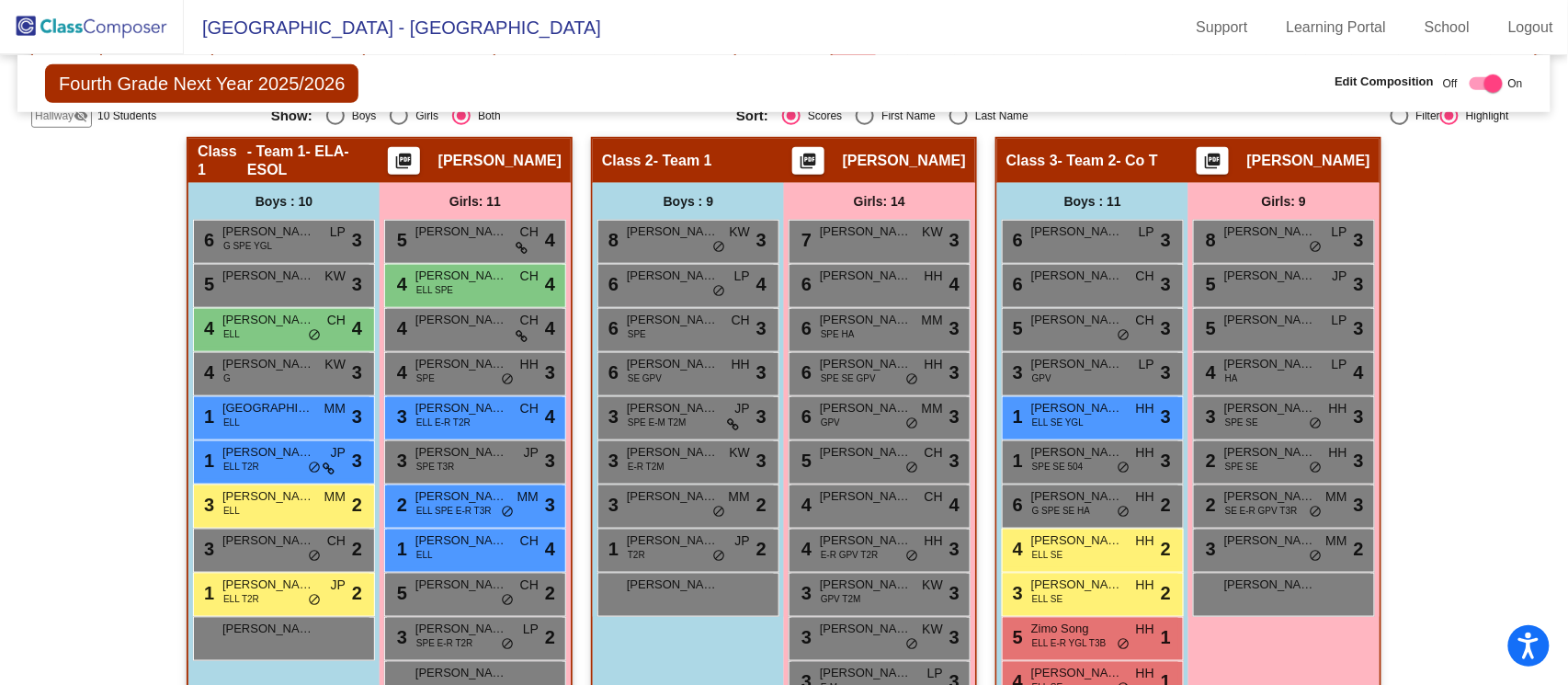 scroll, scrollTop: 417, scrollLeft: 0, axis: vertical 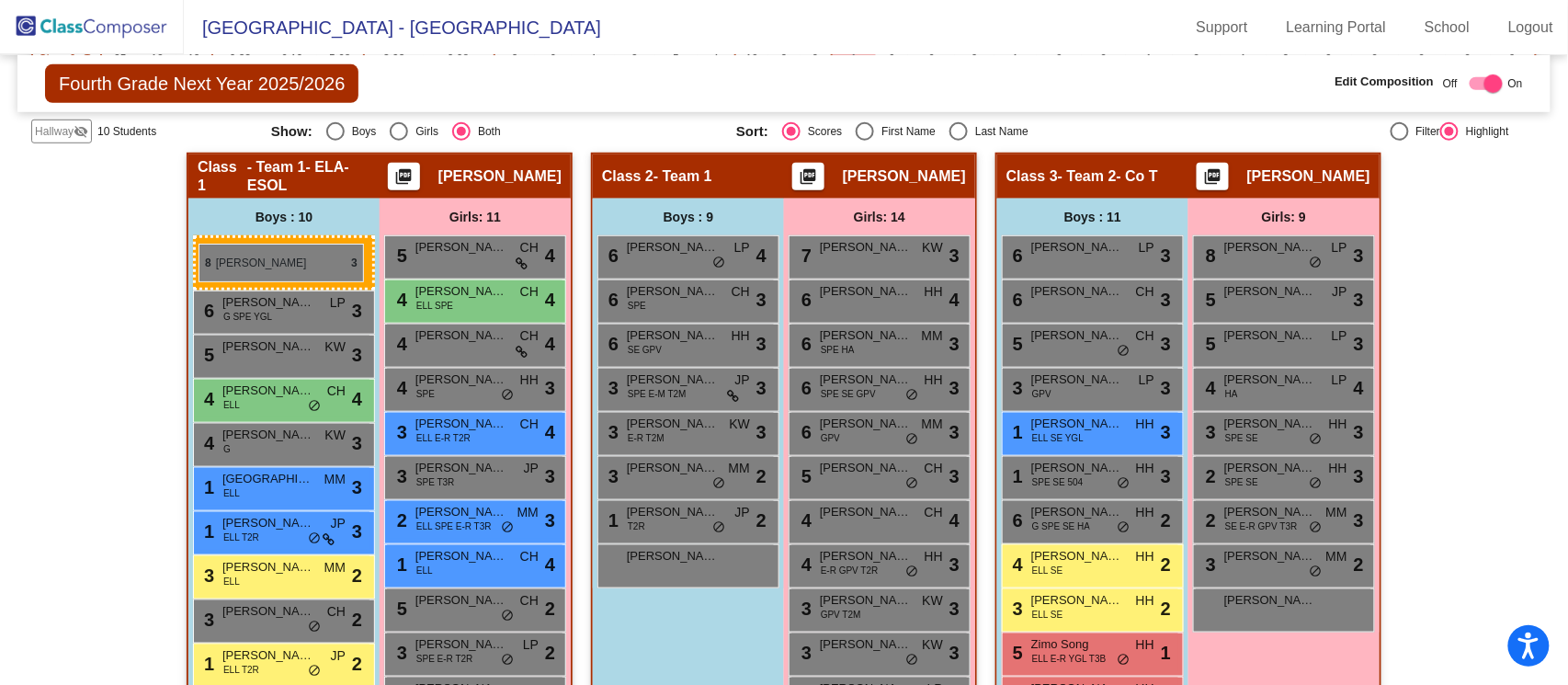 drag, startPoint x: 669, startPoint y: 264, endPoint x: 199, endPoint y: 244, distance: 470.4253 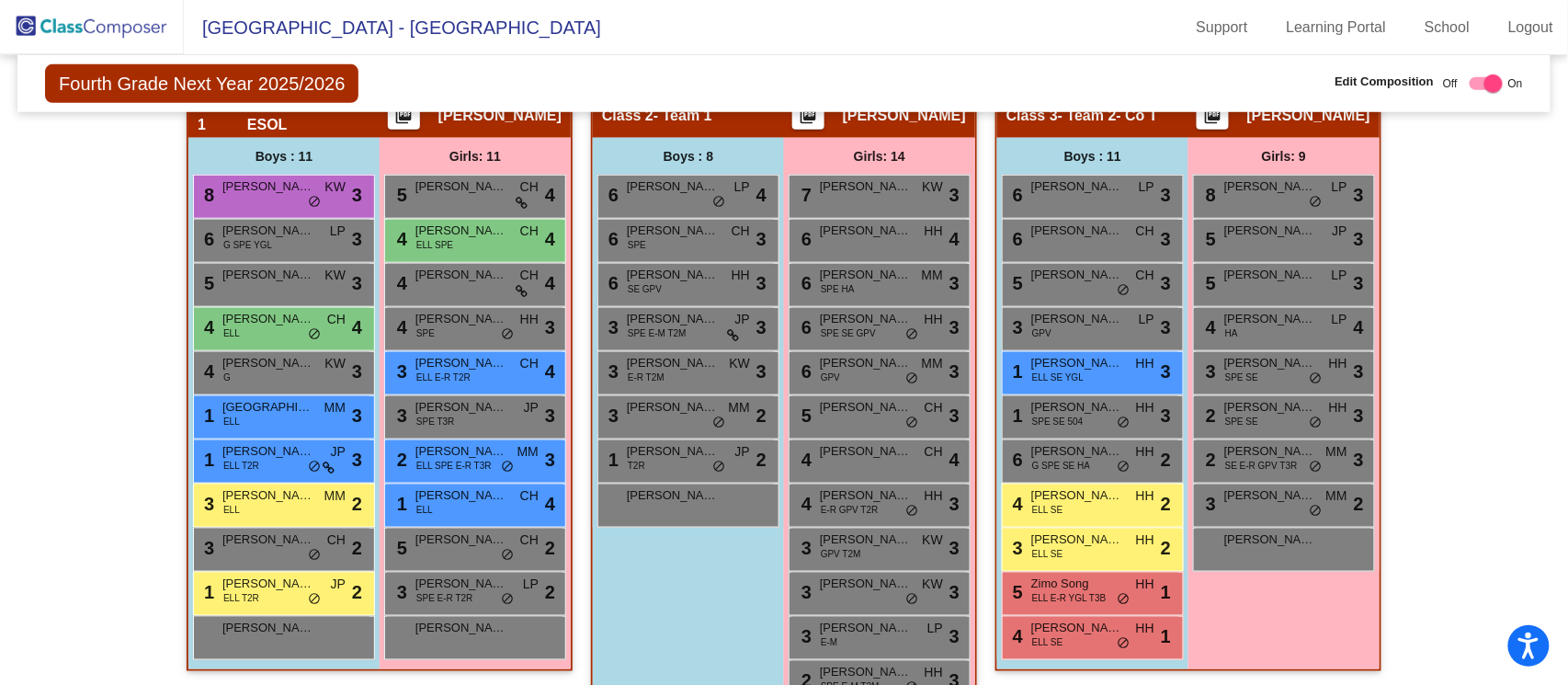 scroll, scrollTop: 488, scrollLeft: 0, axis: vertical 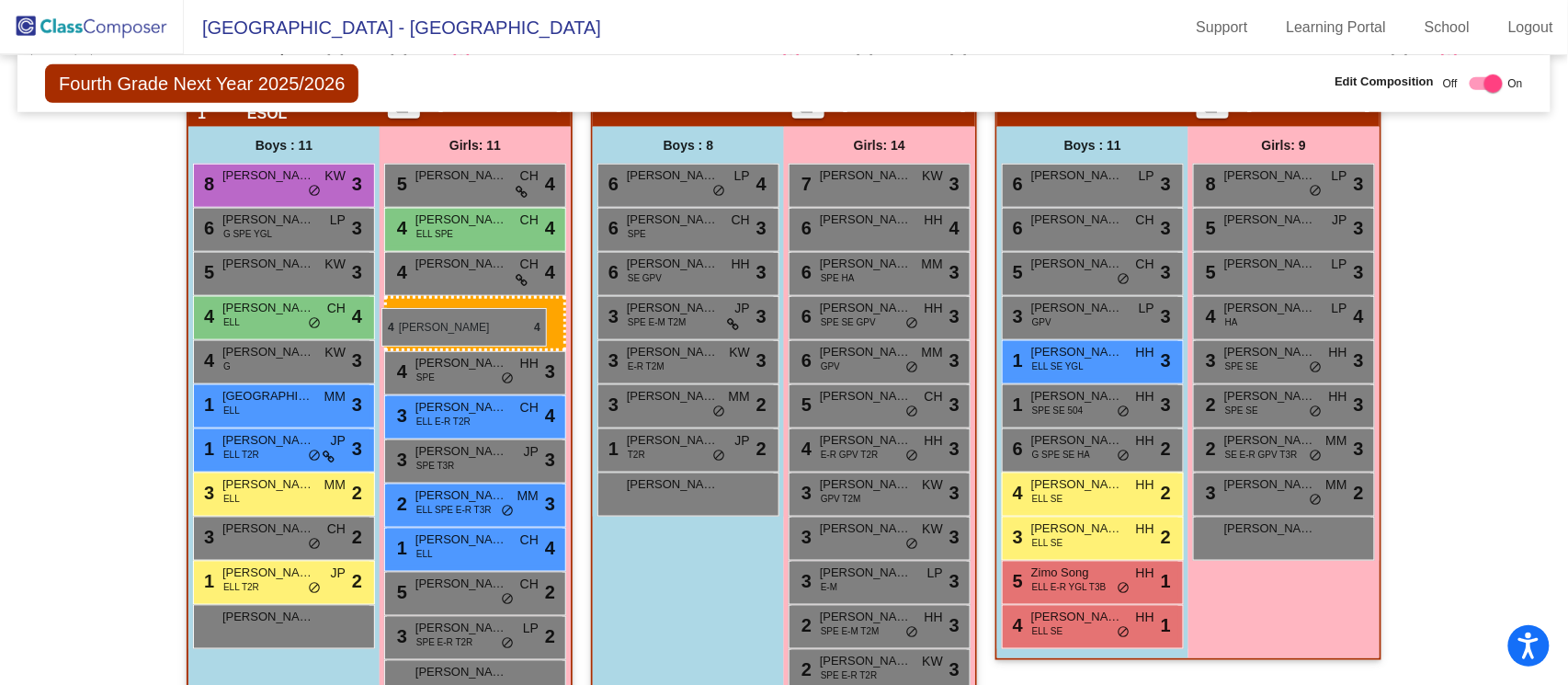 drag, startPoint x: 851, startPoint y: 445, endPoint x: 381, endPoint y: 309, distance: 489.2811 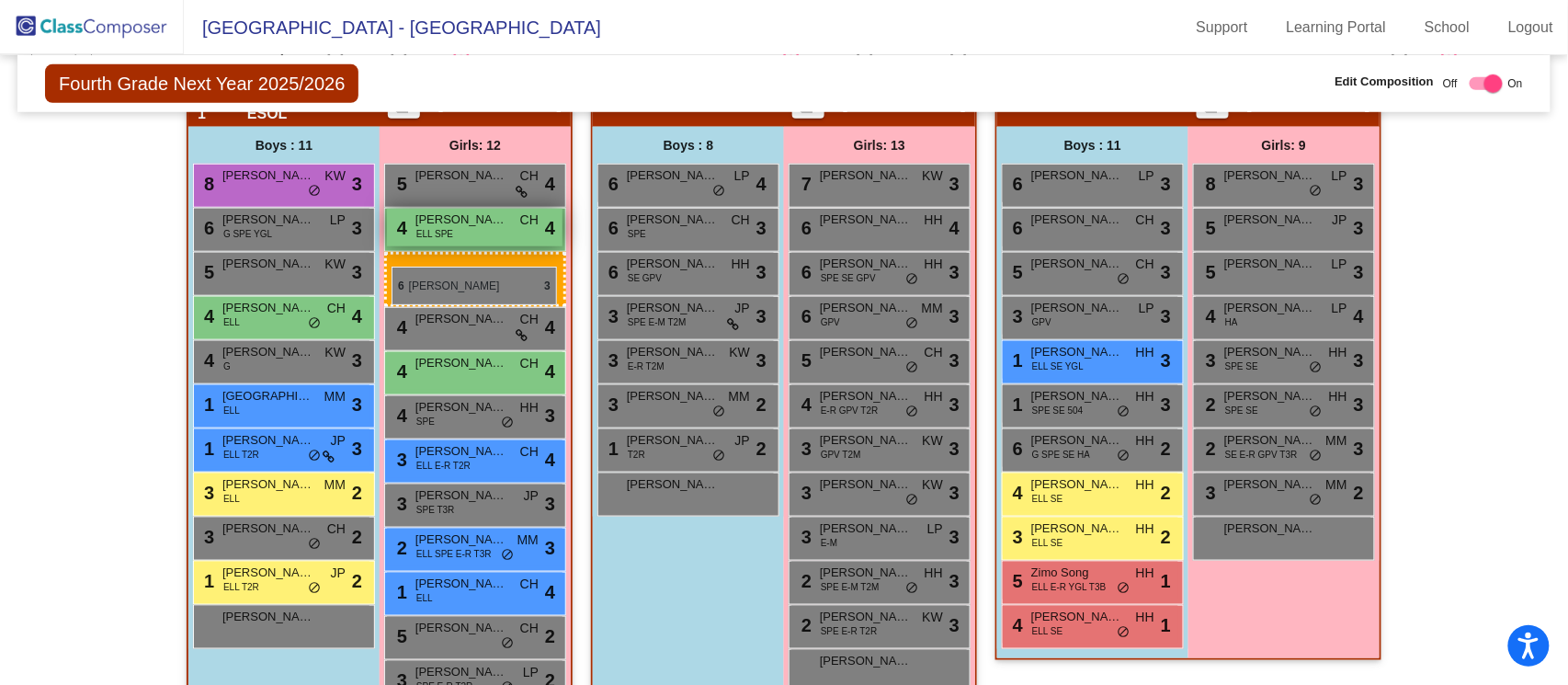 drag, startPoint x: 843, startPoint y: 267, endPoint x: 391, endPoint y: 266, distance: 452.001 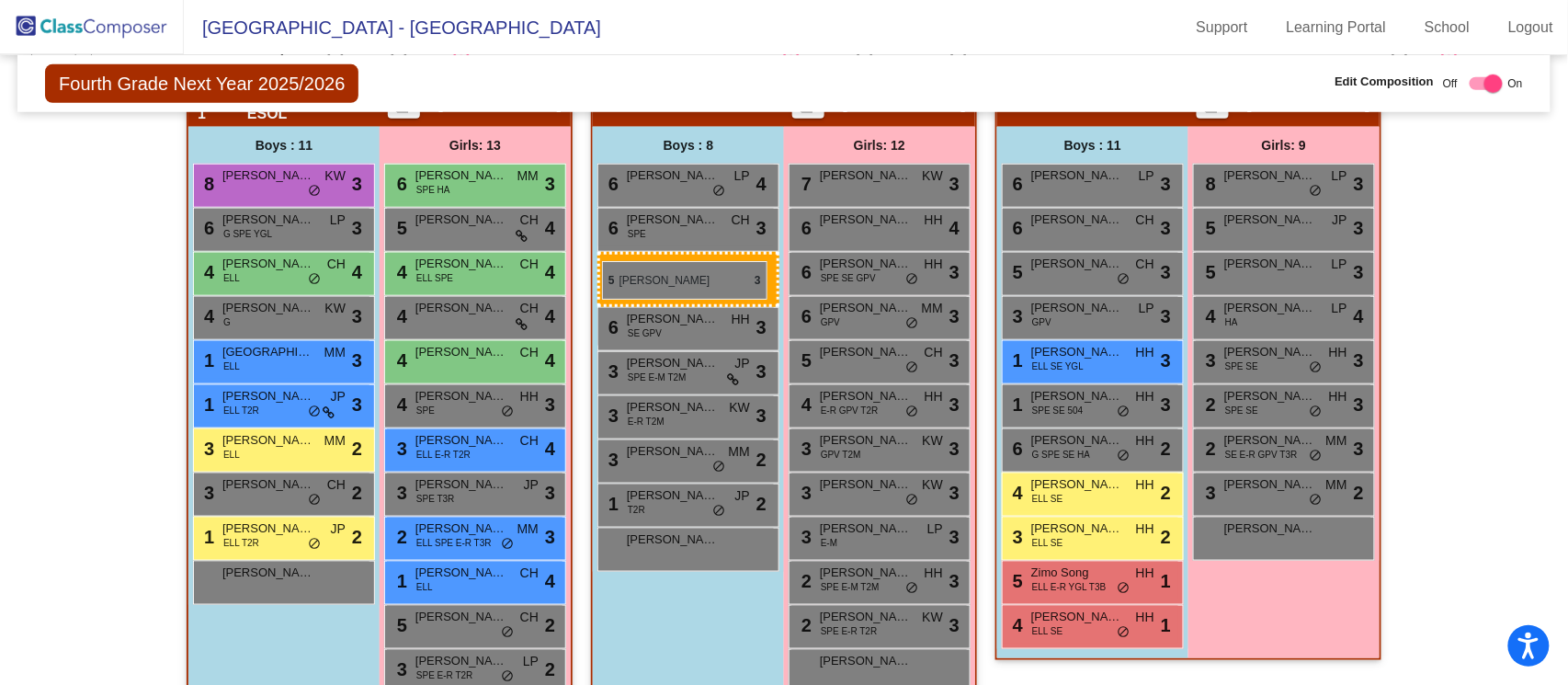 drag, startPoint x: 266, startPoint y: 270, endPoint x: 602, endPoint y: 261, distance: 336.1205 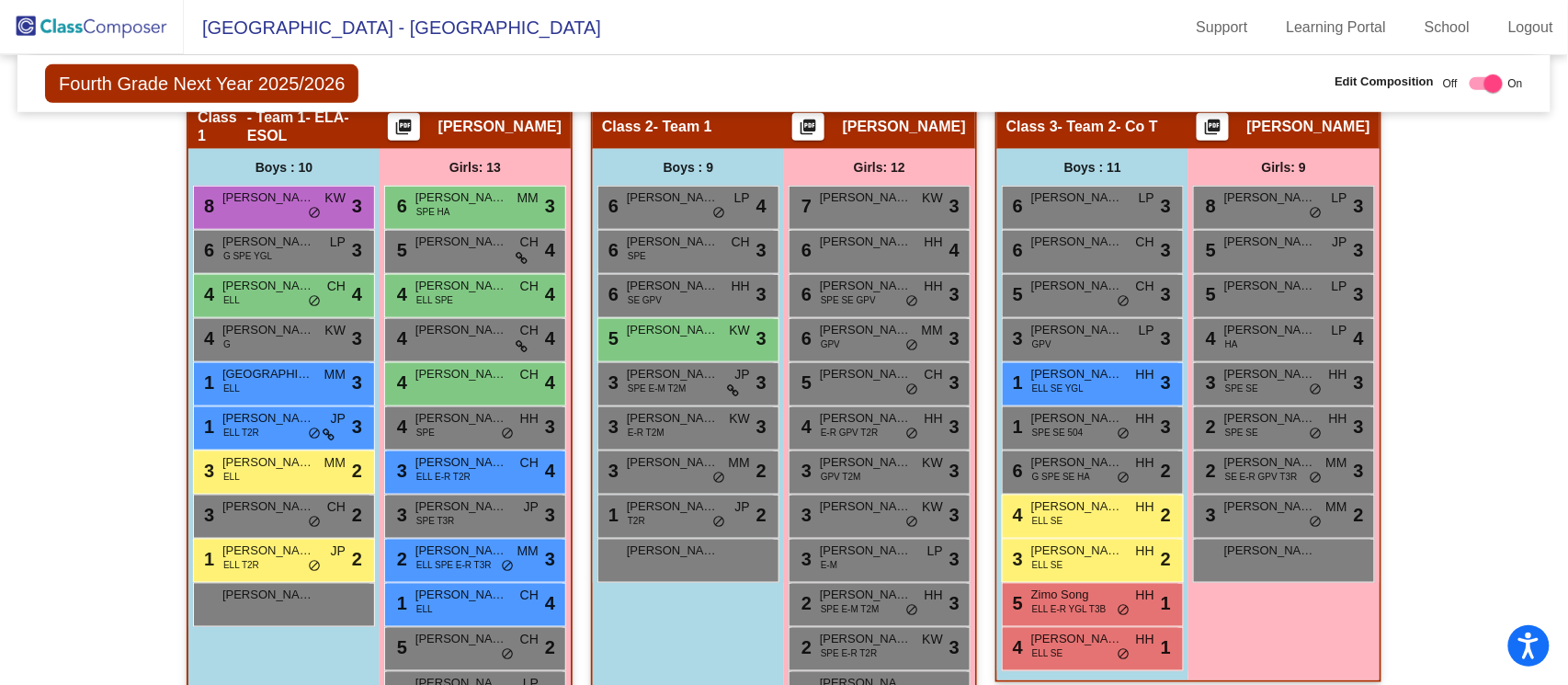 scroll, scrollTop: 468, scrollLeft: 0, axis: vertical 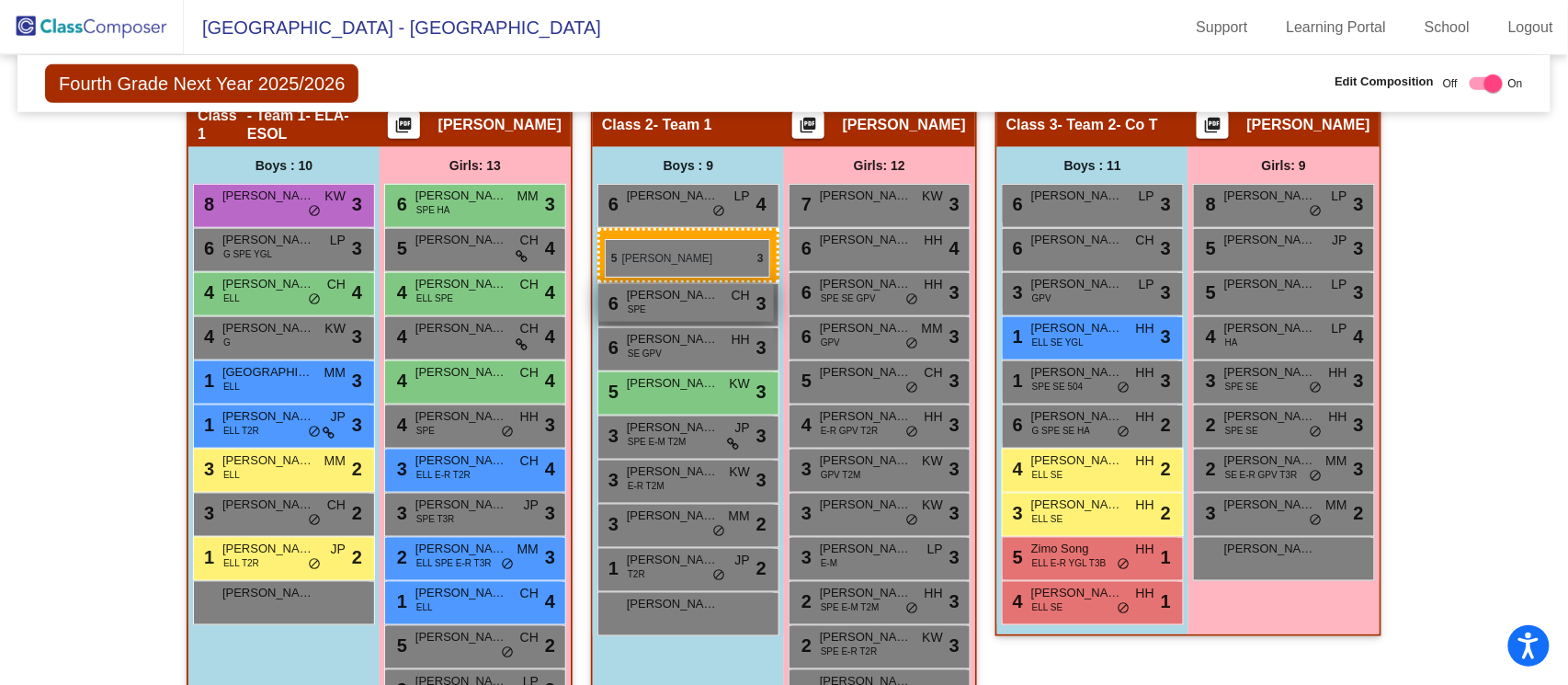 drag, startPoint x: 1044, startPoint y: 281, endPoint x: 605, endPoint y: 237, distance: 441.2 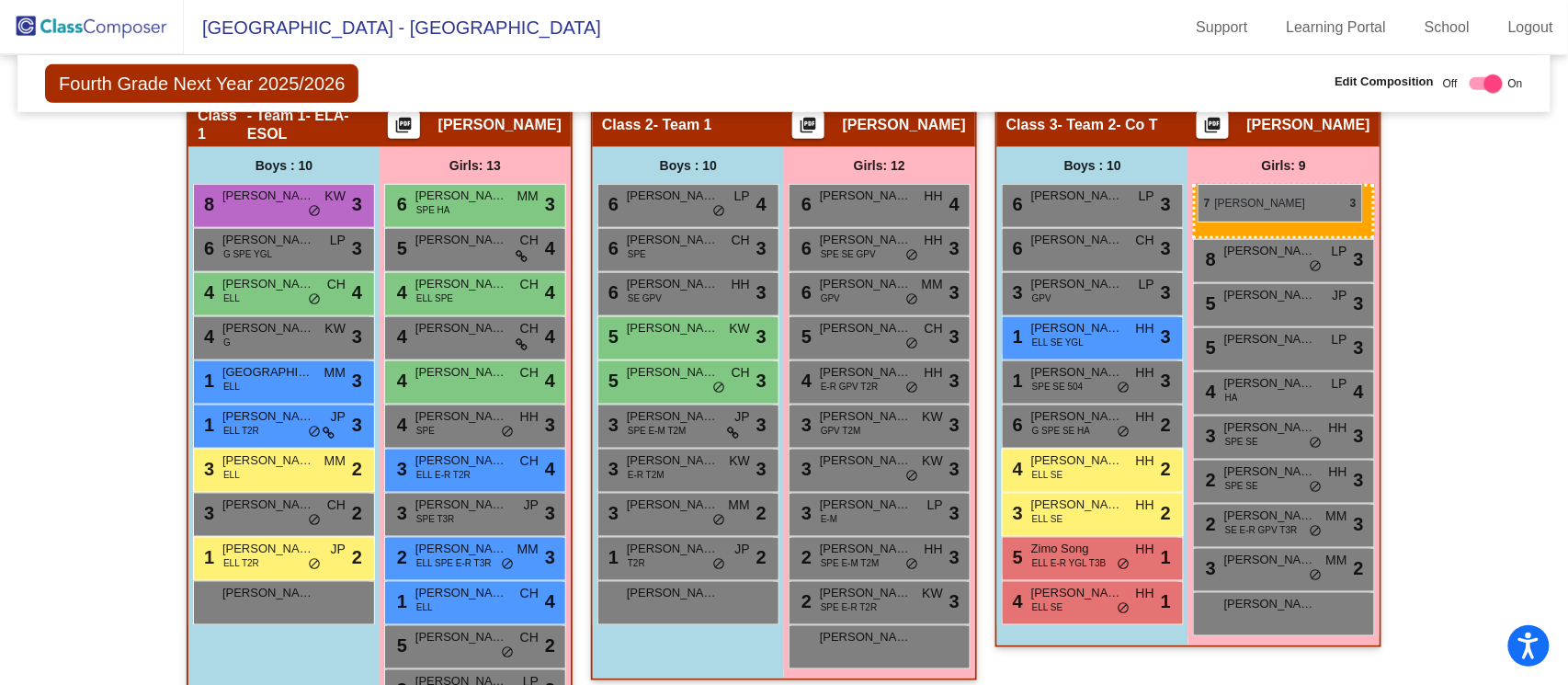 drag, startPoint x: 860, startPoint y: 214, endPoint x: 1198, endPoint y: 184, distance: 339.32875 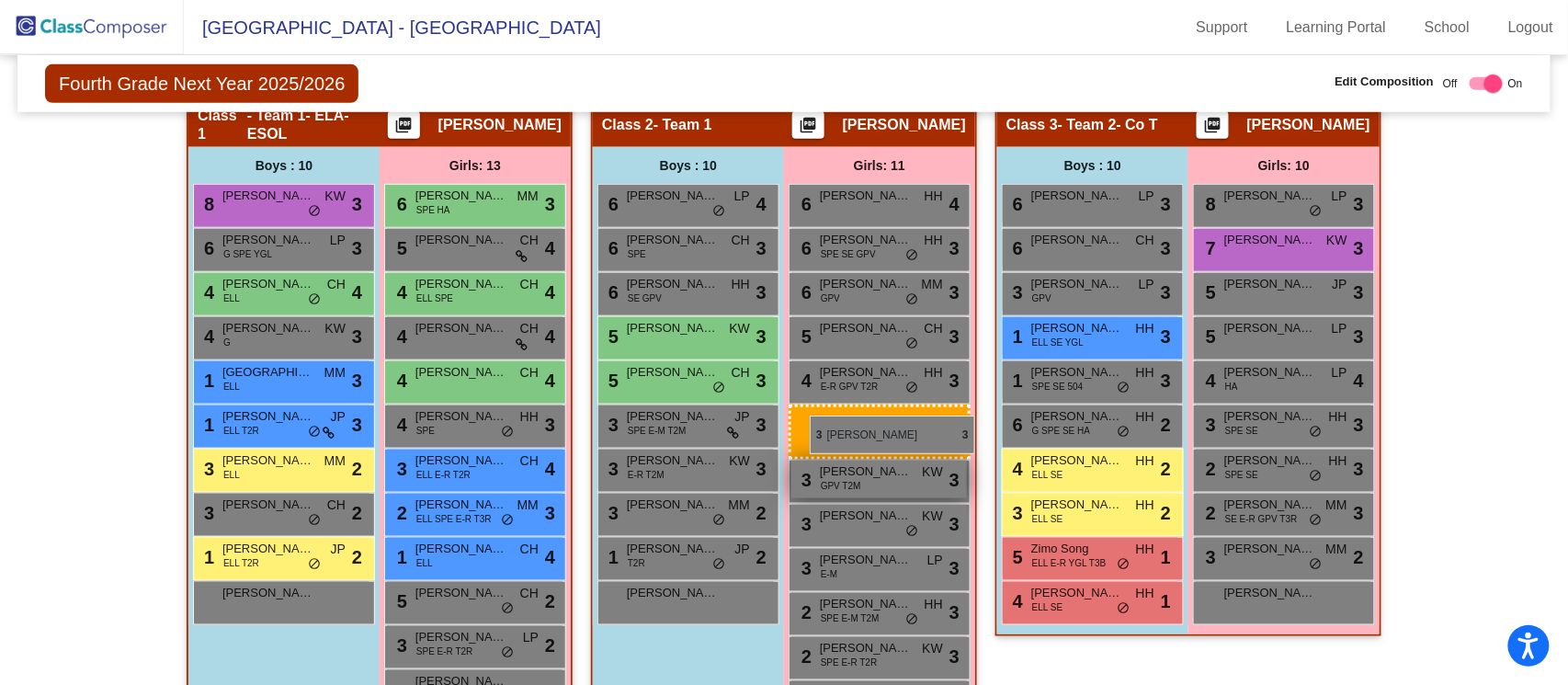 drag, startPoint x: 468, startPoint y: 503, endPoint x: 798, endPoint y: 415, distance: 341.53184 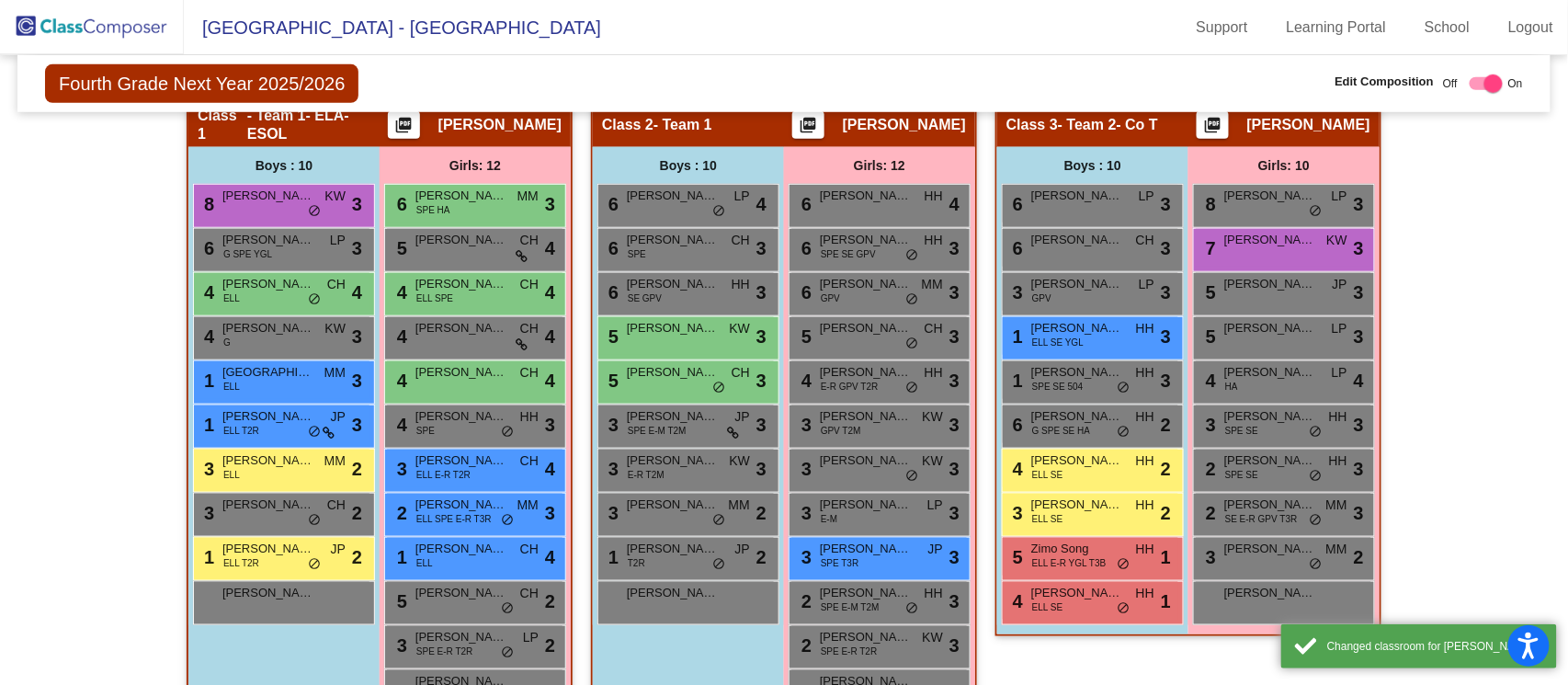 scroll, scrollTop: 1020, scrollLeft: 0, axis: vertical 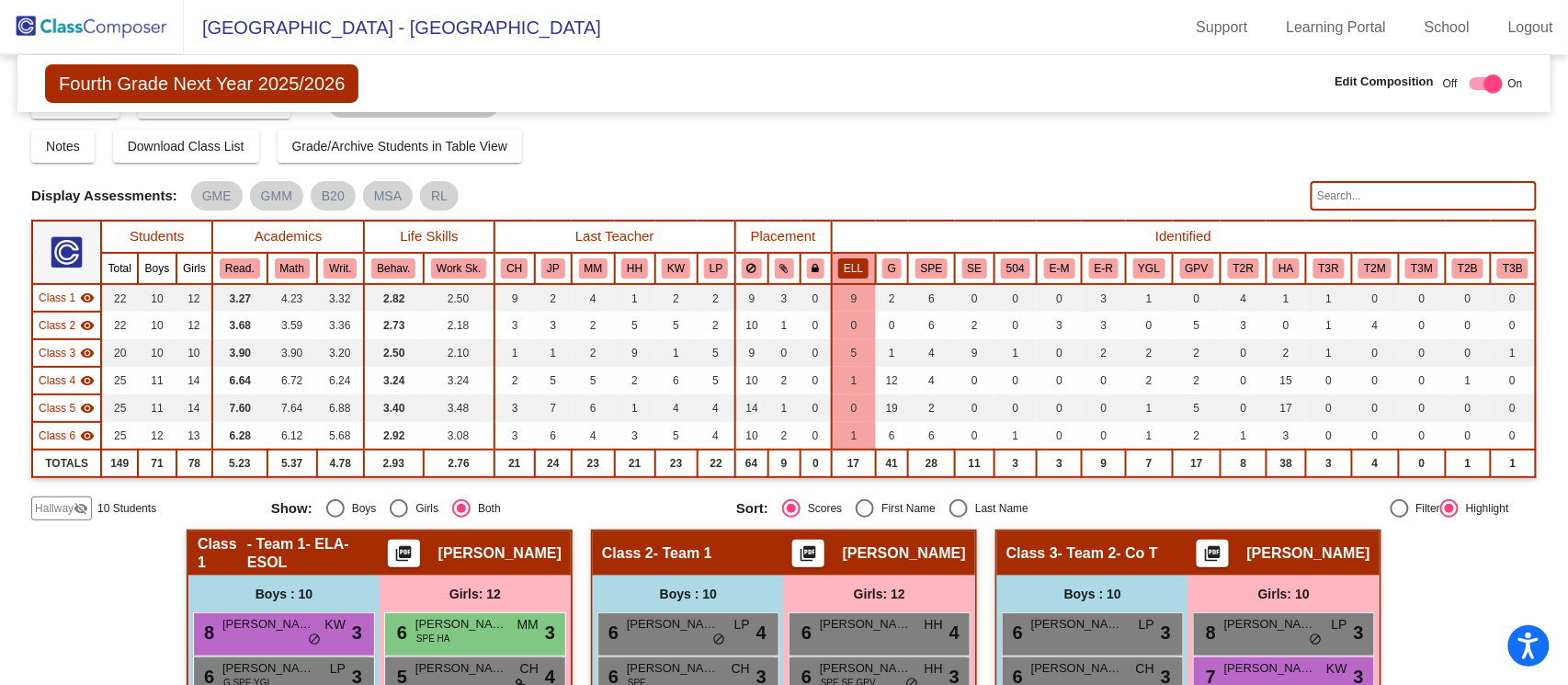 click 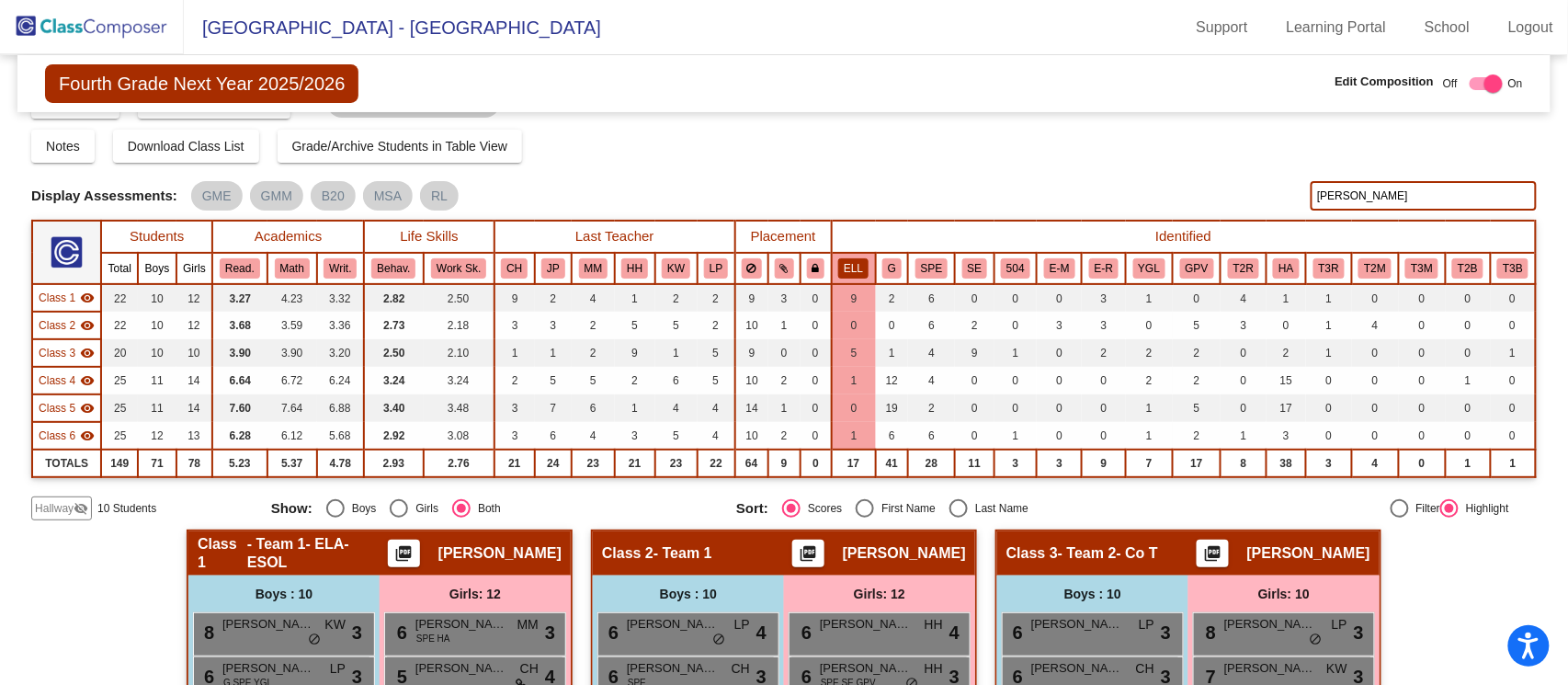 click on "[PERSON_NAME]" 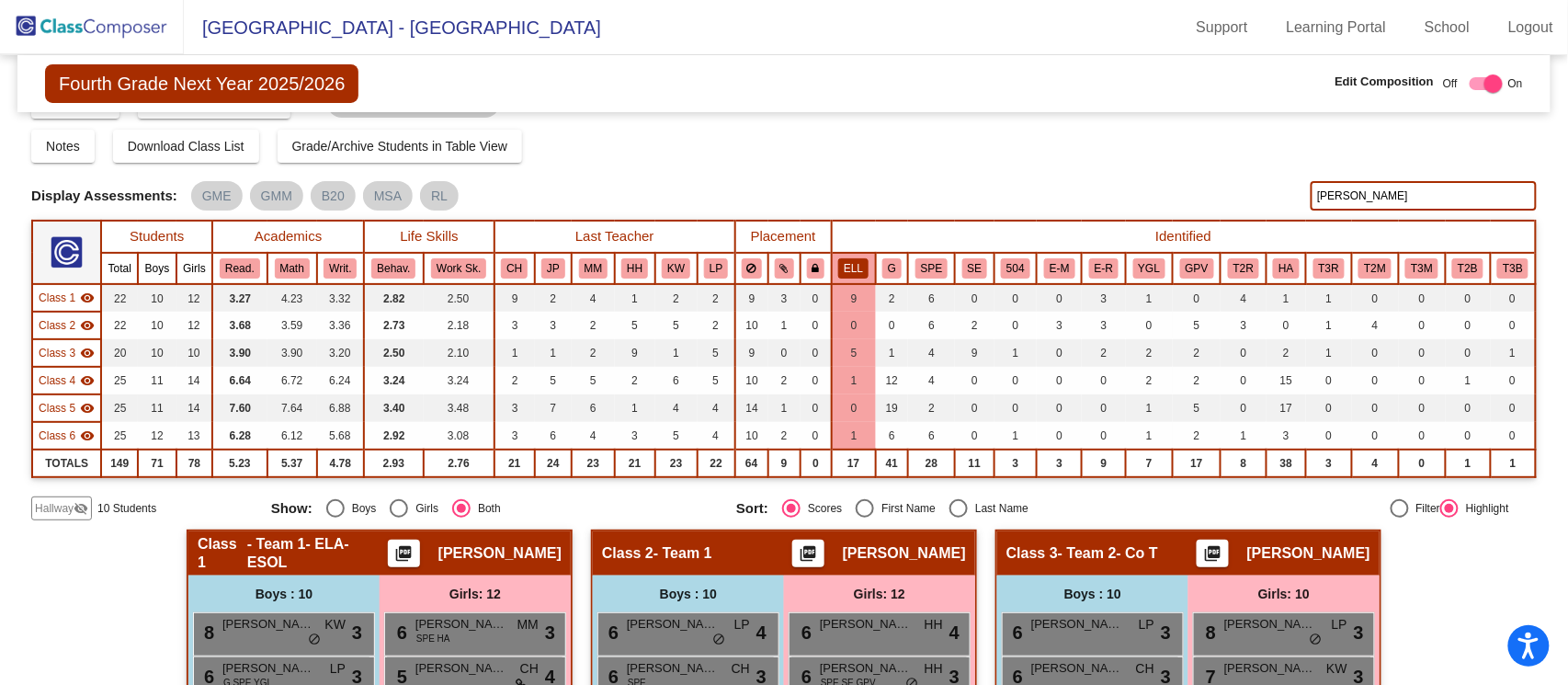 click on "ELL" 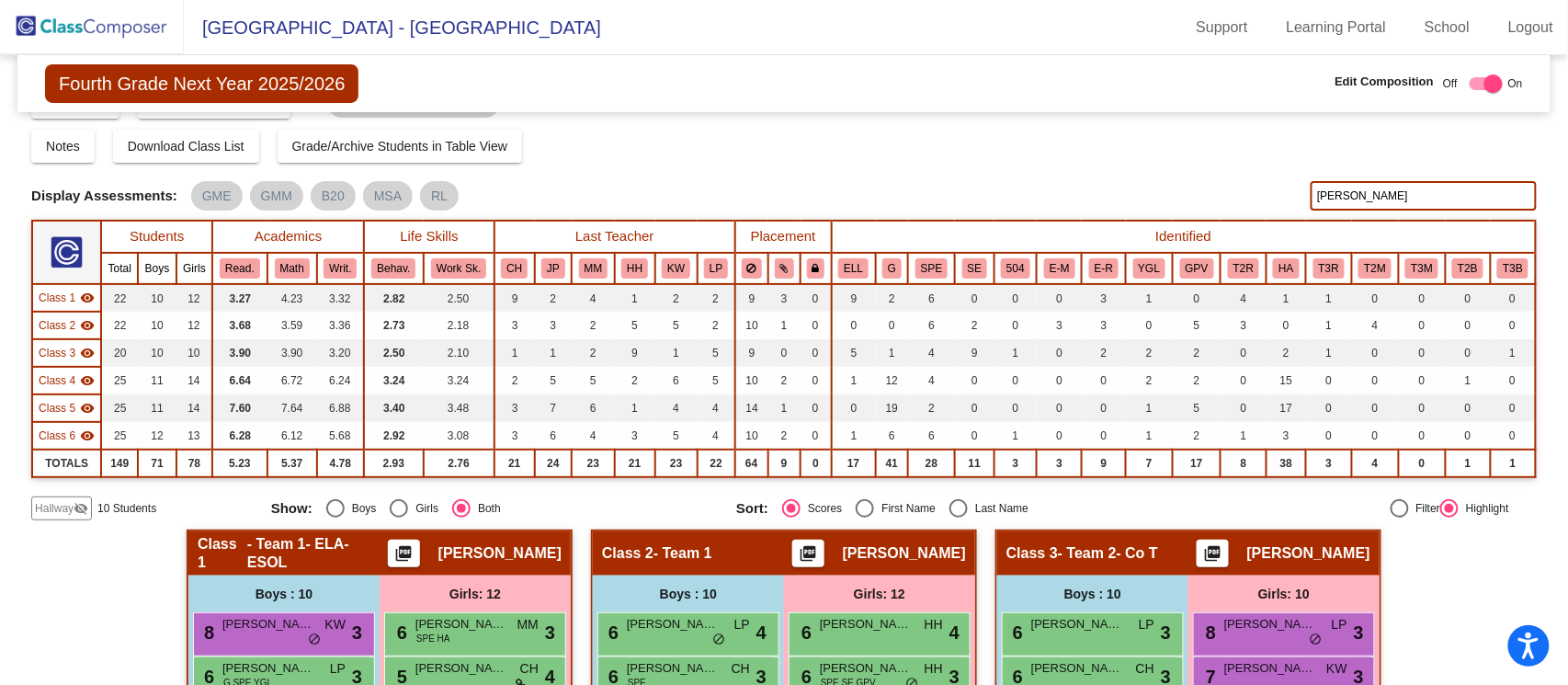 click on "Display Scores for Years:   [DATE] - [DATE]   [DATE] - [DATE]  Grade/Archive Students in Table View   Download   New Small Group   Saved Small Group   Compose   Start Over   Submit Classes  Compose has been submitted  Check for Incomplete Scores  View Compose Rules   View Placement Violations  Notes   Download Class List   Import Students   Grade/Archive Students in Table View   New Small Group   Saved Small Group  Display Scores for Years:   [DATE] - [DATE]   [DATE] - [DATE] Display Assessments: GME GMM B20 MSA [PERSON_NAME] Students Academics Life Skills  Last Teacher  Placement  Identified  Total Boys Girls  Read.   Math   Writ.   Behav.   Work Sk.   CH   JP   MM   HH   KW   LP   ELL   G   SPE   SE   504   E-M   E-R   YGL   GPV   T2R   HA   T3R   T2M   T3M   T2B   T3B  Hallway  visibility_off  10 7 3                 0   0   0   0   0   0   2   0   0   1   1   0   0   1   0   1   0   1   0   0   0   0   0   0   0  Class 1  visibility  22 10 12  3.27   4.23   3.32   2.82   2.50   9   2   4   1   2   2   9   3   0   9   2" 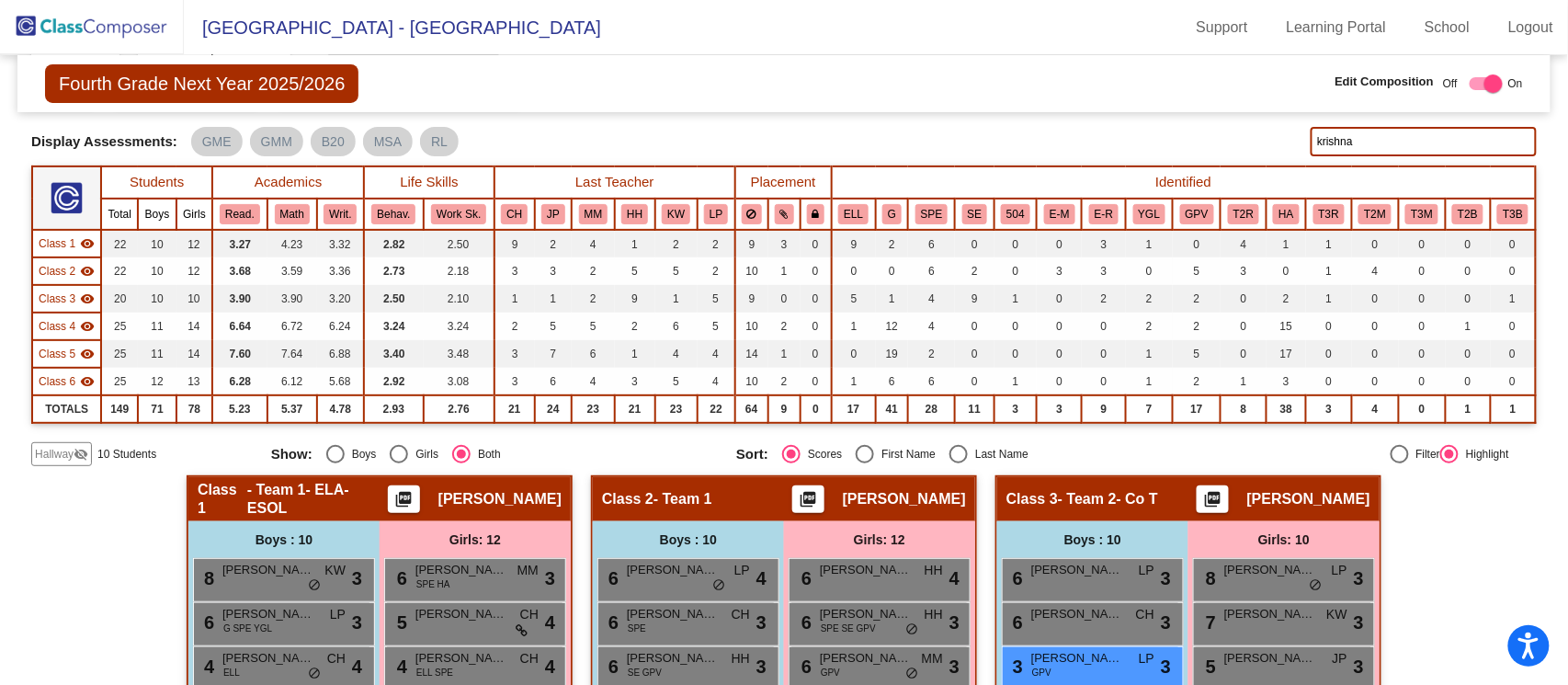 scroll, scrollTop: 0, scrollLeft: 0, axis: both 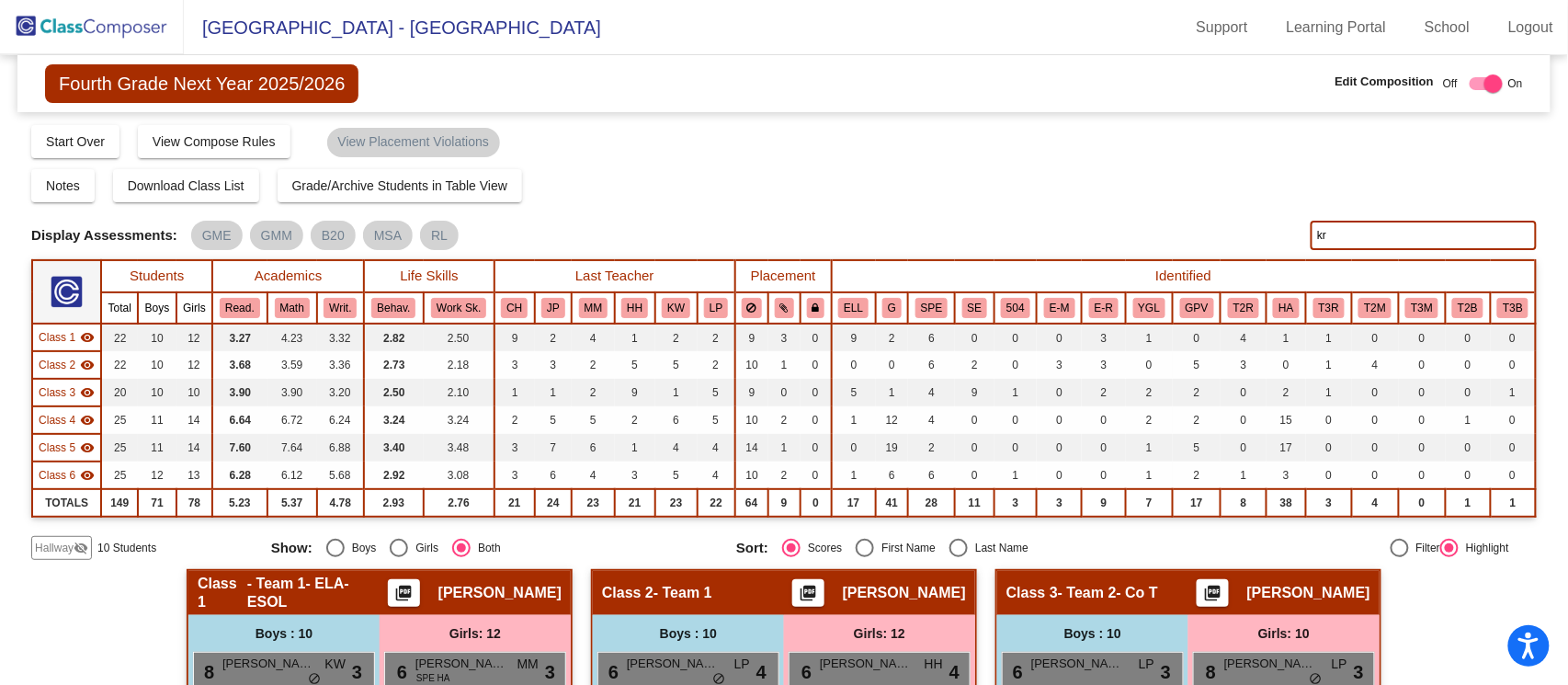 type on "k" 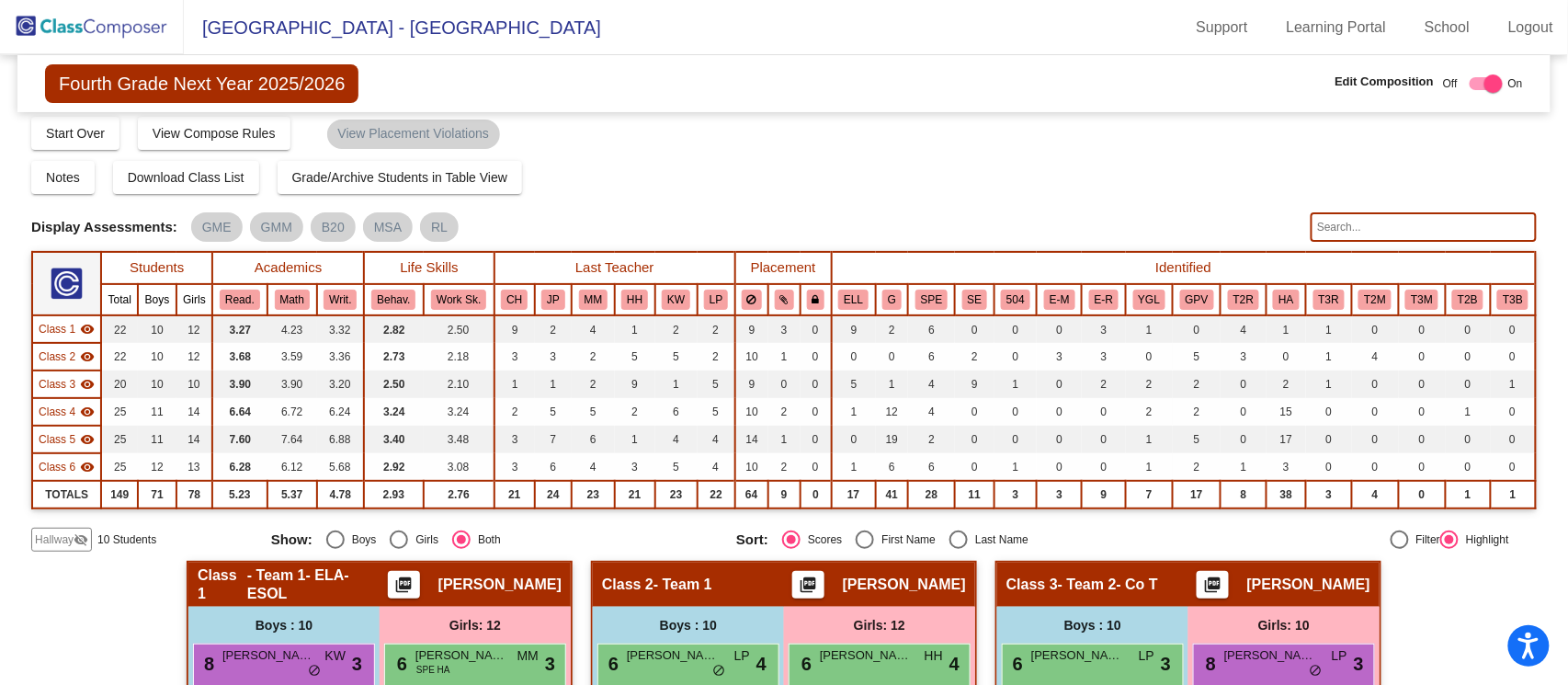 scroll, scrollTop: 16, scrollLeft: 0, axis: vertical 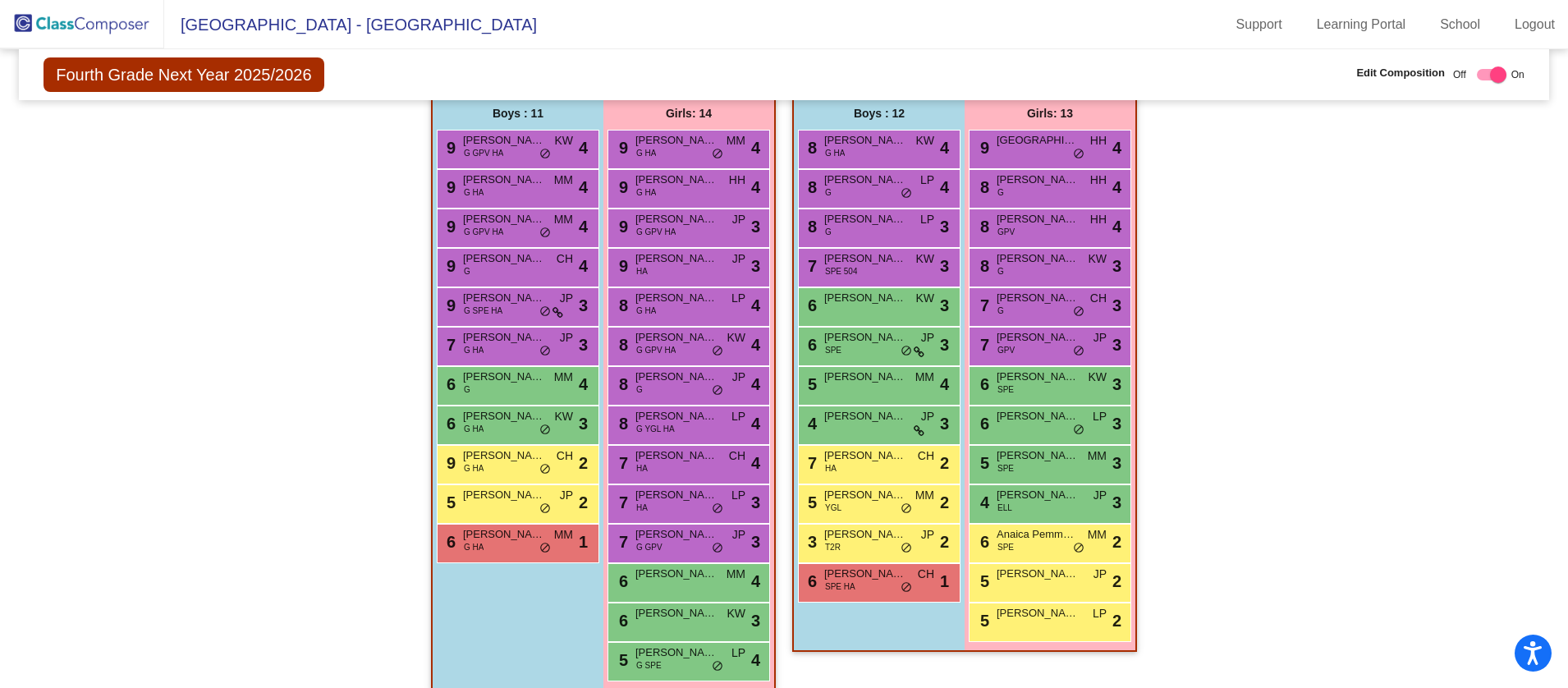 type 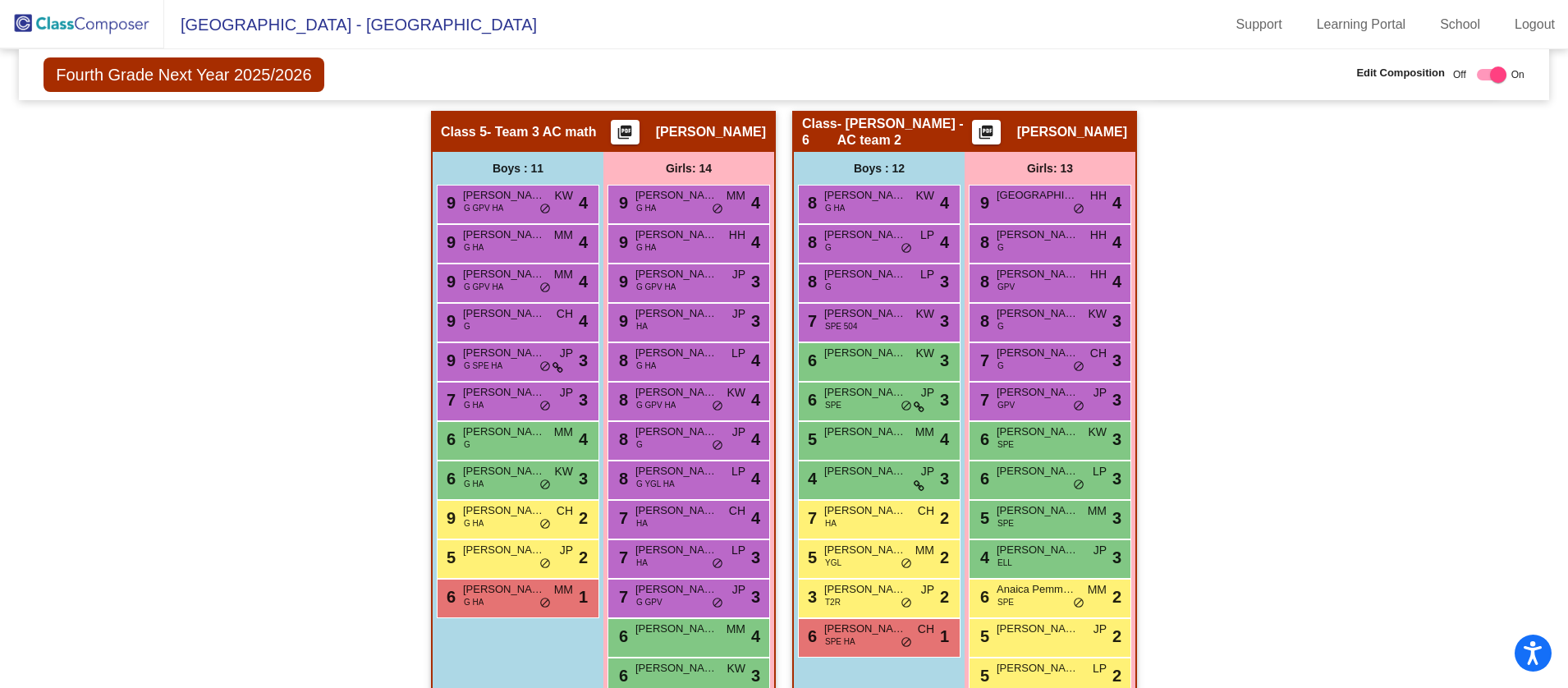 scroll, scrollTop: 1066, scrollLeft: 0, axis: vertical 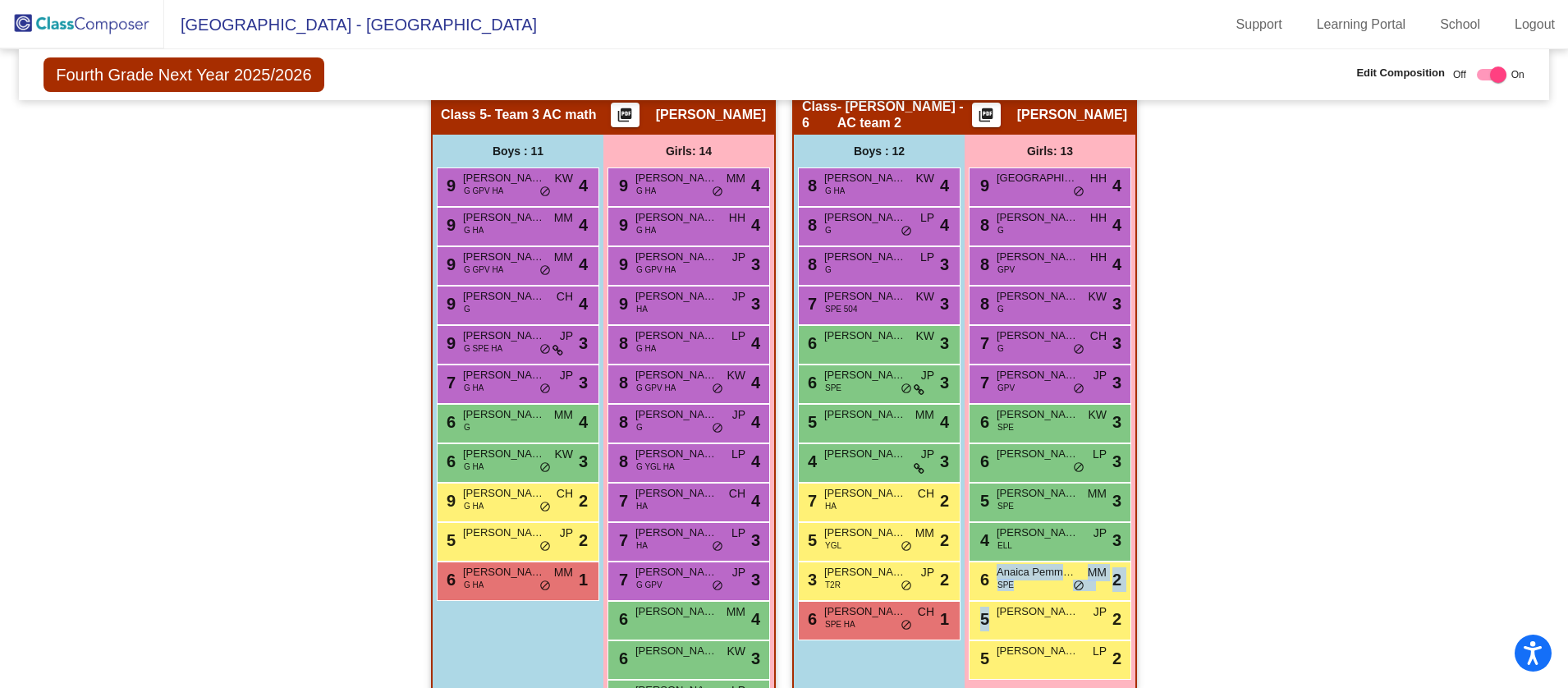 drag, startPoint x: 1558, startPoint y: 581, endPoint x: 1569, endPoint y: 603, distance: 24.596748 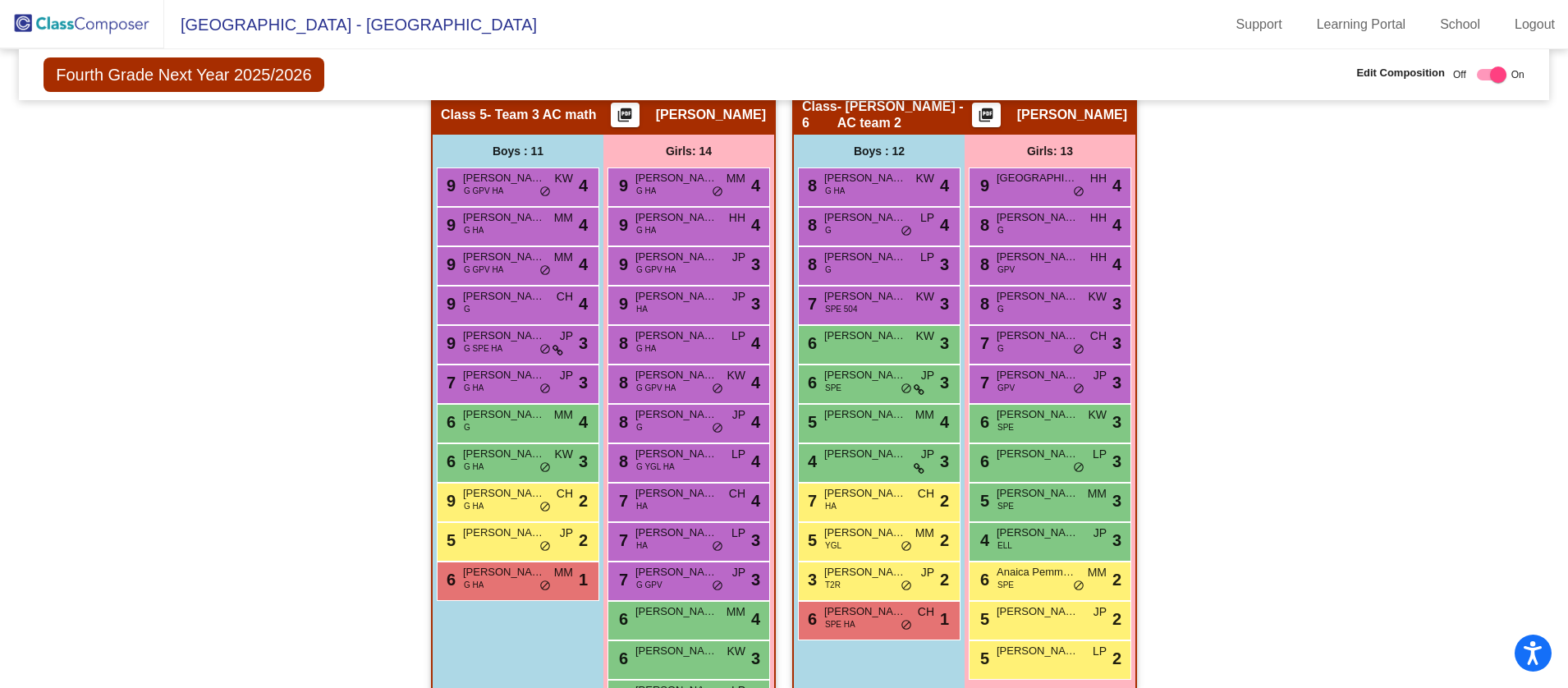 click on "Hallway   - Hallway Class  picture_as_pdf  Add Student  First Name Last Name Student Id  (Recommended)   Boy   Girl   [DEMOGRAPHIC_DATA] Add Close  Boys : 7  6 Easton [PERSON_NAME] lock do_not_disturb_alt 3 5 [PERSON_NAME] lock do_not_disturb_alt 3 [PERSON_NAME] lock do_not_disturb_alt [PERSON_NAME] G lock do_not_disturb_alt [PERSON_NAME] [MEDICAL_DATA] E-R GPV lock do_not_disturb_alt [PERSON_NAME] 504 lock do_not_disturb_alt [PERSON_NAME] ELL lock do_not_disturb_alt Girls: 3 [PERSON_NAME] lock do_not_disturb_alt [PERSON_NAME] lock do_not_disturb_alt [PERSON_NAME] lock do_not_disturb_alt Class 1   - Team 1- ELA- ESOL  picture_as_pdf [PERSON_NAME]  Add Student  First Name Last Name Student Id  (Recommended)   Boy   Girl   [DEMOGRAPHIC_DATA] Add Close  Boys : 10  8 [PERSON_NAME] KW lock do_not_disturb_alt 3 6 [PERSON_NAME] G SPE YGL LP lock do_not_disturb_alt 3 4 [PERSON_NAME] [PERSON_NAME] CH lock do_not_disturb_alt 4 4 [PERSON_NAME] G KW lock do_not_disturb_alt 3 1 Yuno Park ELL MM lock do_not_disturb_alt 3 1 [PERSON_NAME] [PERSON_NAME] T2R JP lock do_not_disturb_alt 3 3" 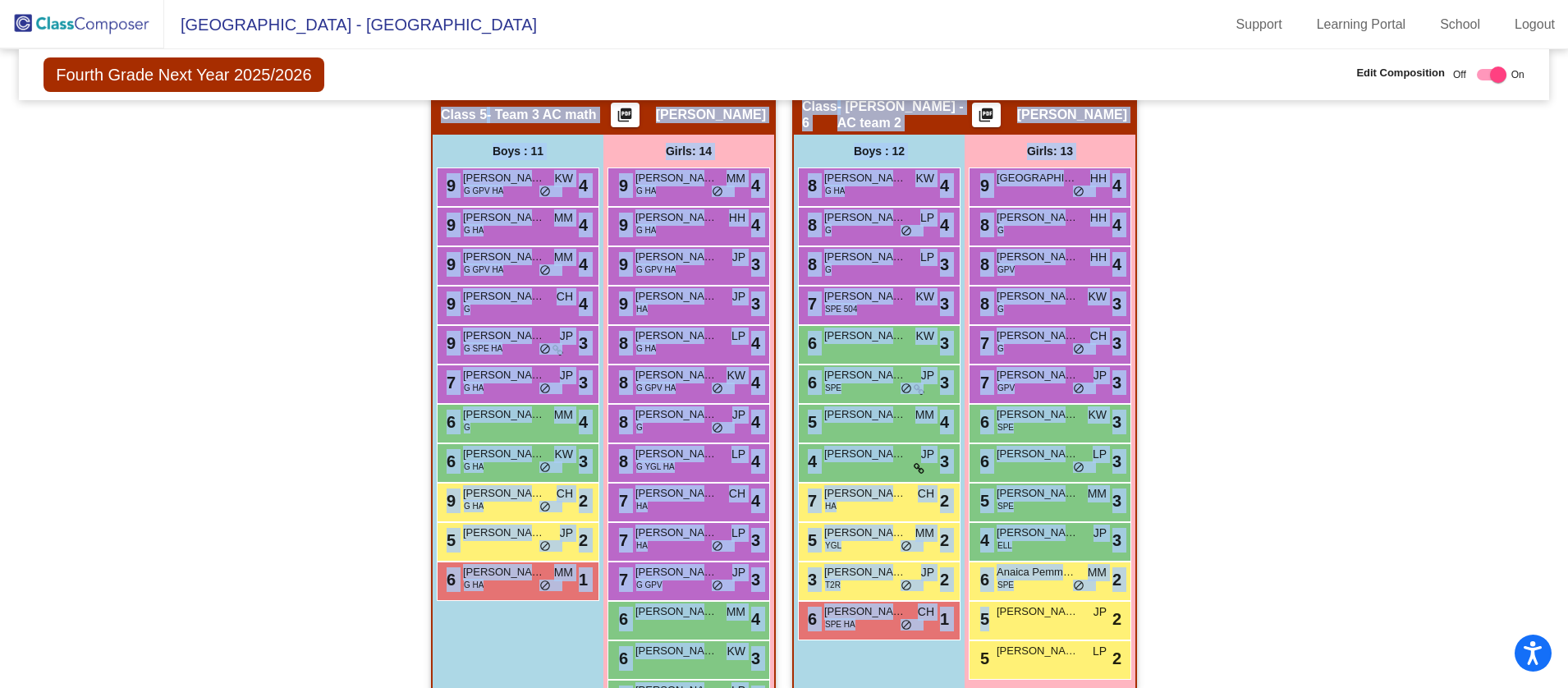 drag, startPoint x: 1558, startPoint y: 613, endPoint x: 1553, endPoint y: 477, distance: 136.0919 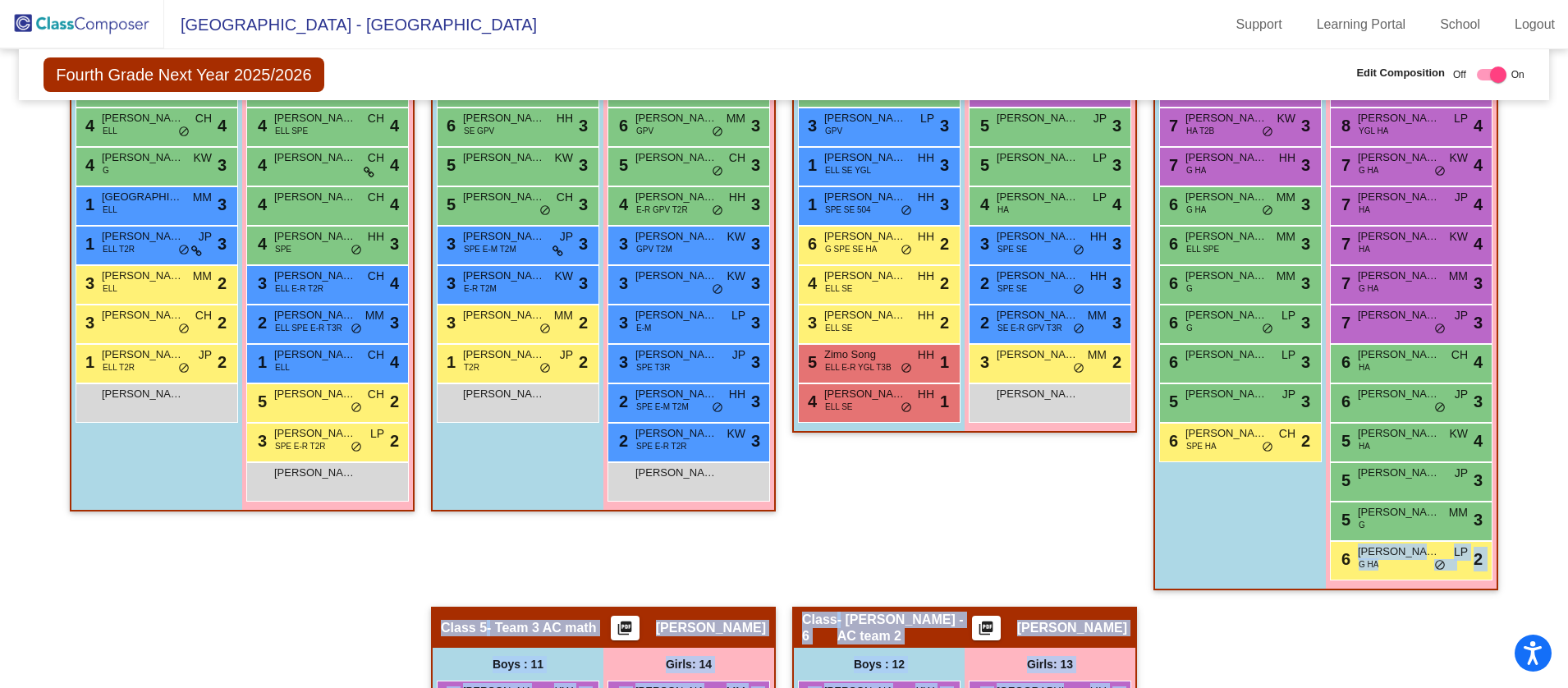 scroll, scrollTop: 555, scrollLeft: 0, axis: vertical 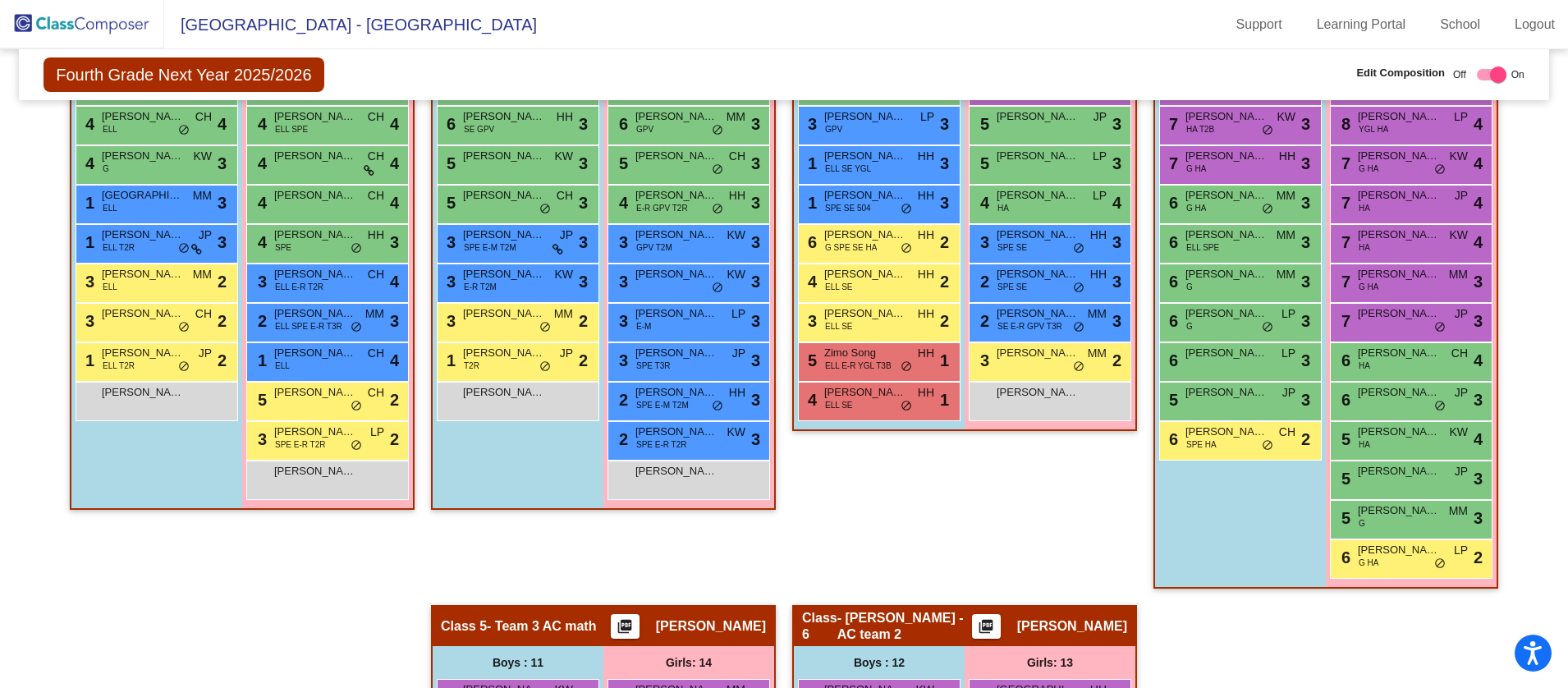 click on "Class 3   - Team 2- Co T  picture_as_pdf [PERSON_NAME]  Add Student  First Name Last Name Student Id  (Recommended)   Boy   Girl   [DEMOGRAPHIC_DATA] Add Close  Boys : 10  6 [PERSON_NAME] LP lock do_not_disturb_alt 3 6 [PERSON_NAME] CH lock do_not_disturb_alt 3 3 [PERSON_NAME] GPV LP lock do_not_disturb_alt 3 1 [PERSON_NAME] SE YGL HH lock do_not_disturb_alt 3 1 [PERSON_NAME] SPE SE 504 HH lock do_not_disturb_alt 3 6 [PERSON_NAME] G SPE SE HA HH lock do_not_disturb_alt 2 4 [PERSON_NAME] Man ELL SE HH lock do_not_disturb_alt 2 3 Segev Livney ELL SE HH lock do_not_disturb_alt 2 5 Zimo Song ELL E-R YGL T3B HH lock do_not_disturb_alt 1 4 Naji Alarqan ELL SE HH lock do_not_disturb_alt 1 Girls: 10 8 [PERSON_NAME] LP lock do_not_disturb_alt 3 7 [PERSON_NAME] KW lock do_not_disturb_alt 3 5 [PERSON_NAME] Gona JP lock do_not_disturb_alt 3 5 [PERSON_NAME] LP lock do_not_disturb_alt 3 4 [PERSON_NAME] HA LP lock do_not_disturb_alt 4 3 [PERSON_NAME] SPE SE HH lock do_not_disturb_alt 3 2 [PERSON_NAME] SPE SE HH lock do_not_disturb_alt 3 2 MM lock 3" 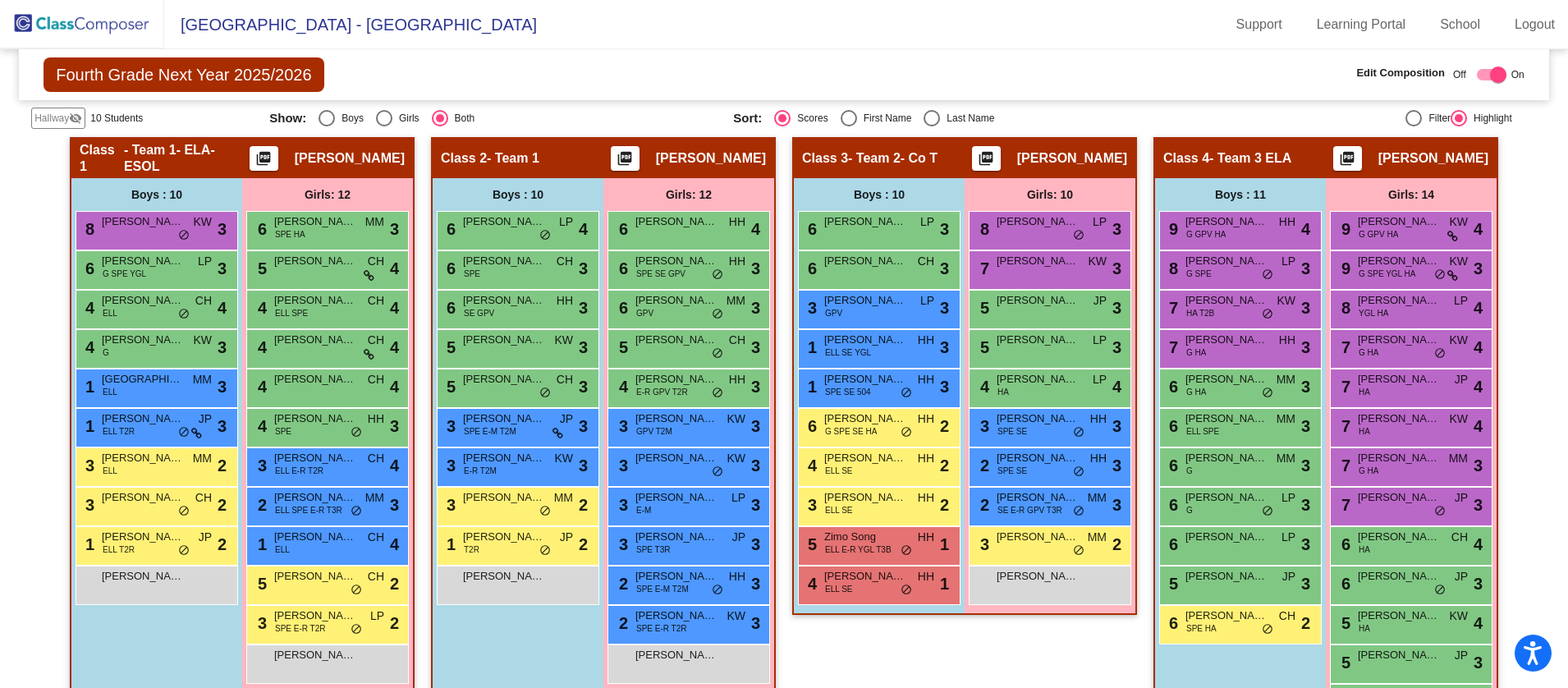 scroll, scrollTop: 365, scrollLeft: 0, axis: vertical 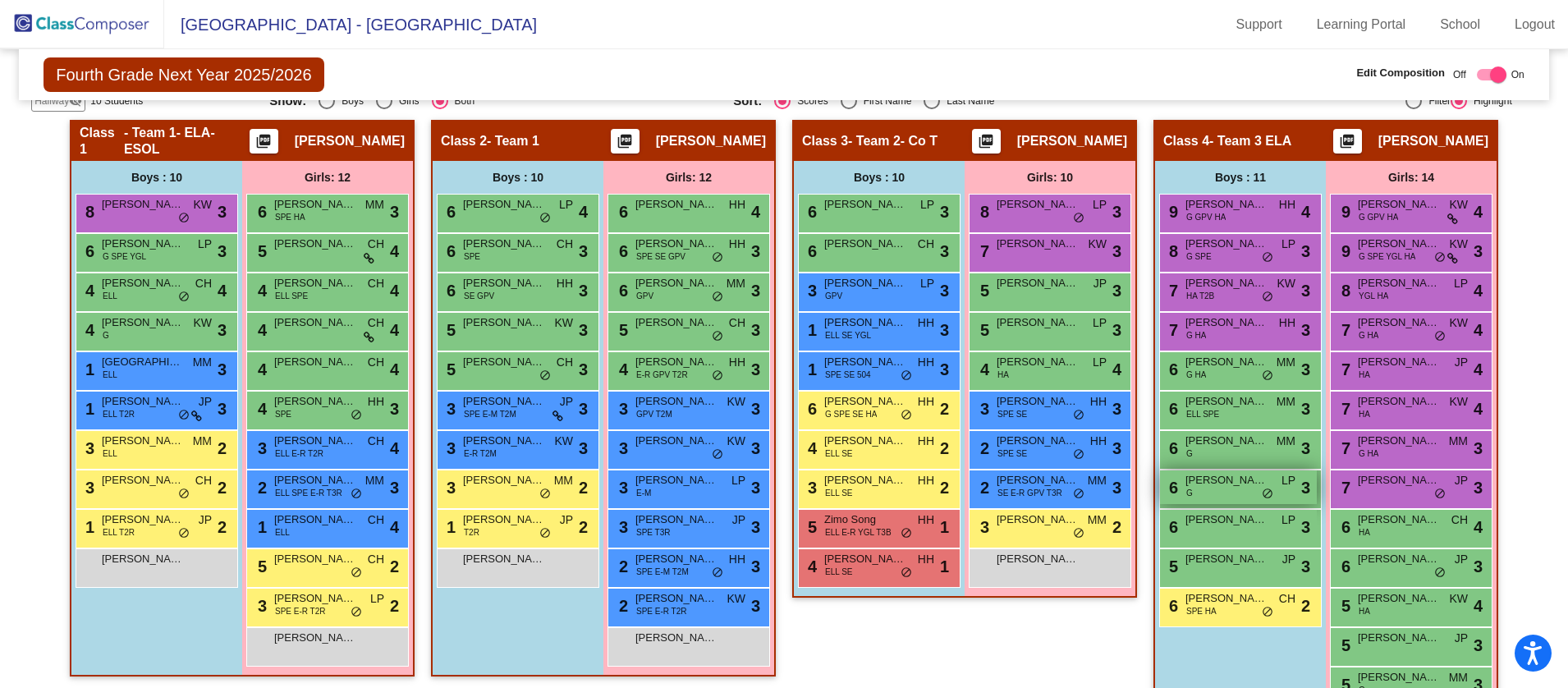 click on "[PERSON_NAME]" at bounding box center [1226, 480] 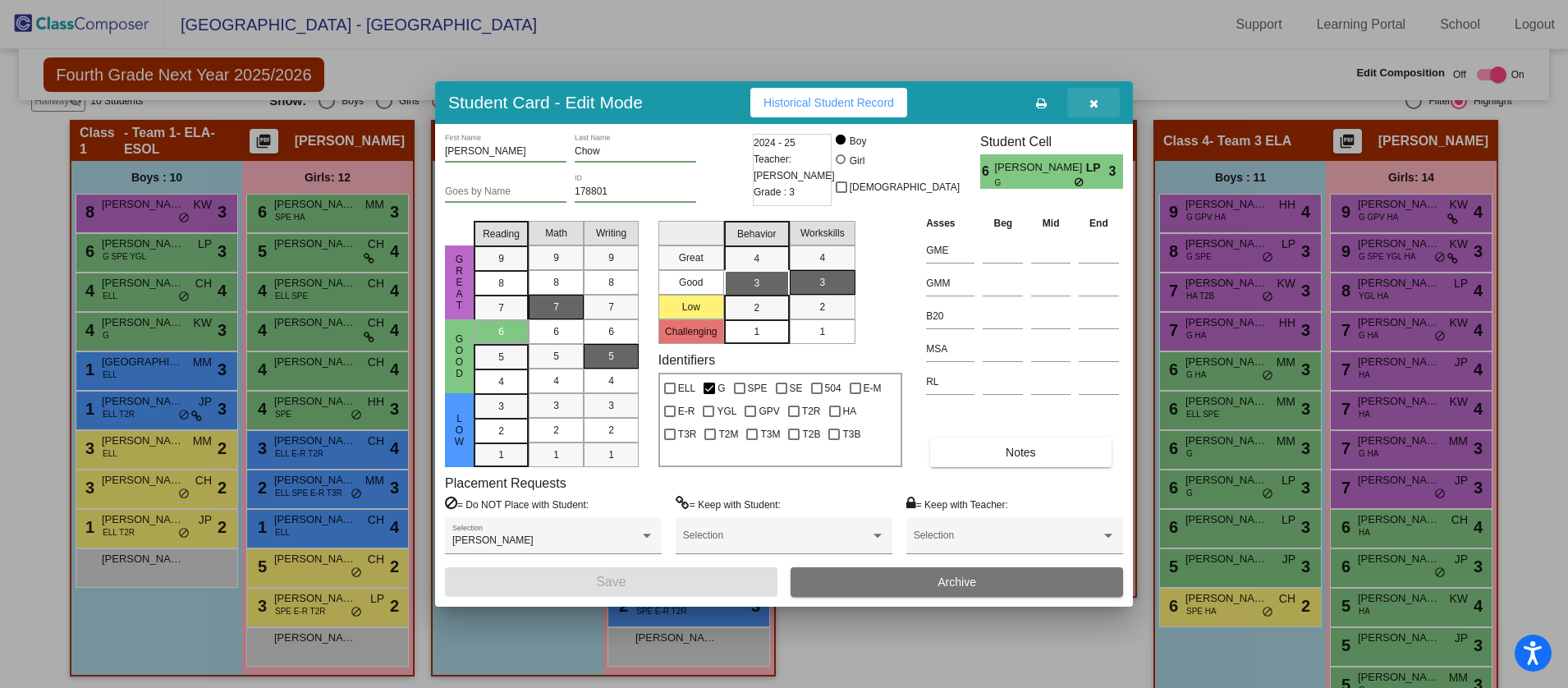 click at bounding box center [1093, 103] 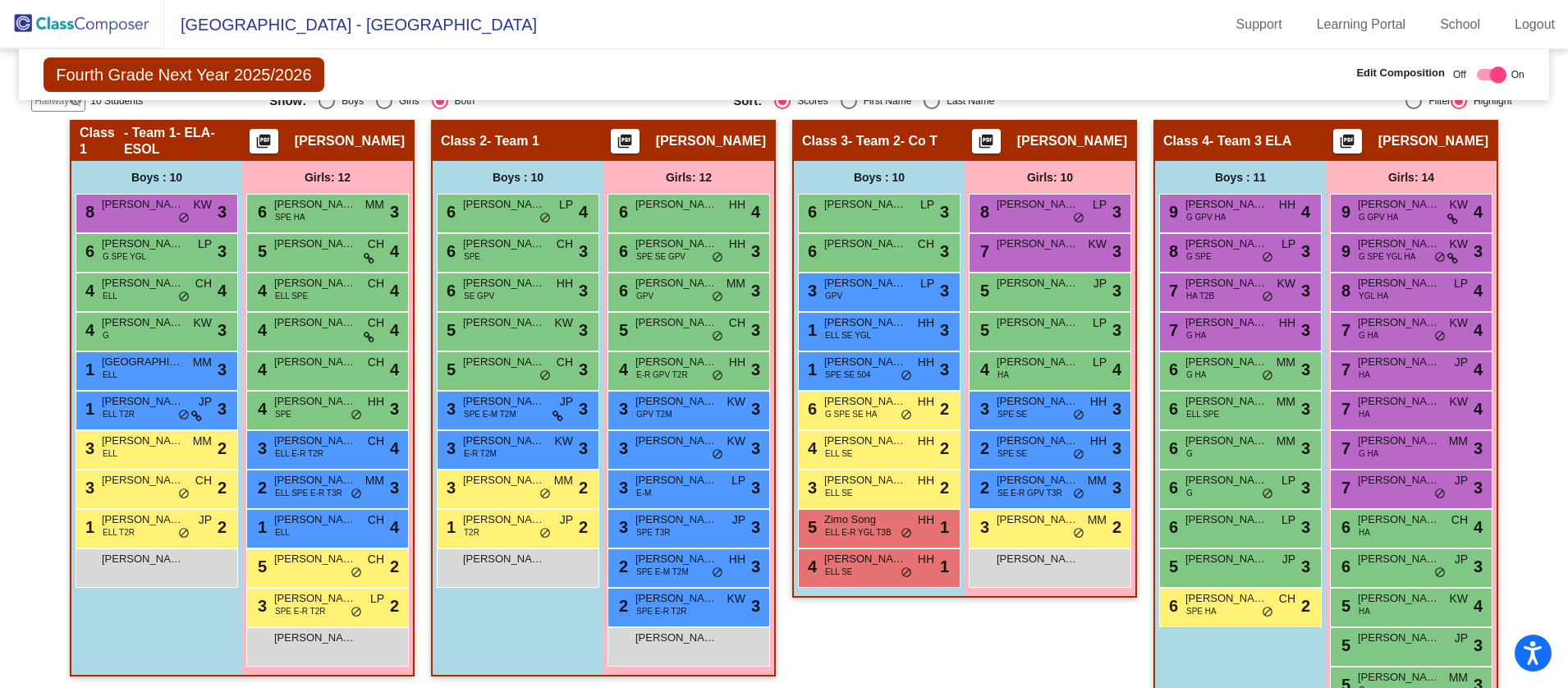 checkbox on "false" 